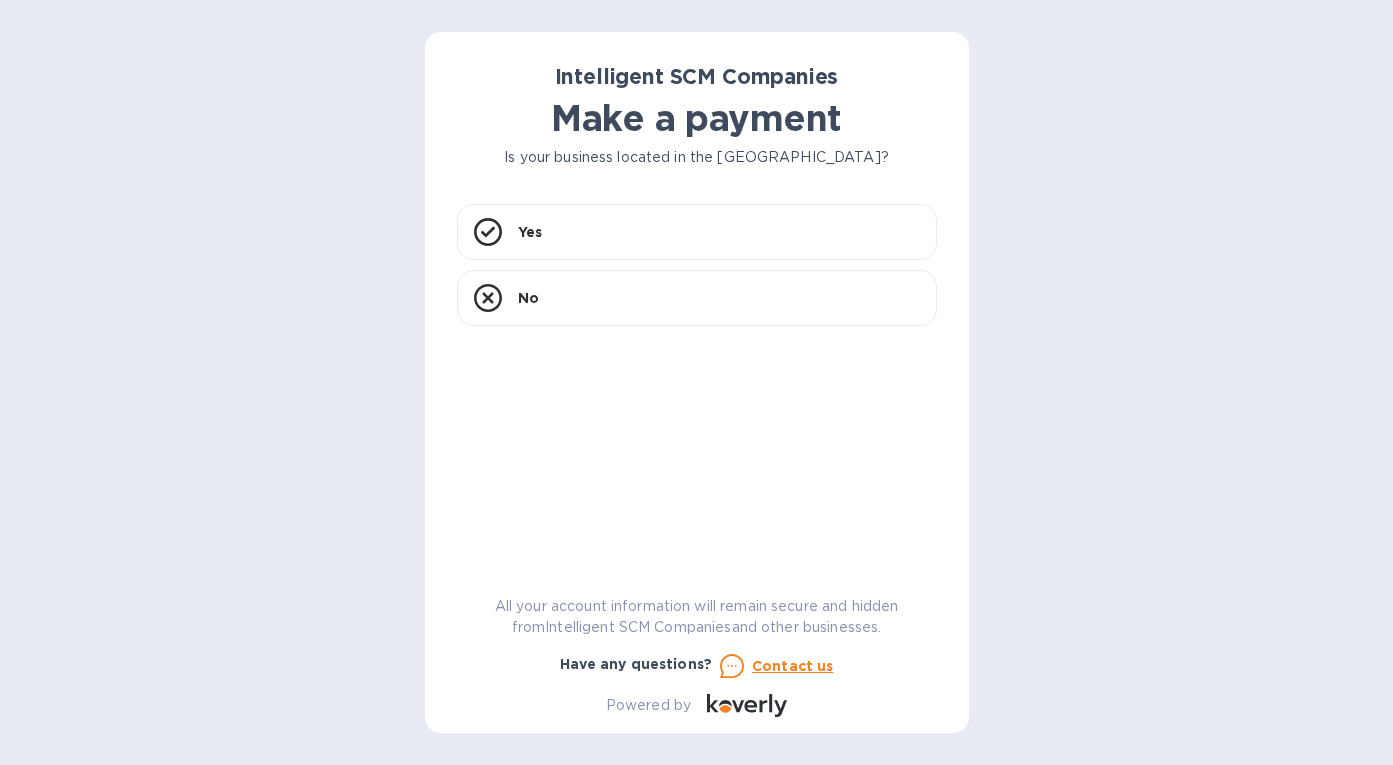 scroll, scrollTop: 0, scrollLeft: 0, axis: both 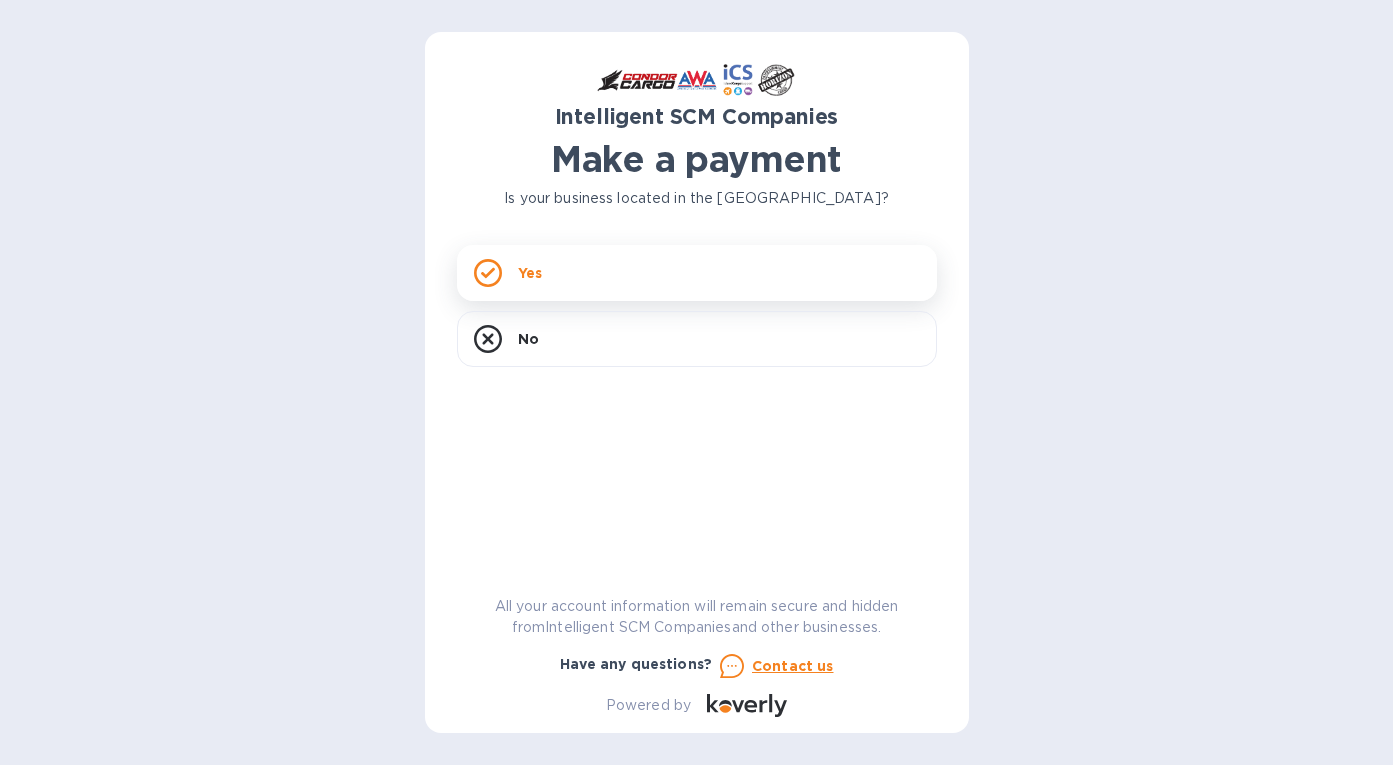 click on "Yes" at bounding box center [697, 273] 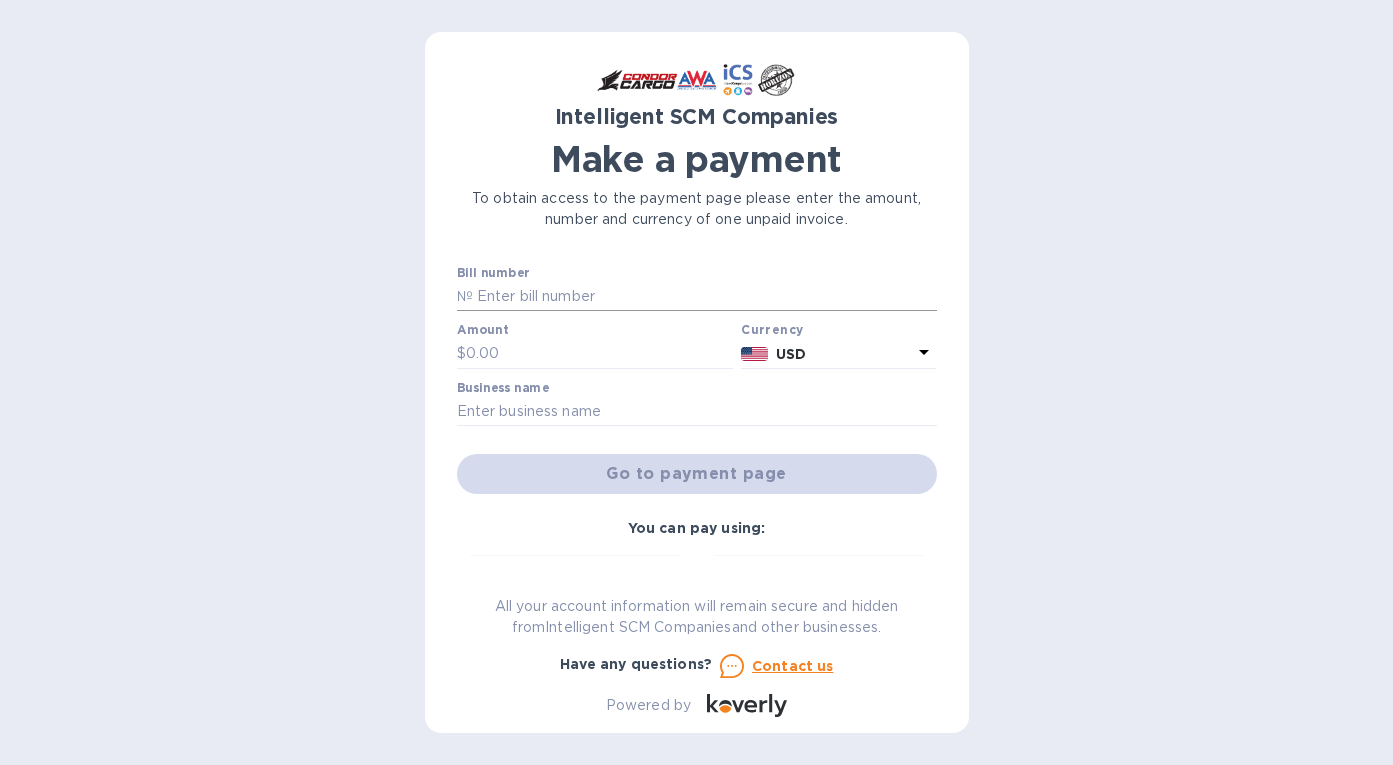 click at bounding box center (705, 297) 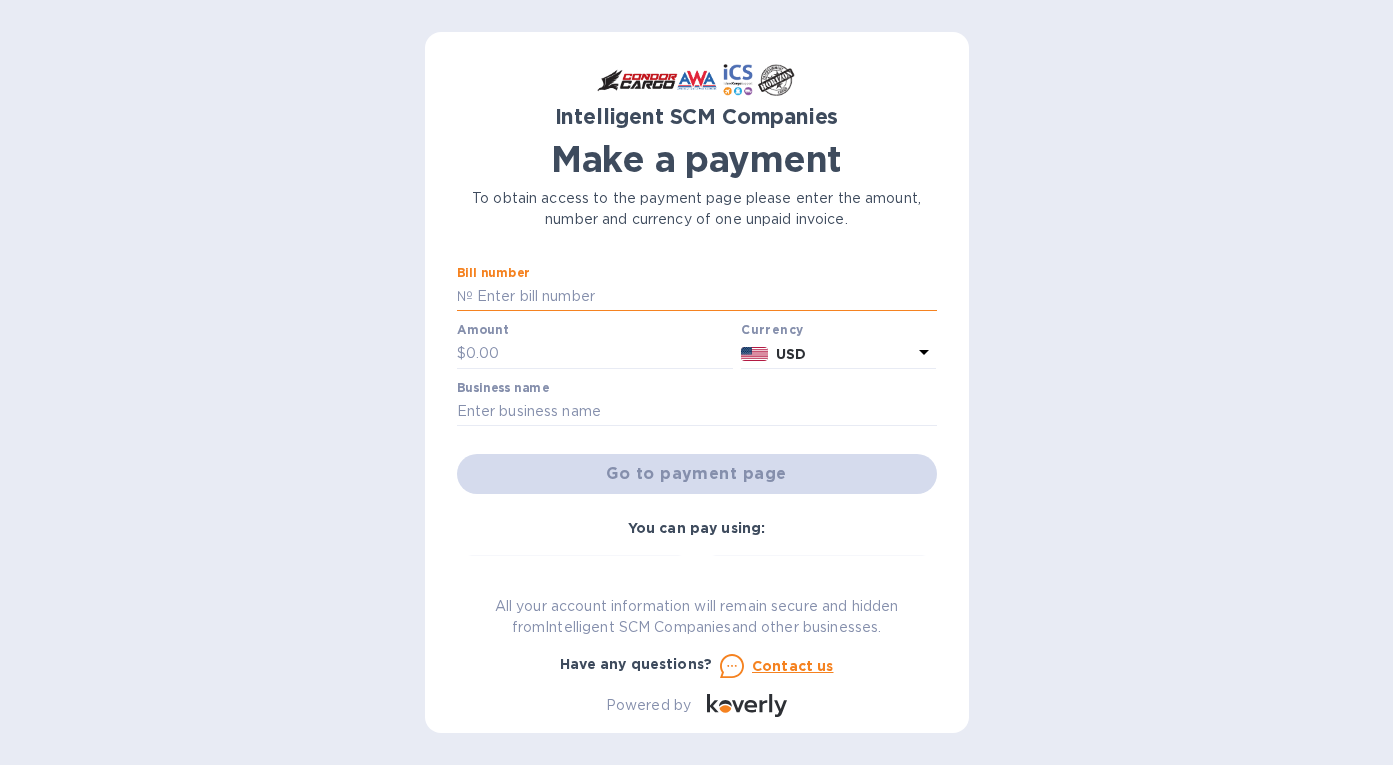 paste on "S00503296" 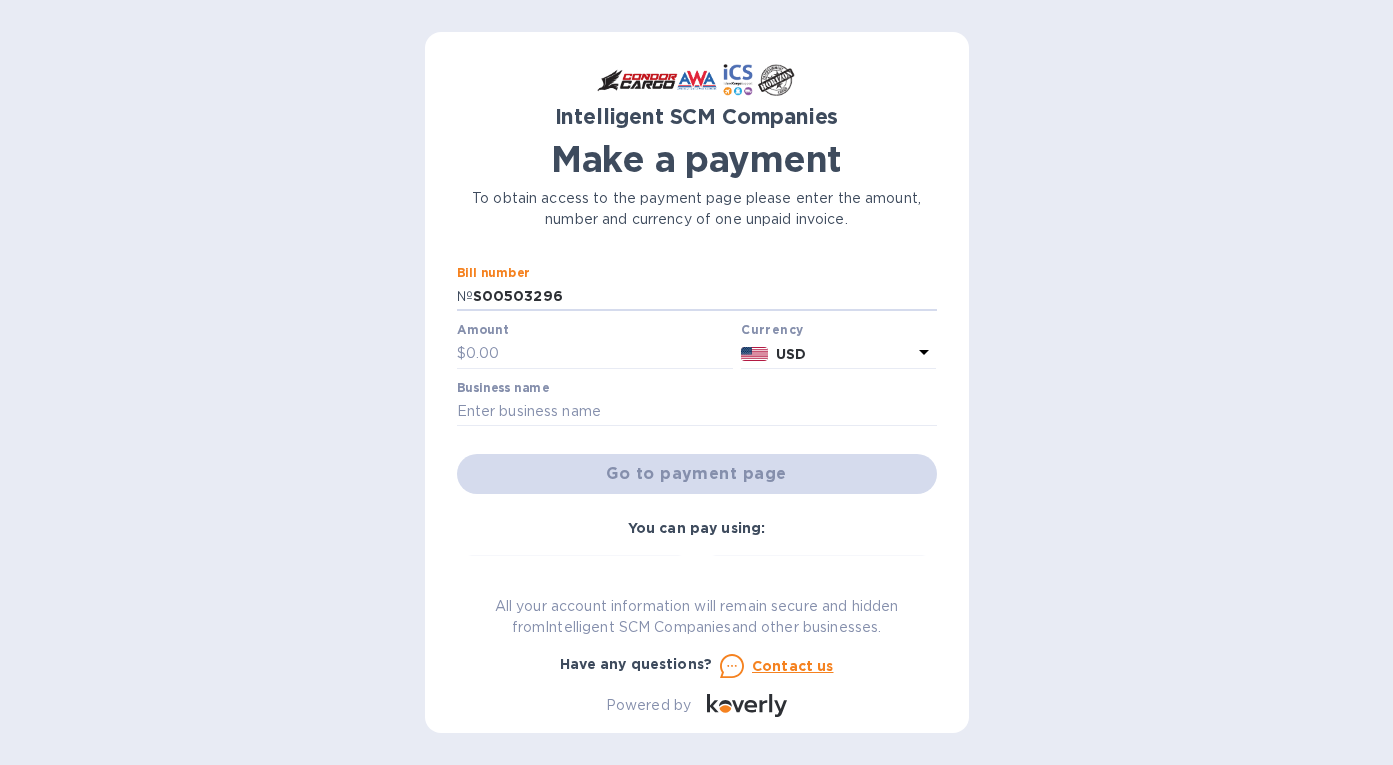 type on "S00503296" 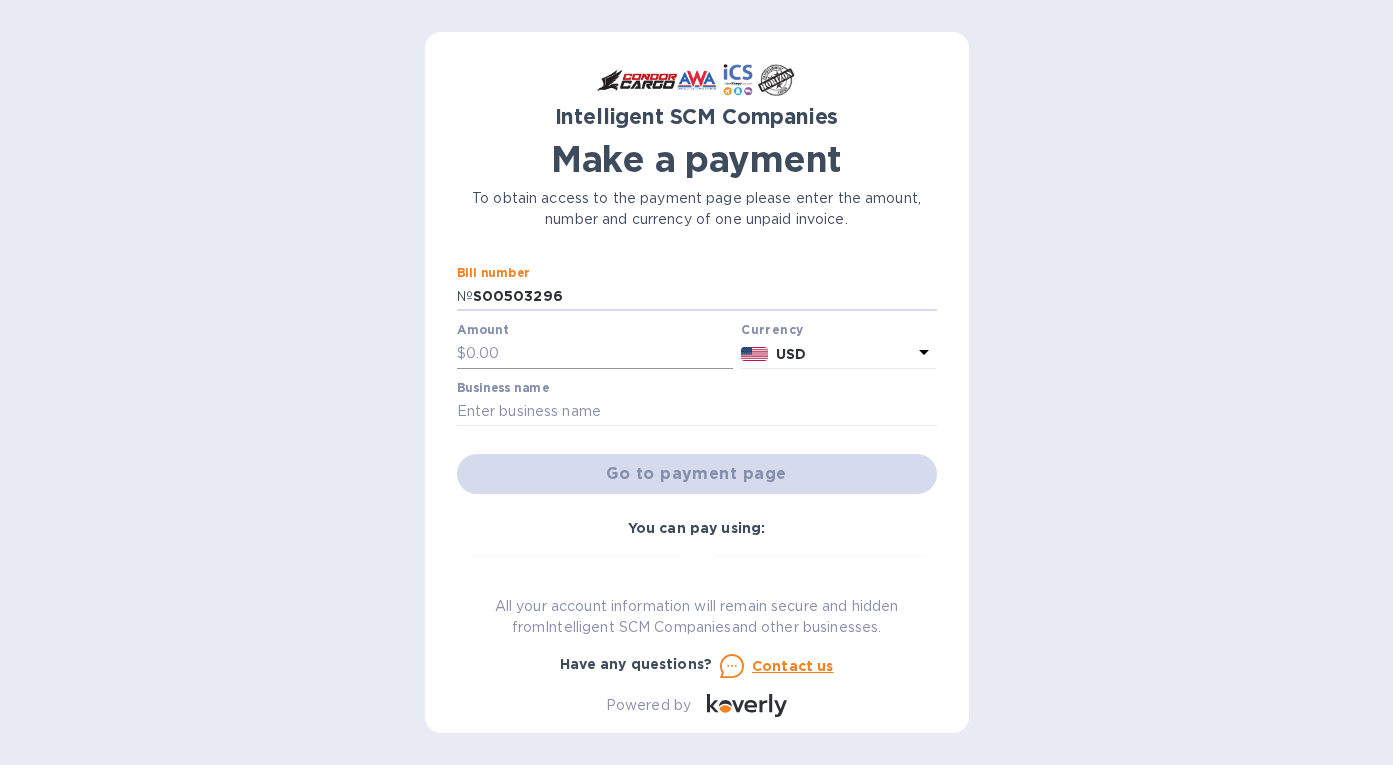 click at bounding box center (600, 354) 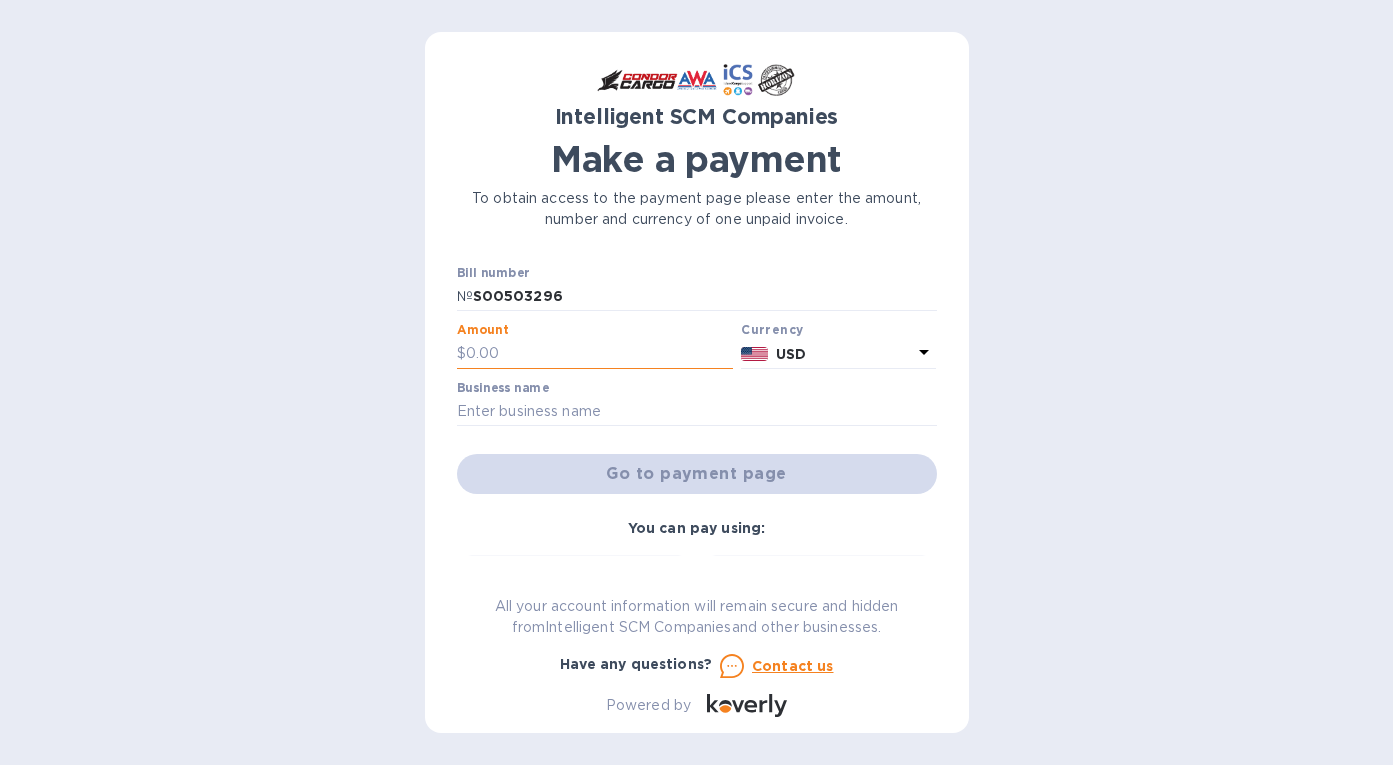 paste on "2,014.67" 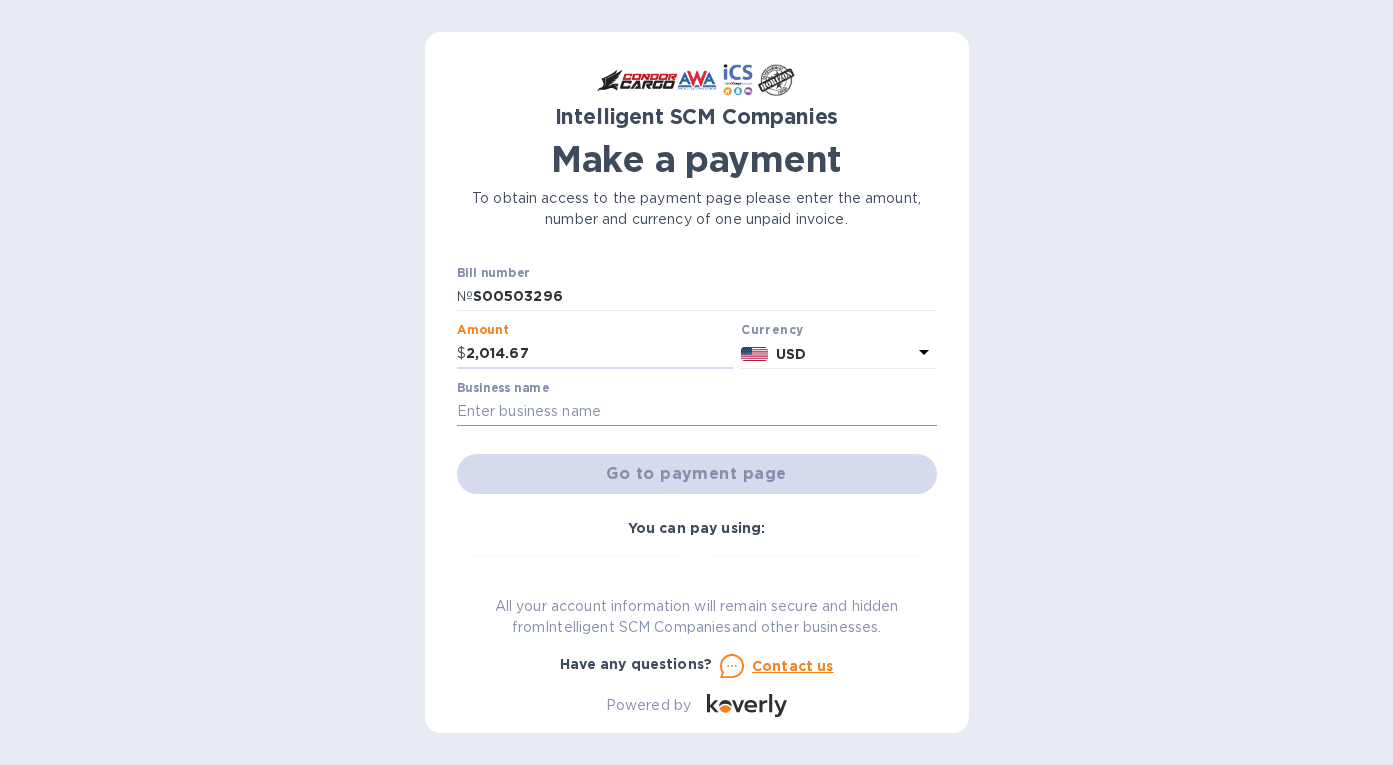 type on "2,014.67" 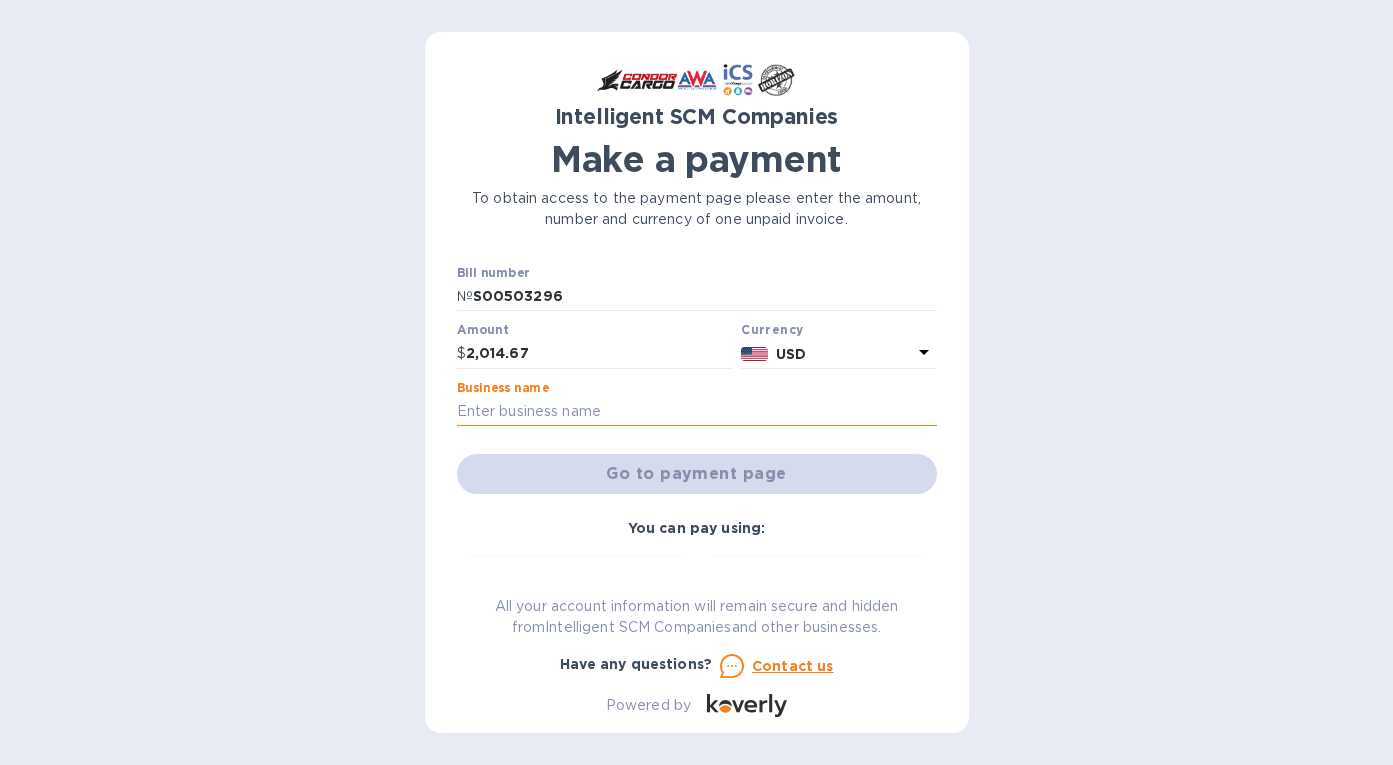 click at bounding box center [697, 412] 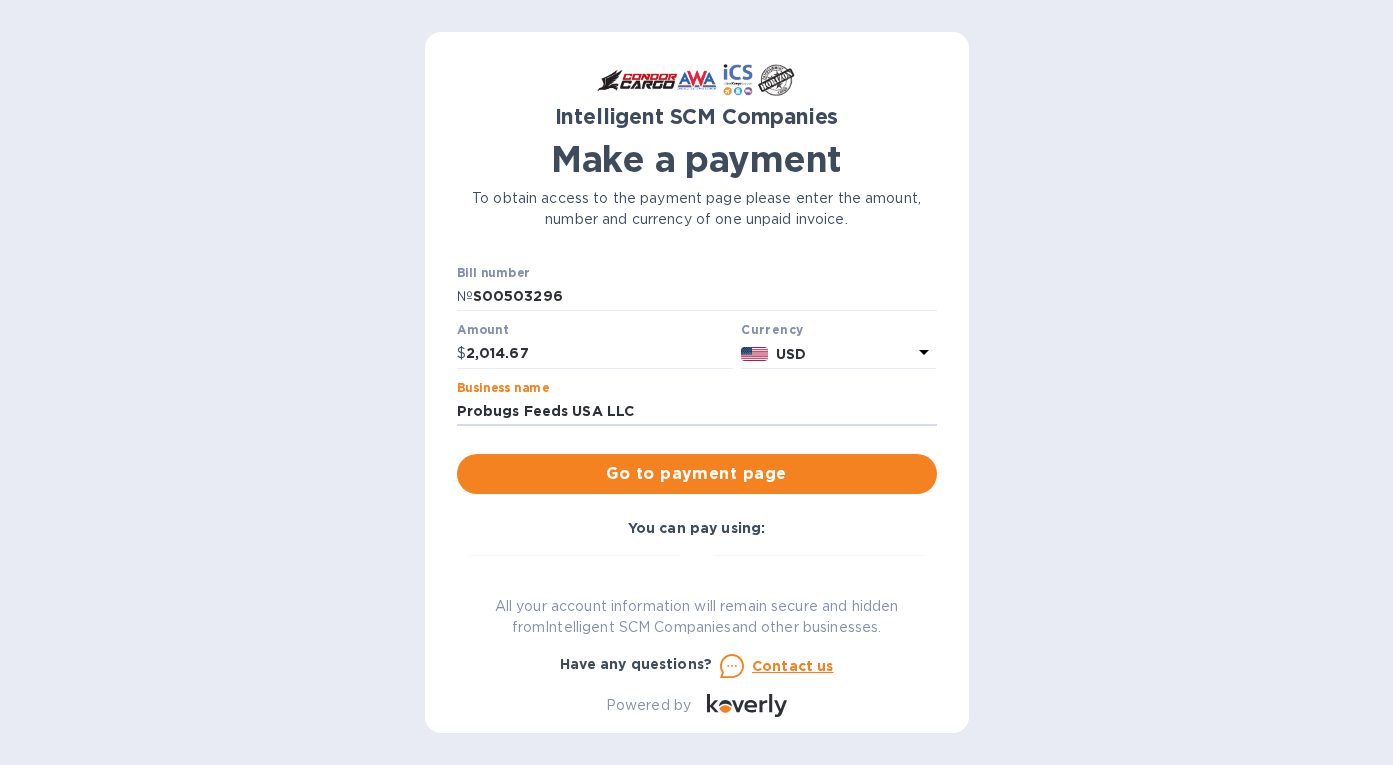 type on "Probugs Feeds USA LLC" 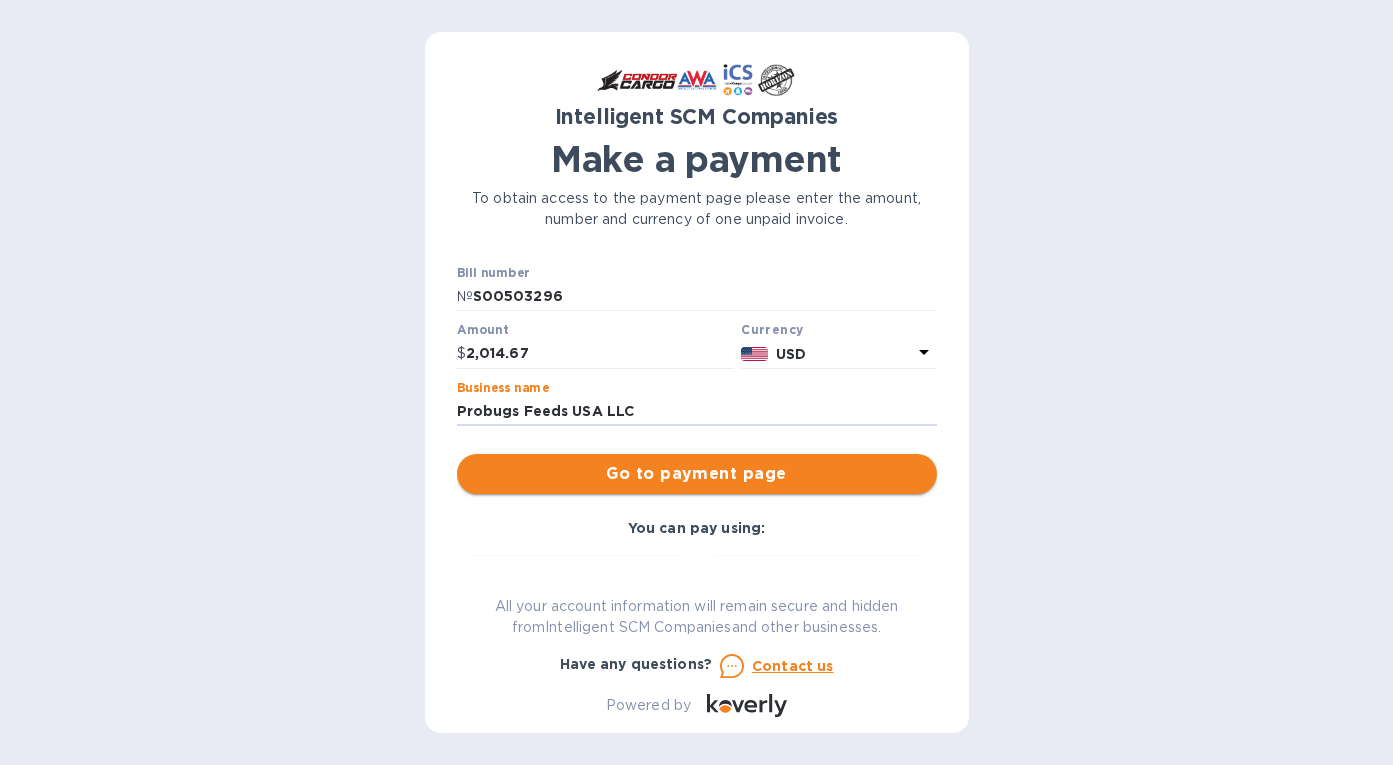 click on "Go to payment page" at bounding box center [697, 474] 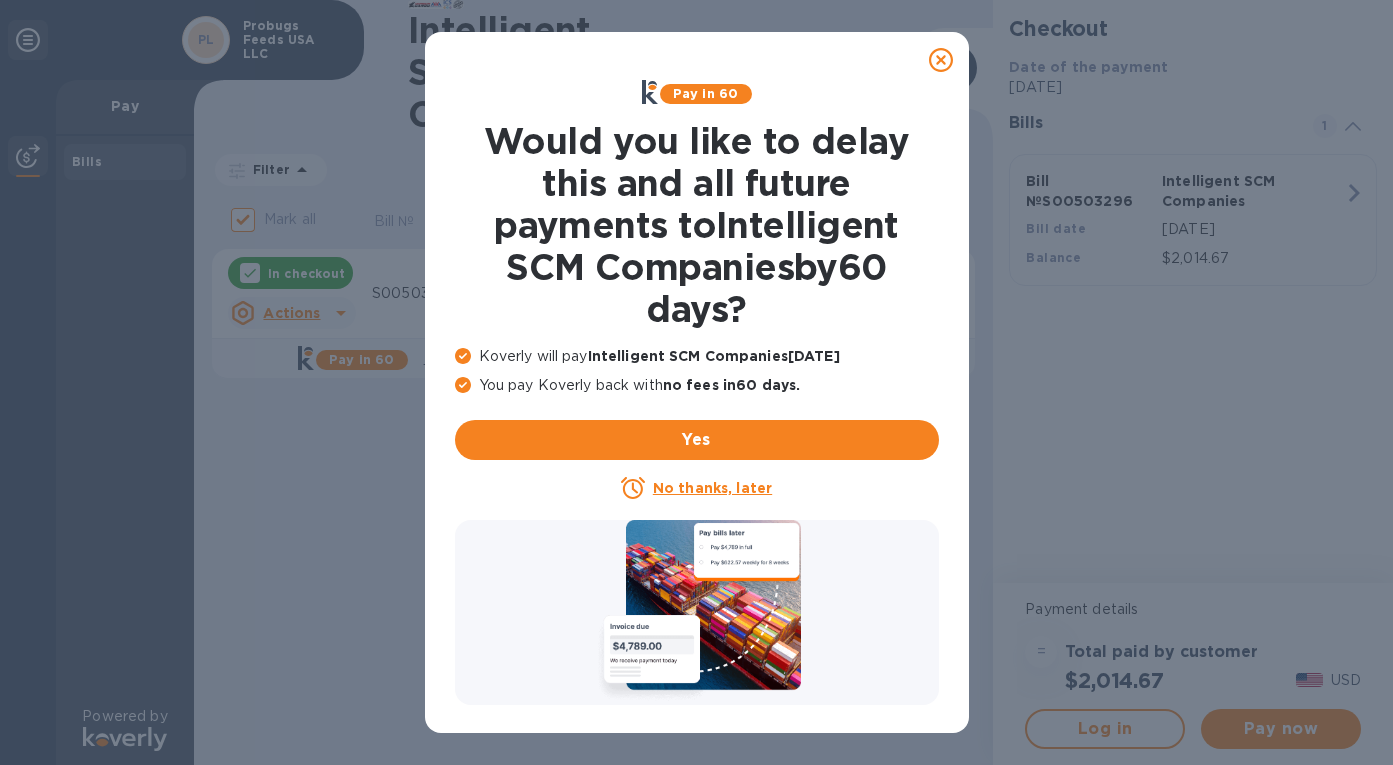 click 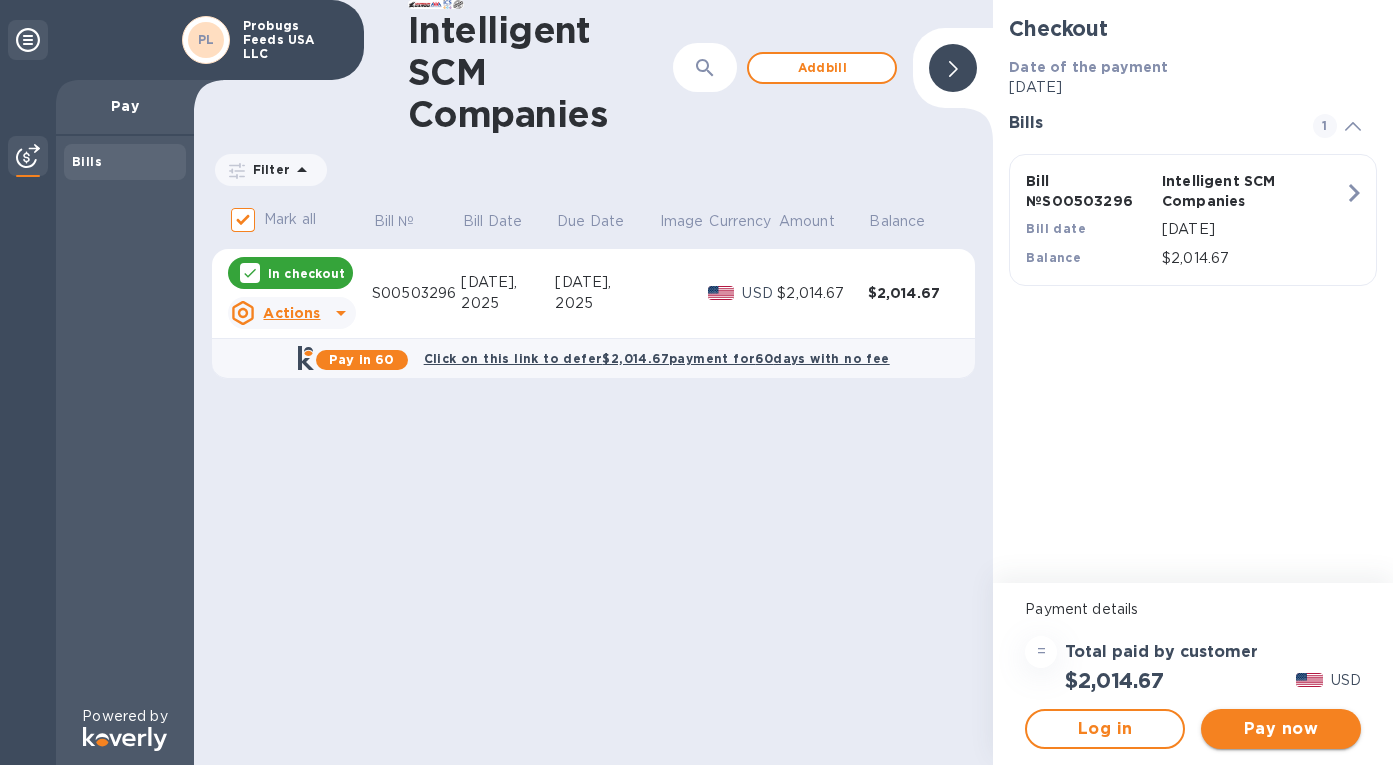 click on "Pay now" at bounding box center [1281, 729] 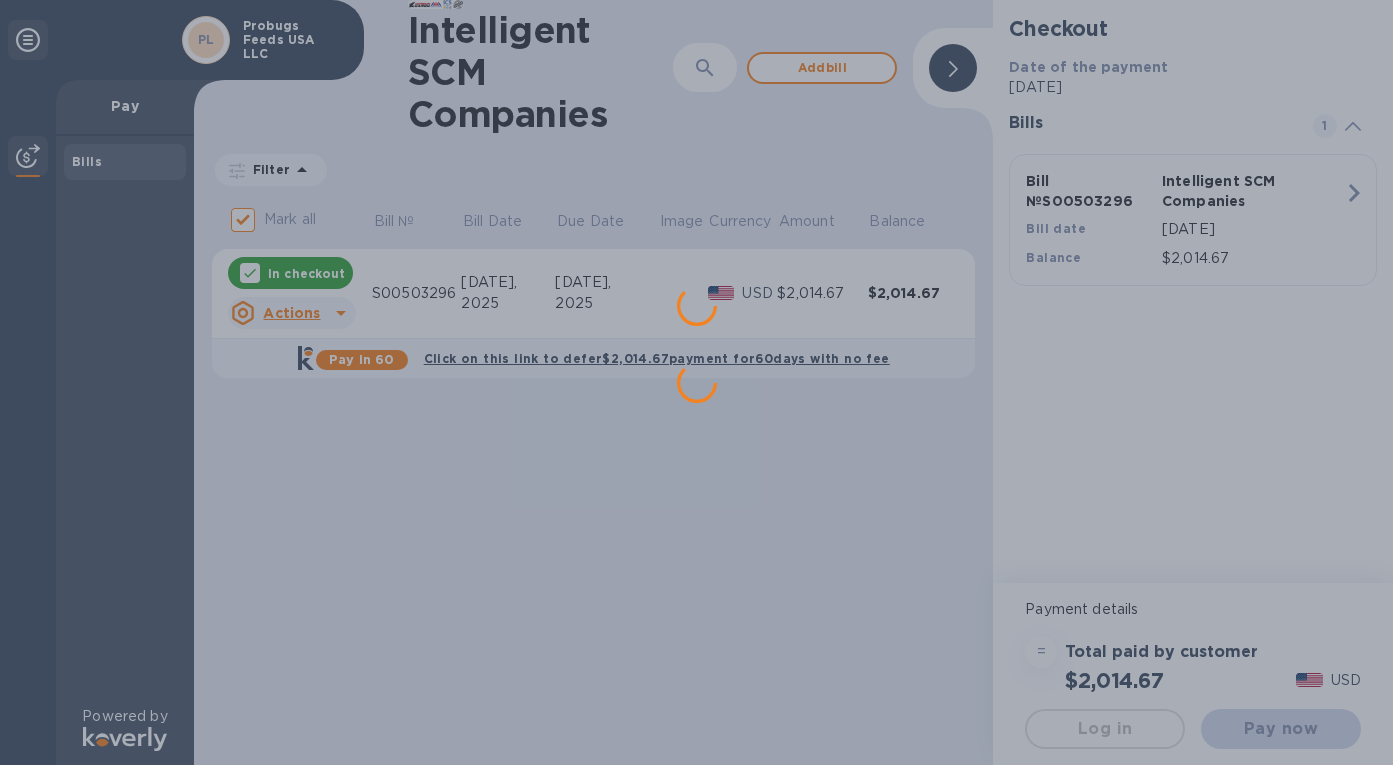 scroll, scrollTop: 0, scrollLeft: 0, axis: both 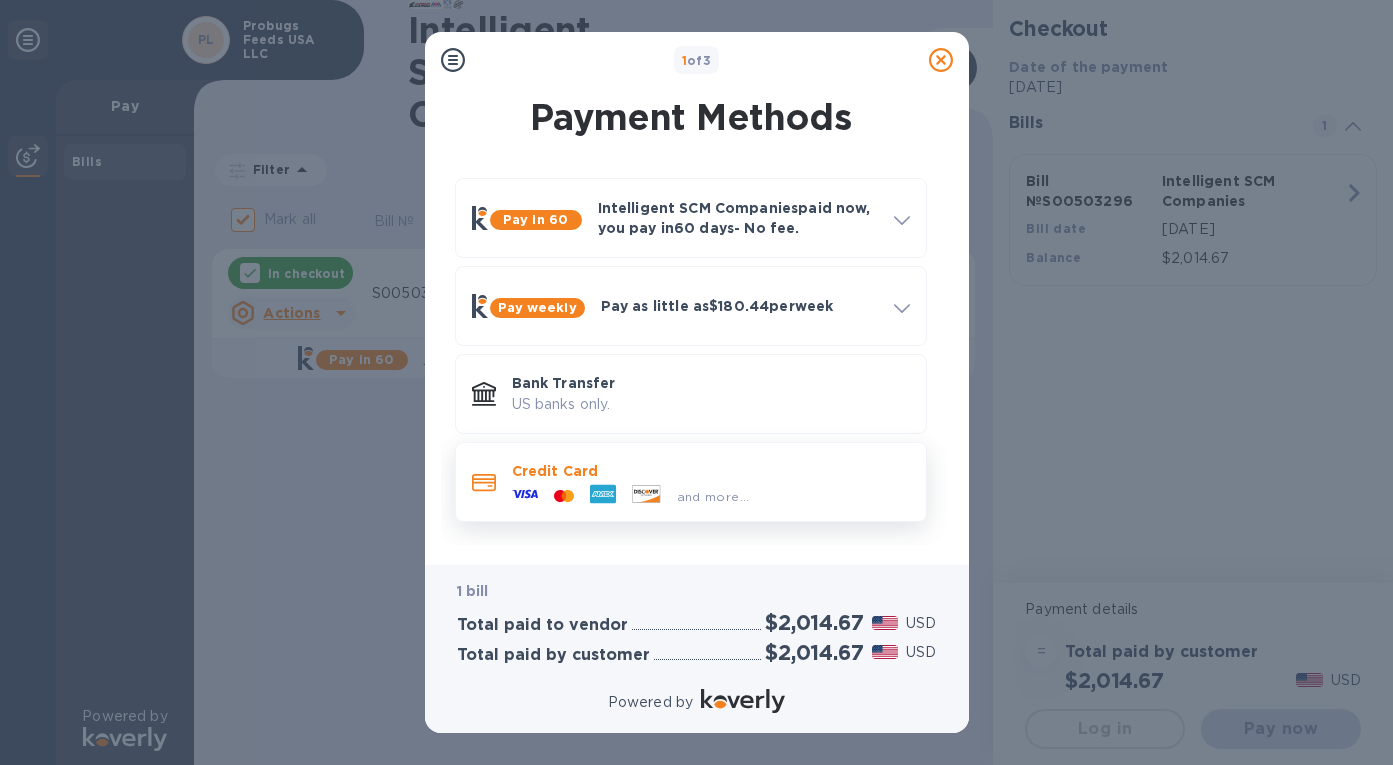 click on "and more..." at bounding box center [711, 492] 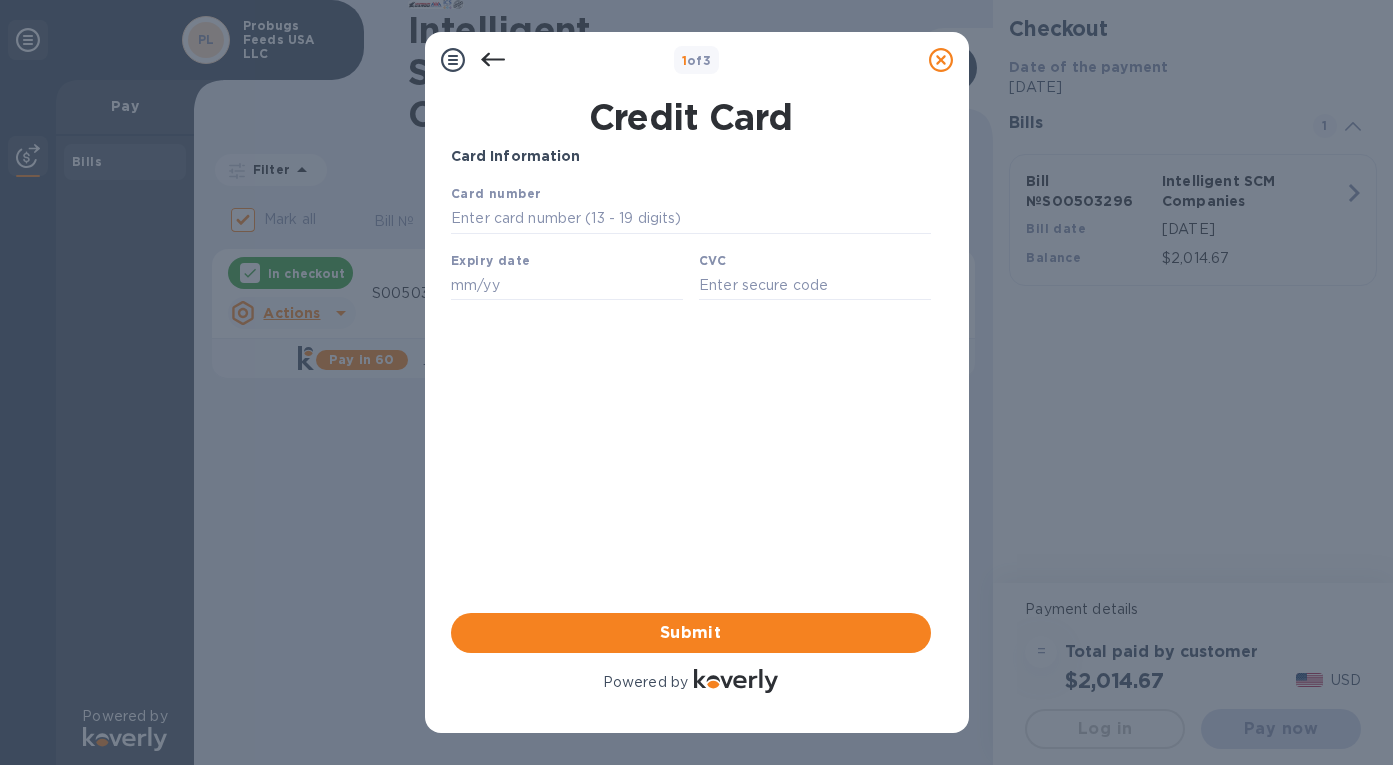 scroll, scrollTop: 0, scrollLeft: 0, axis: both 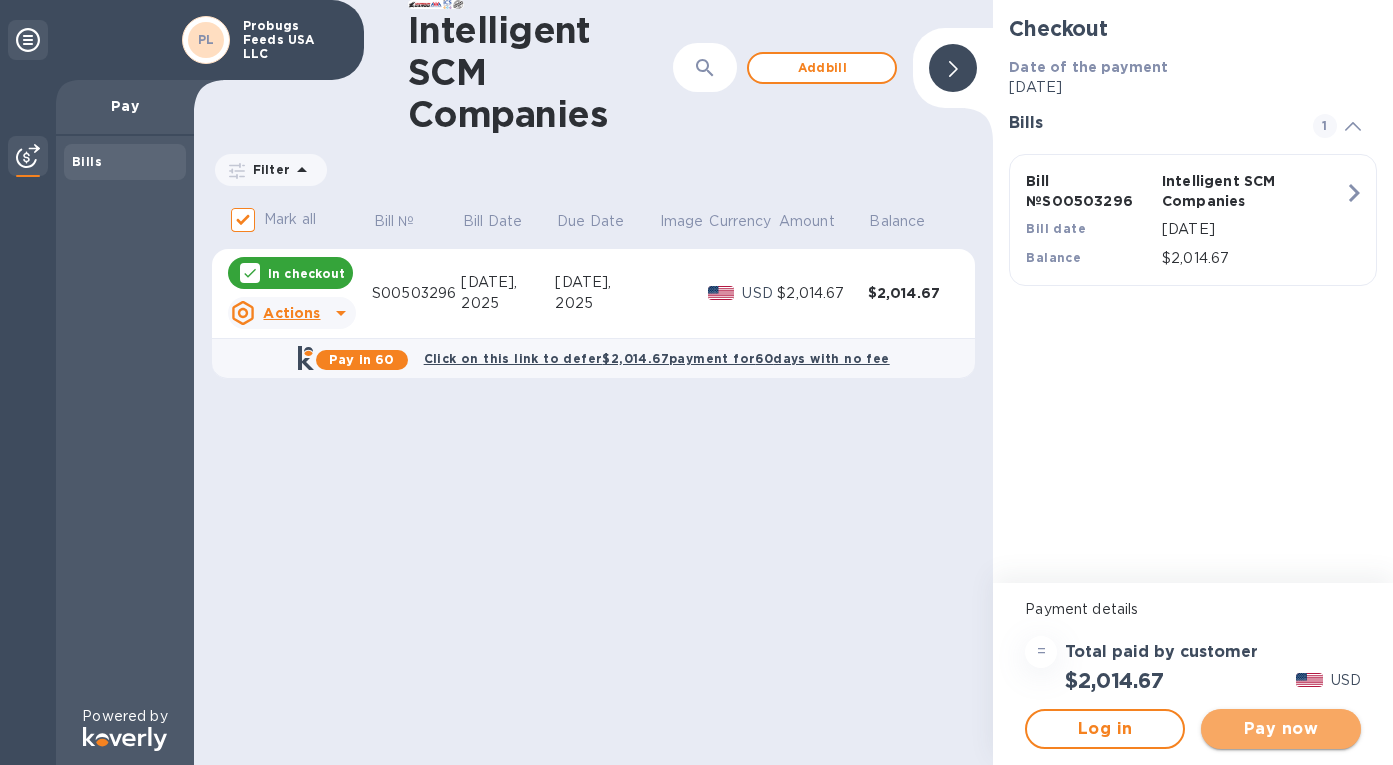 click on "Pay now" at bounding box center (1281, 729) 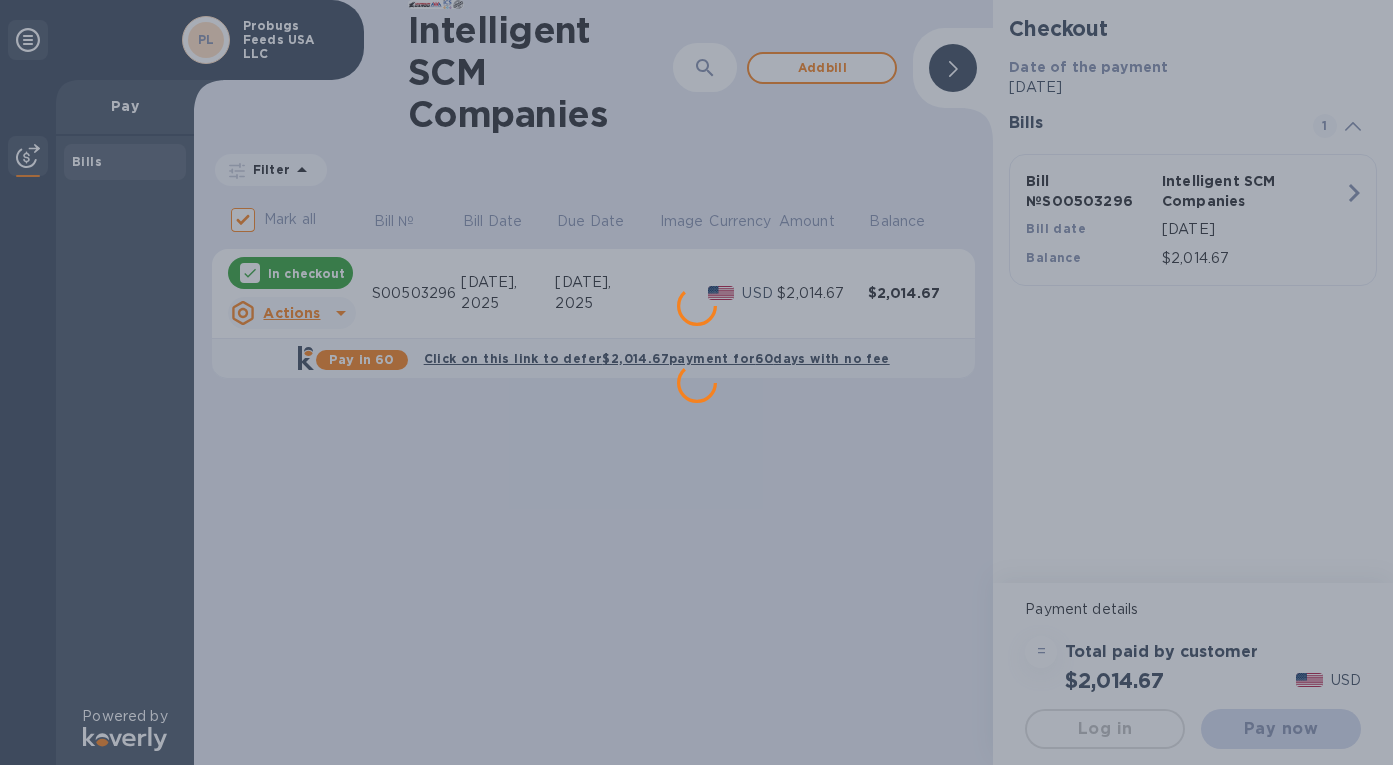 scroll, scrollTop: 0, scrollLeft: 0, axis: both 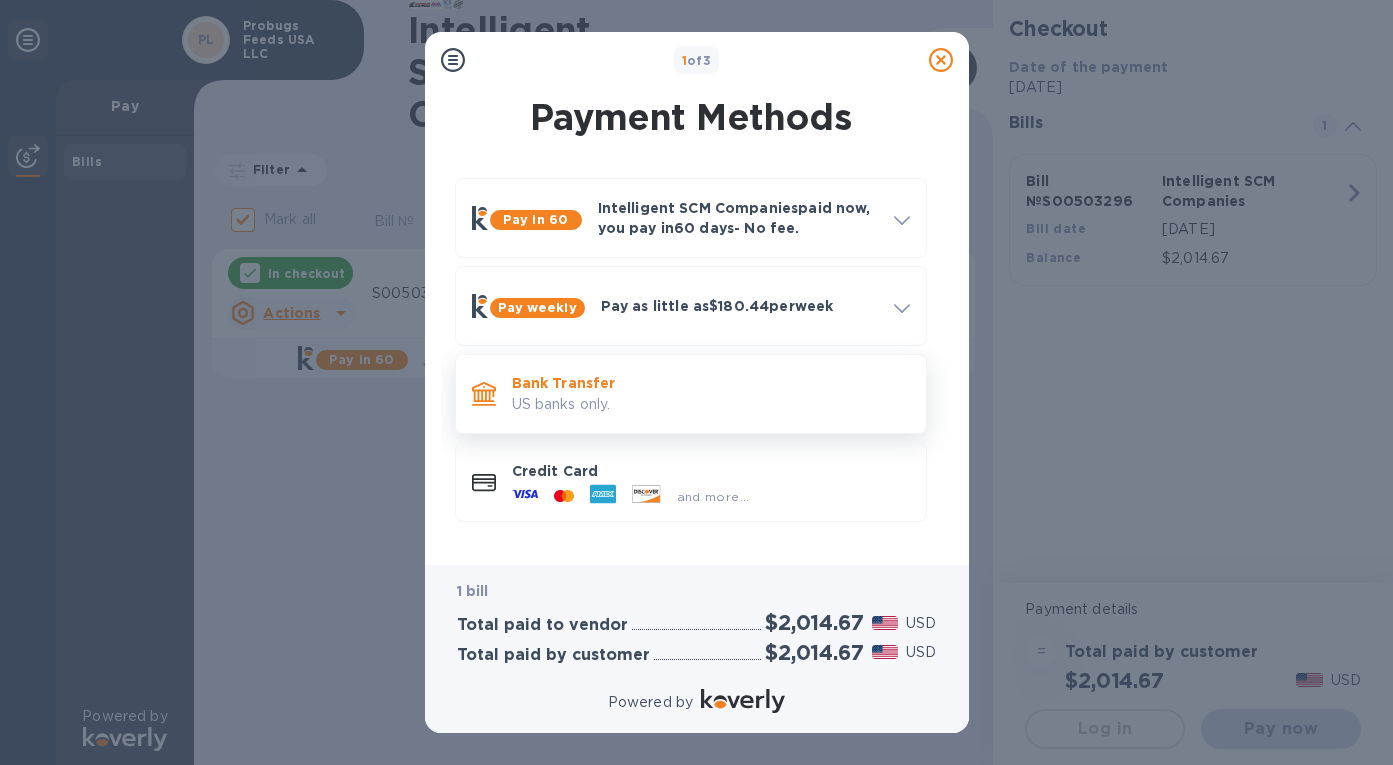 click on "US banks only." at bounding box center (711, 404) 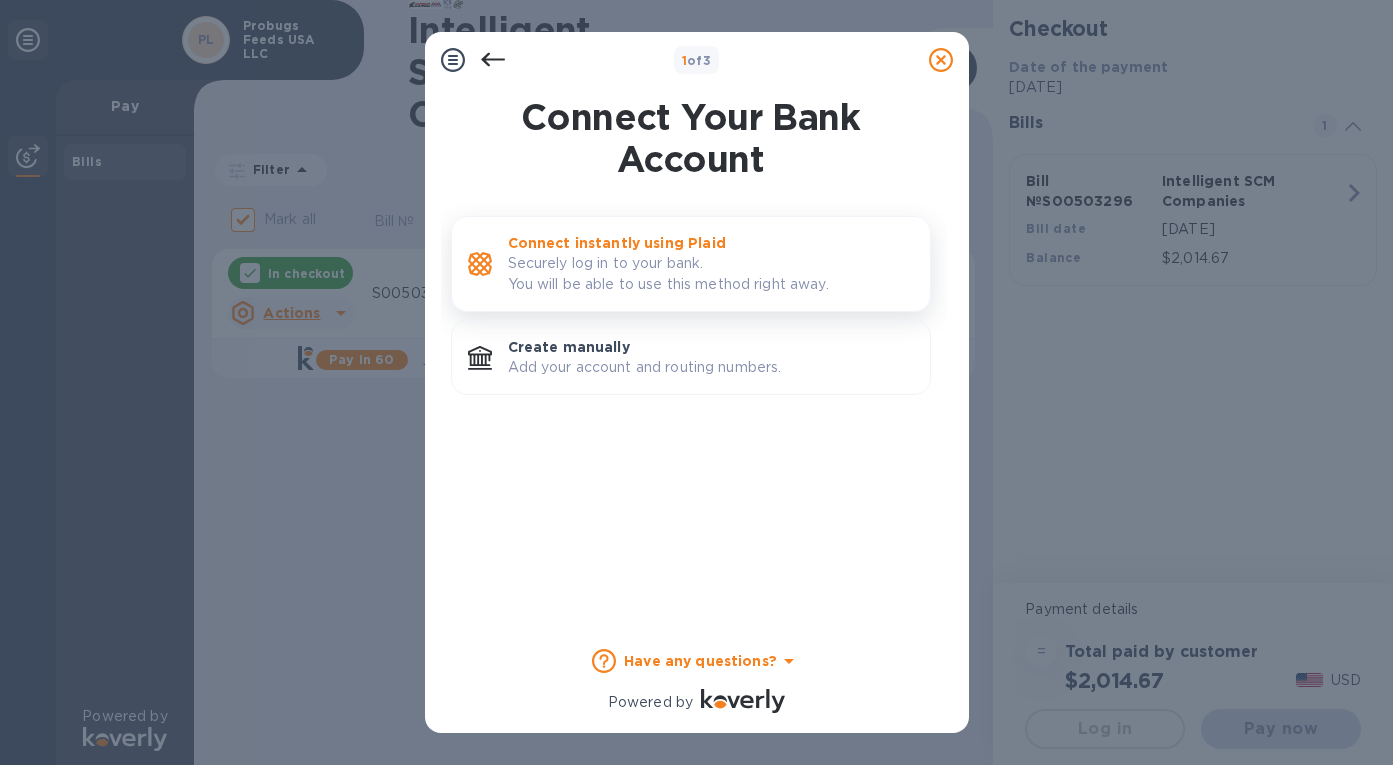 click on "Securely log in to your bank.   You will be able to use this method right away." at bounding box center [711, 274] 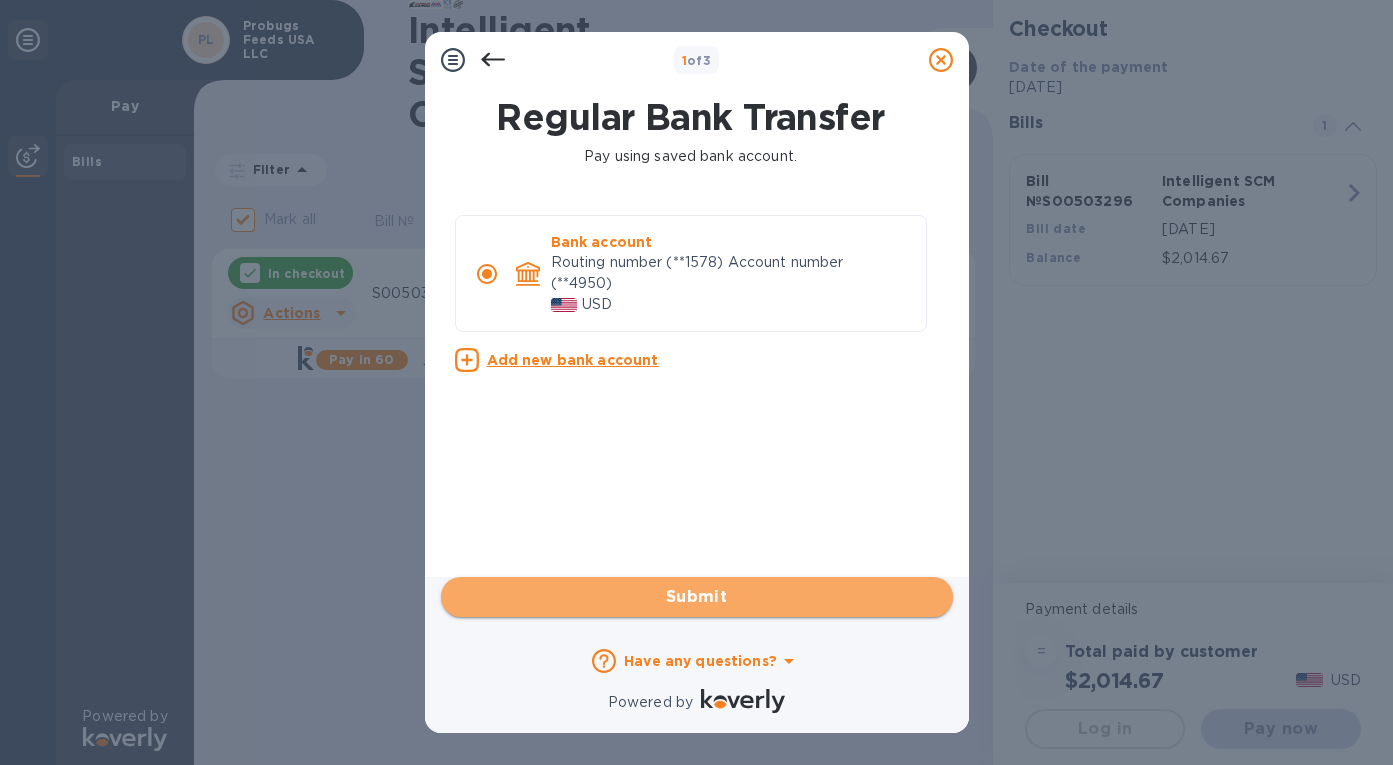 click on "Submit" at bounding box center [697, 597] 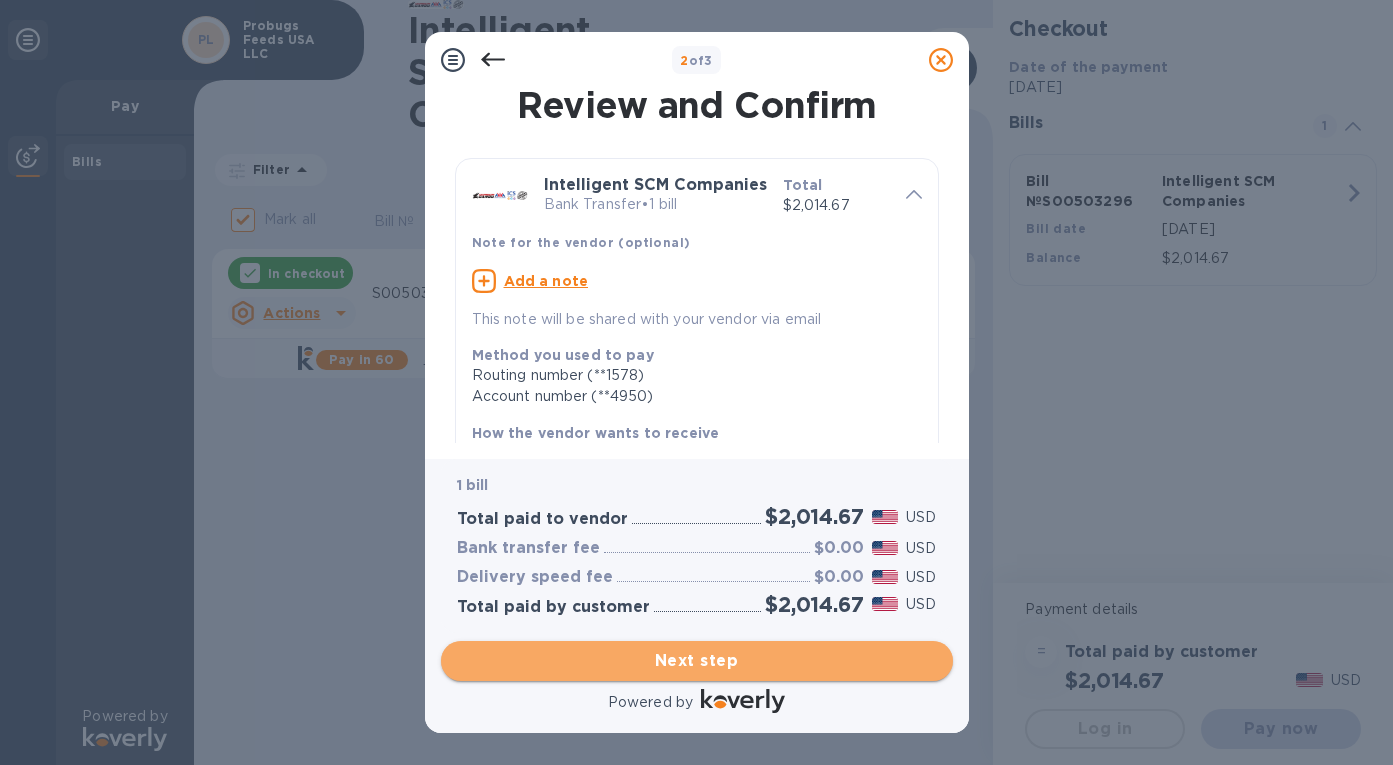 click on "Next step" at bounding box center (697, 661) 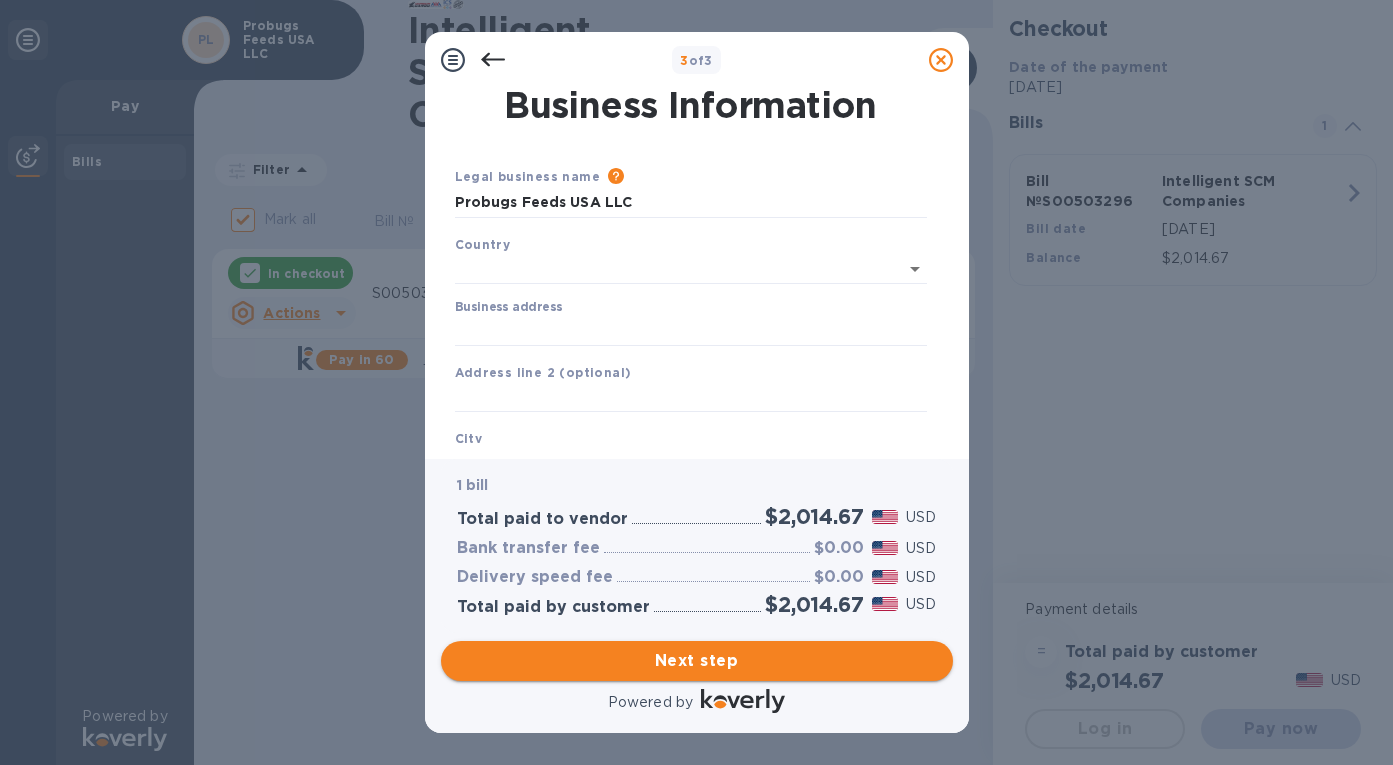 type on "United States" 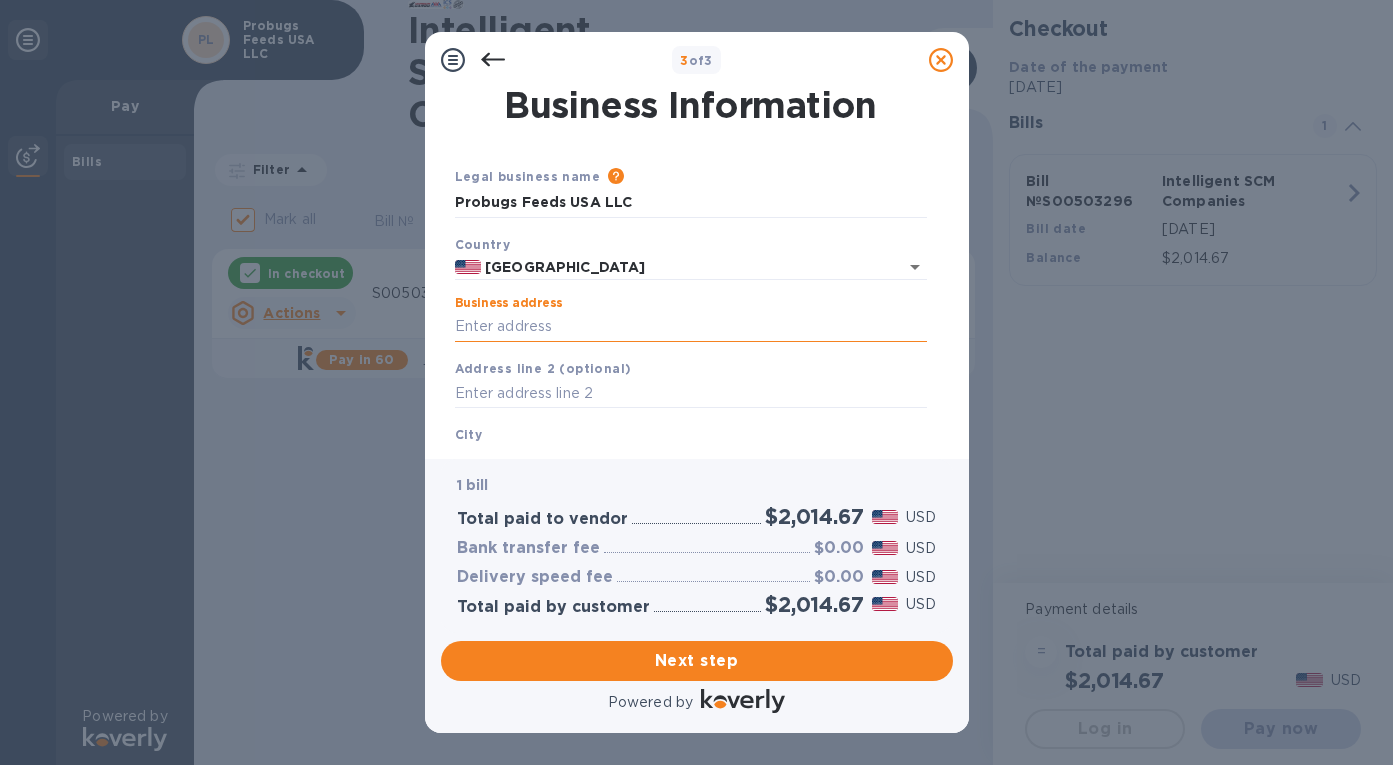 click on "Business address" at bounding box center [691, 327] 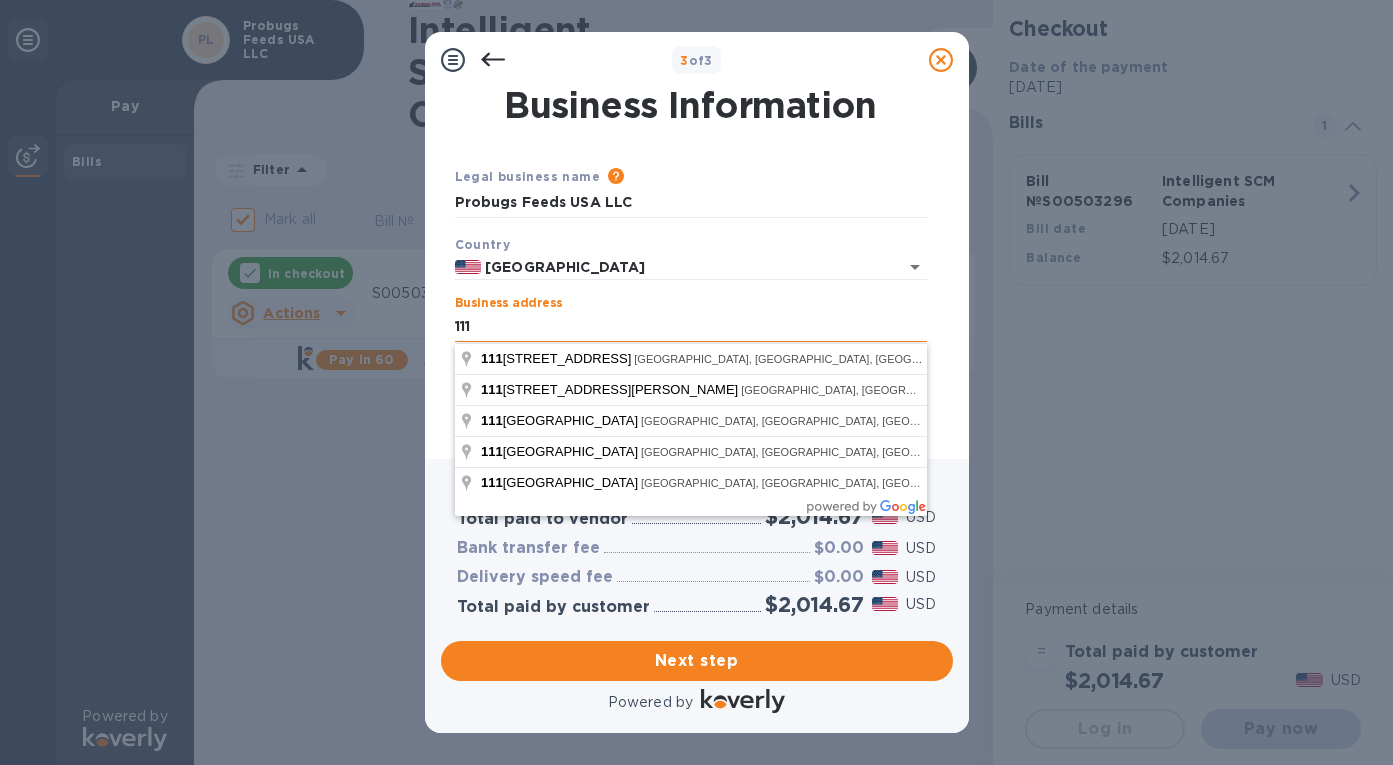 type on "111 Hekili Street Ste A173" 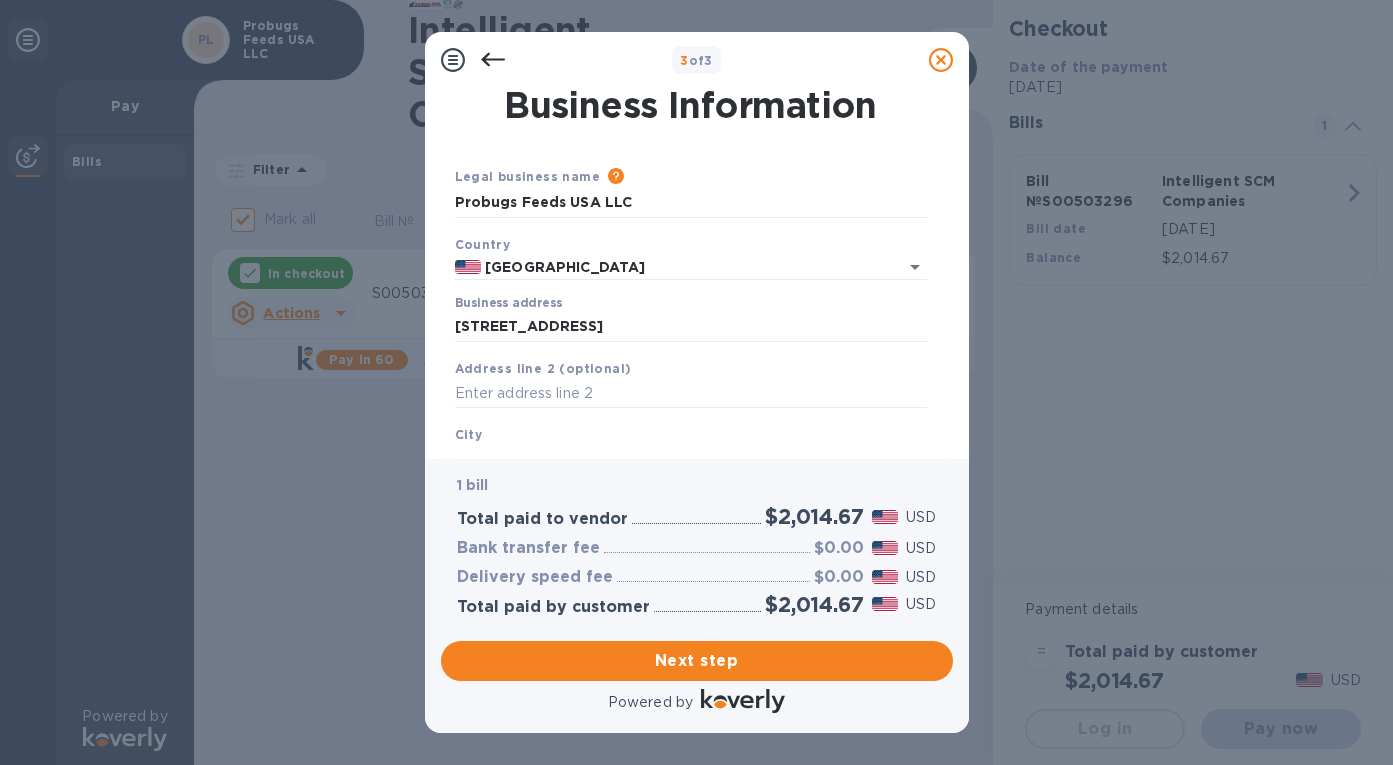 click on "Business address 111 Hekili Street Ste A173" at bounding box center (691, 319) 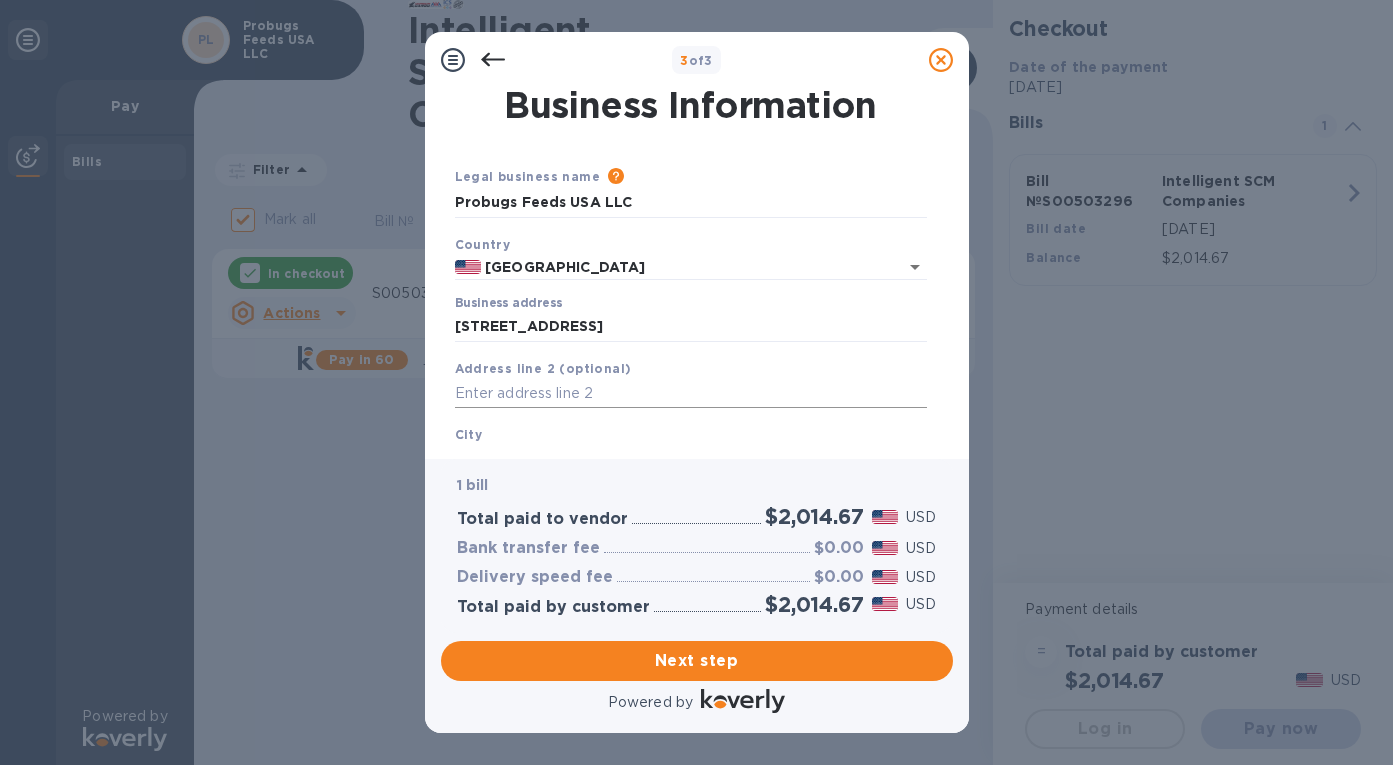 click at bounding box center [691, 394] 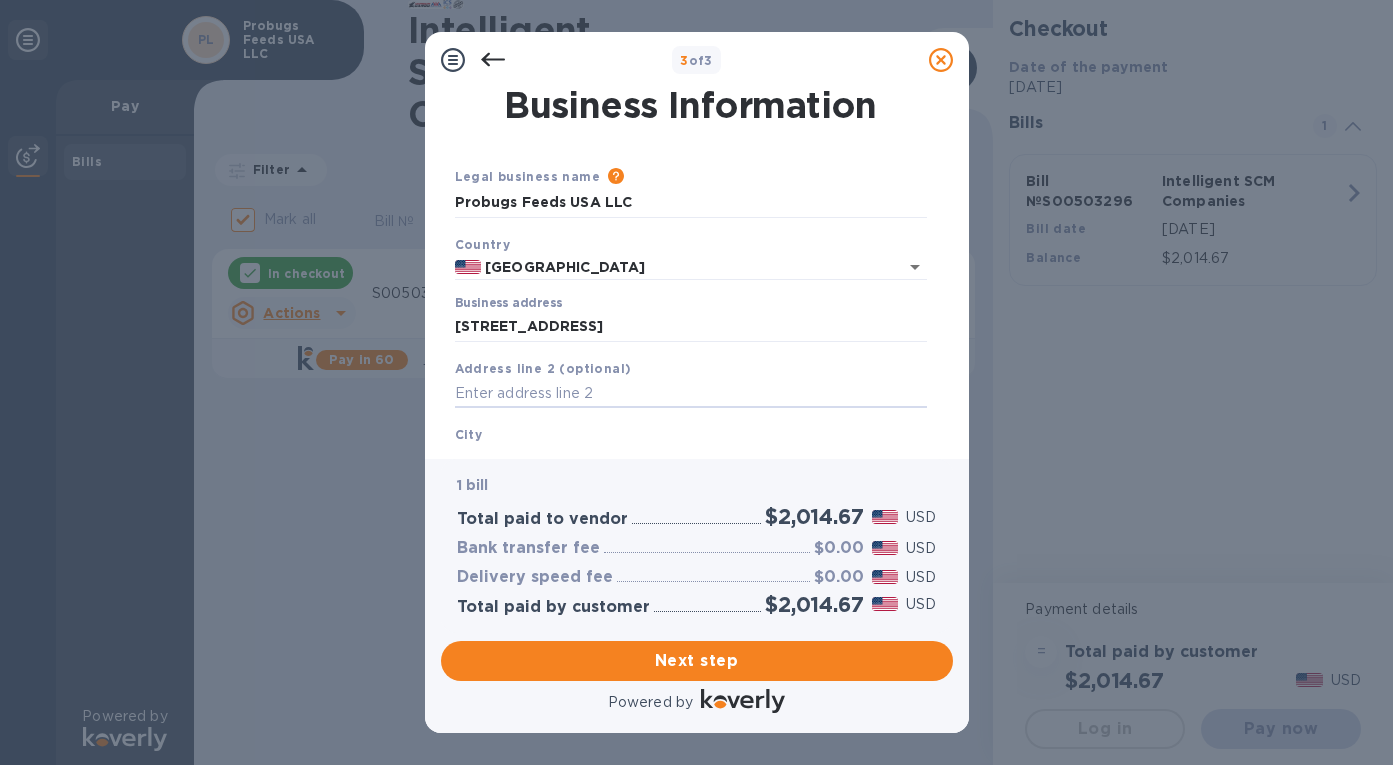 click on "City" at bounding box center (691, 449) 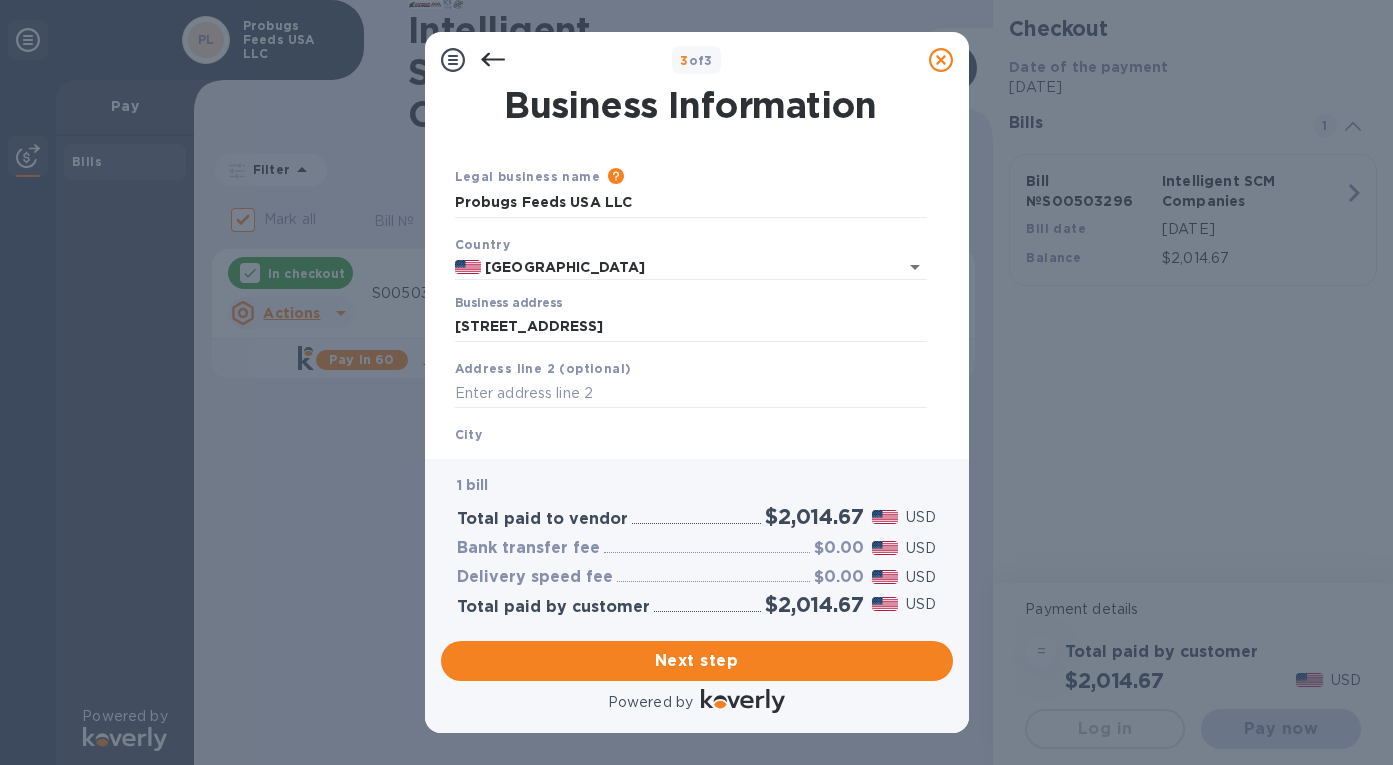 click on "City" at bounding box center (469, 434) 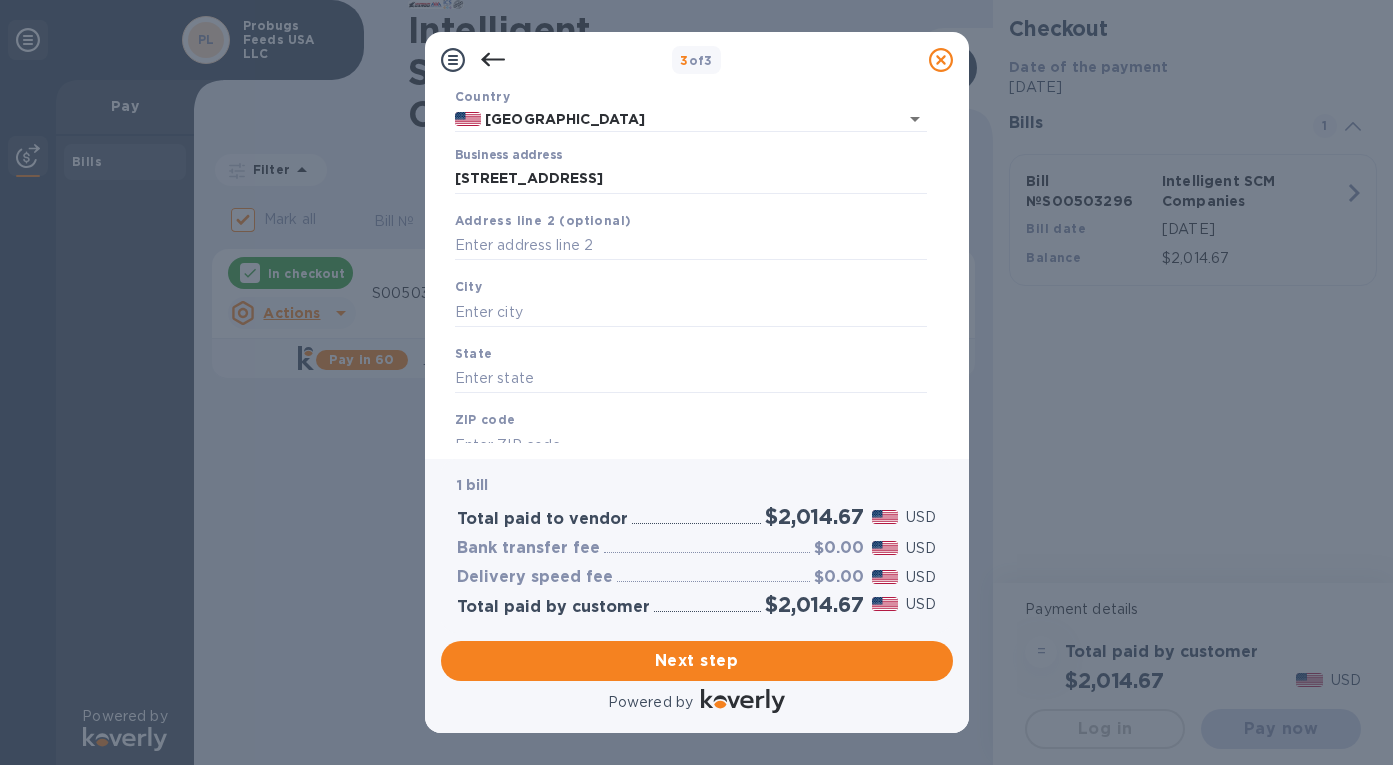 scroll, scrollTop: 156, scrollLeft: 0, axis: vertical 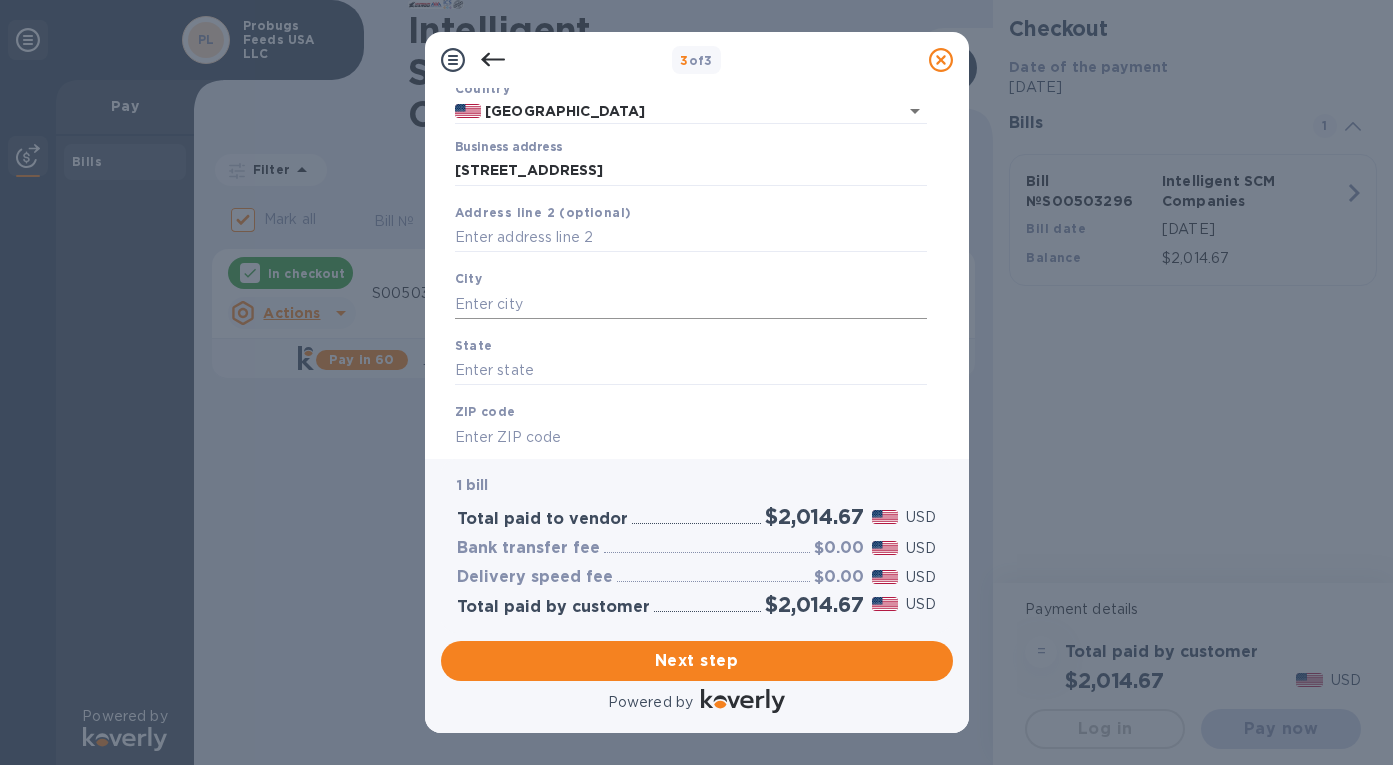 click at bounding box center (691, 304) 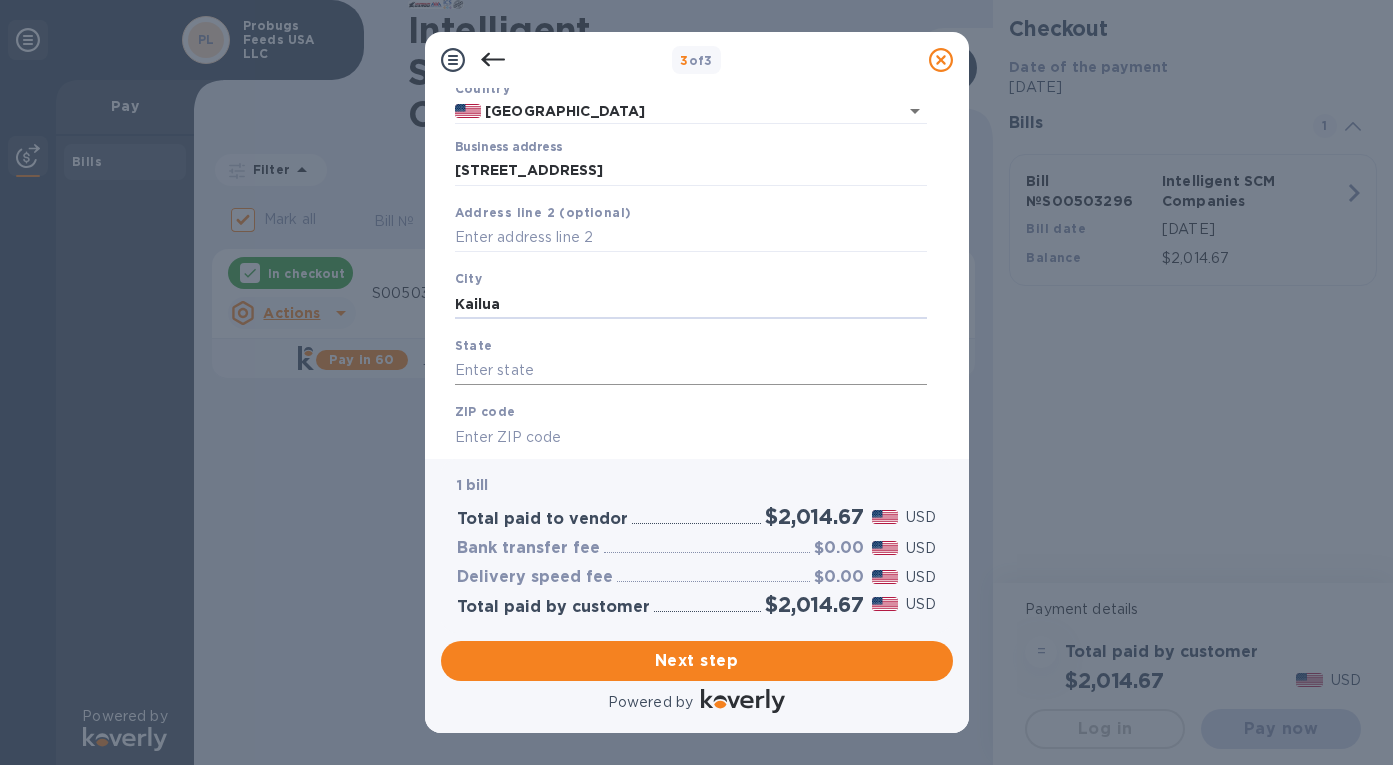 type on "Kailua" 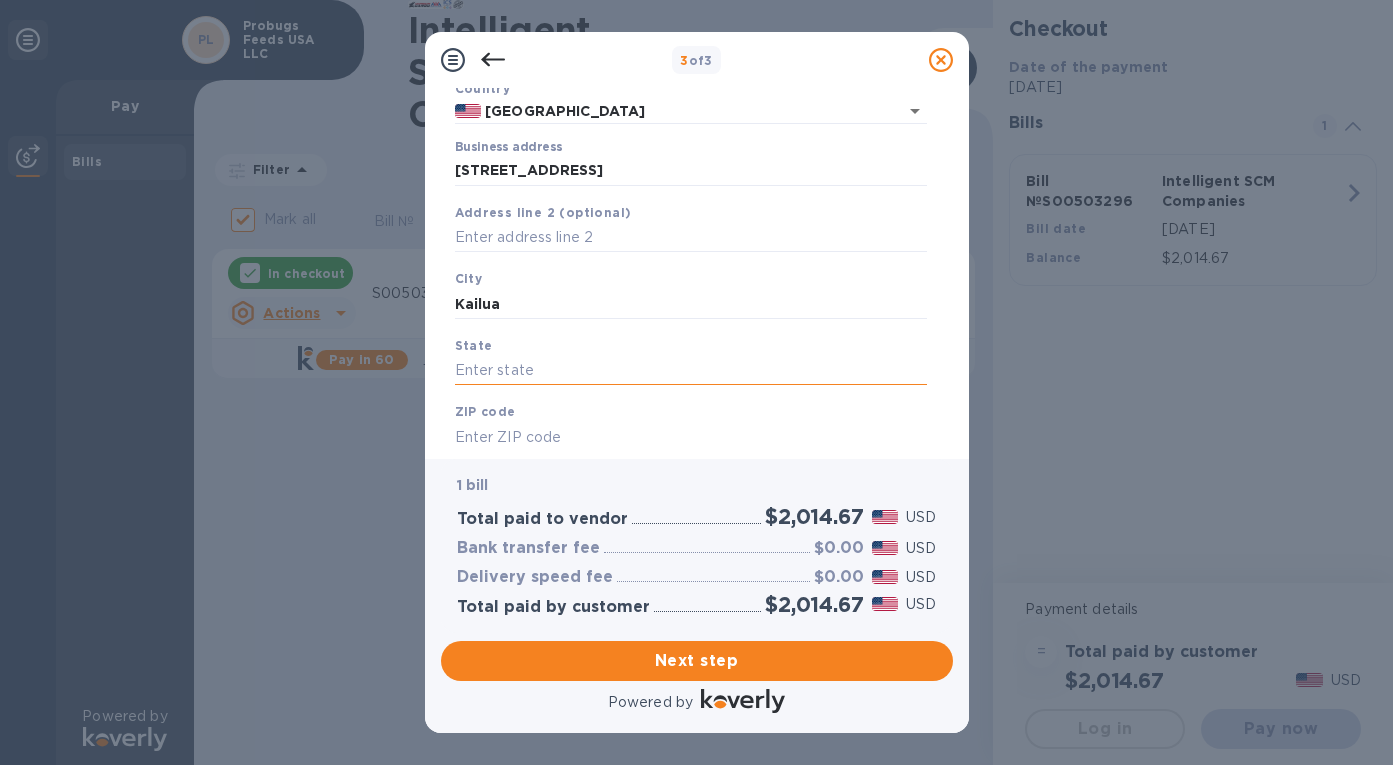 click at bounding box center (691, 371) 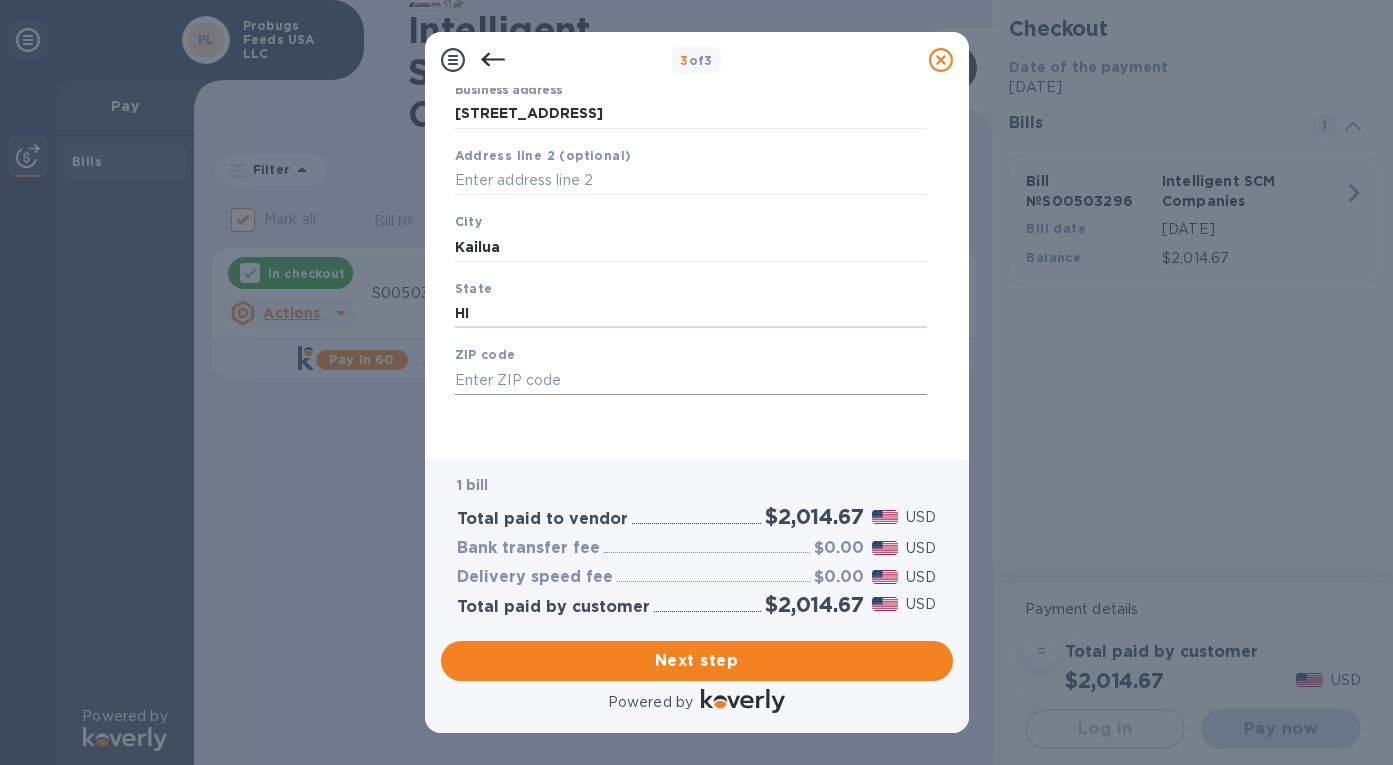 type on "HI" 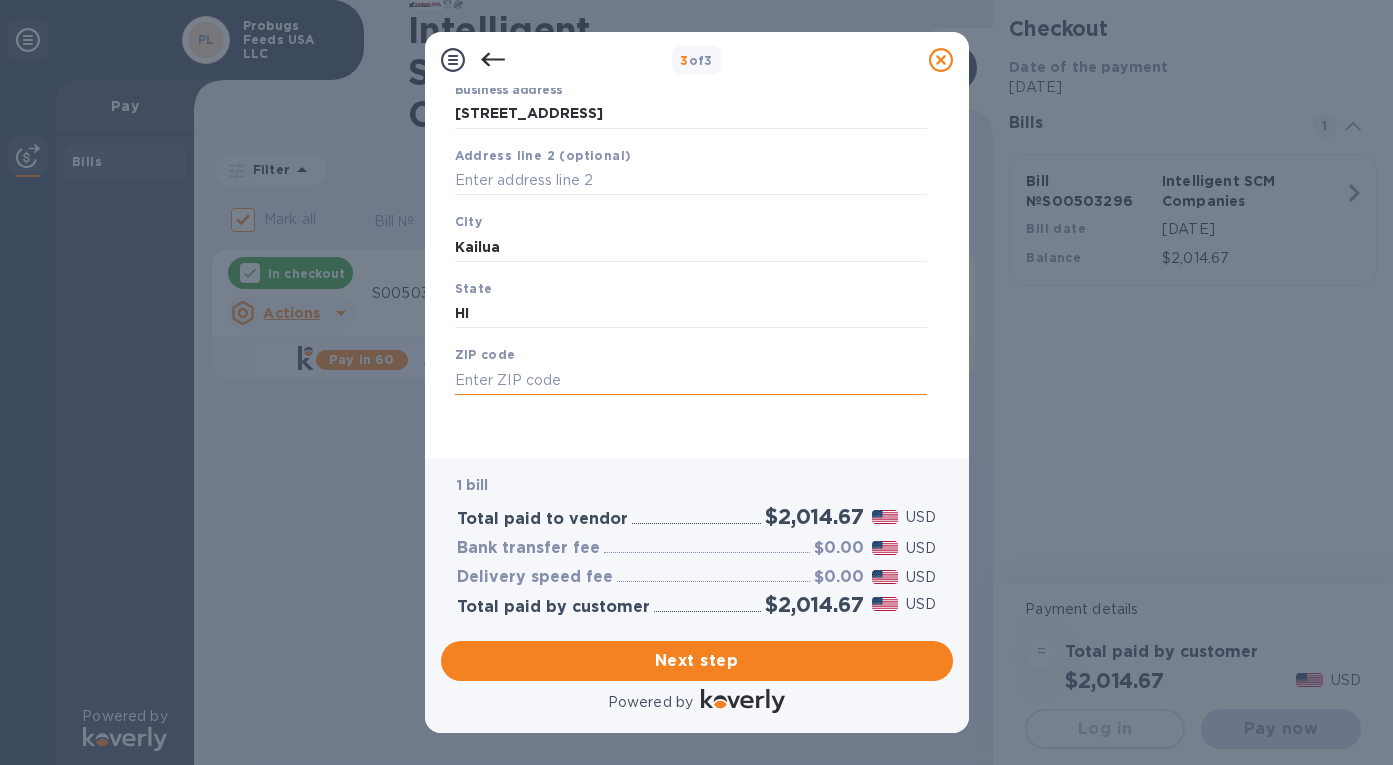 click at bounding box center [691, 380] 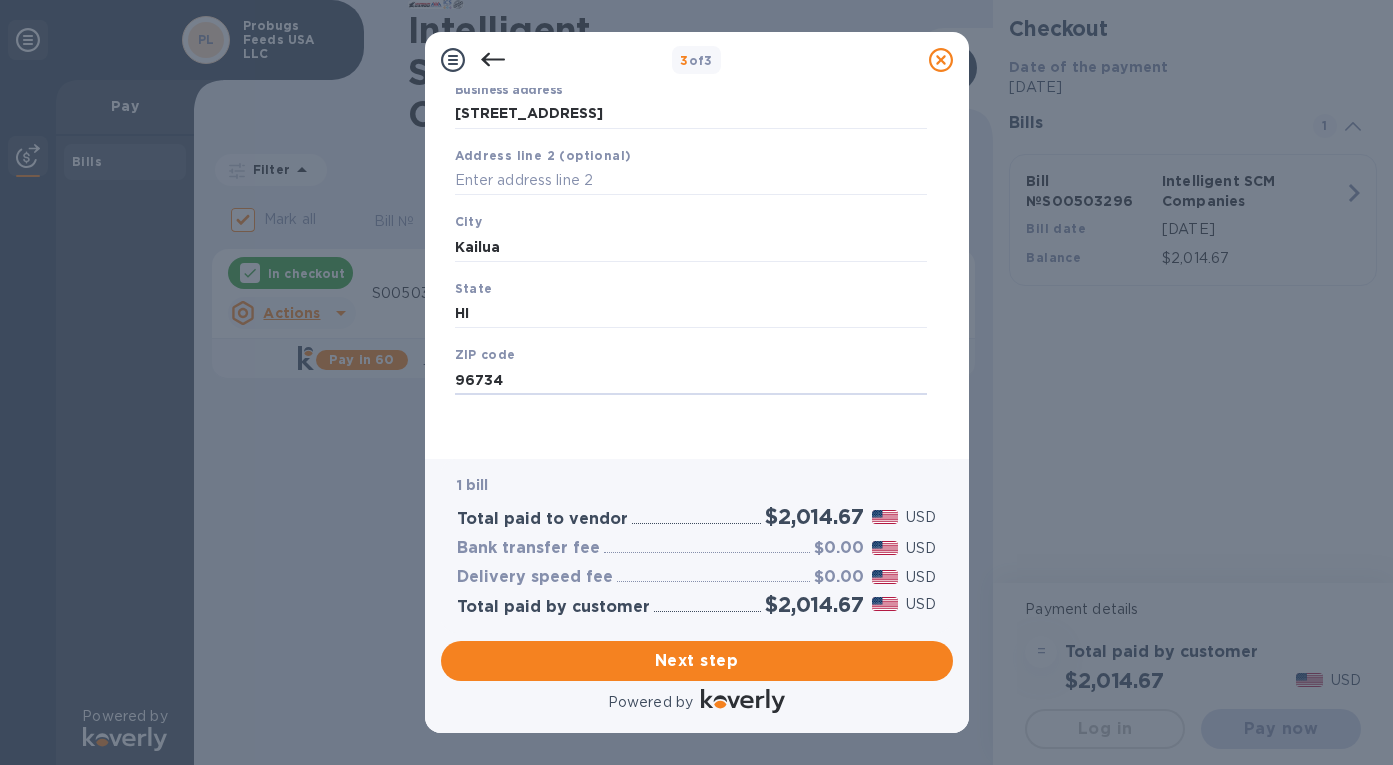 type on "96734" 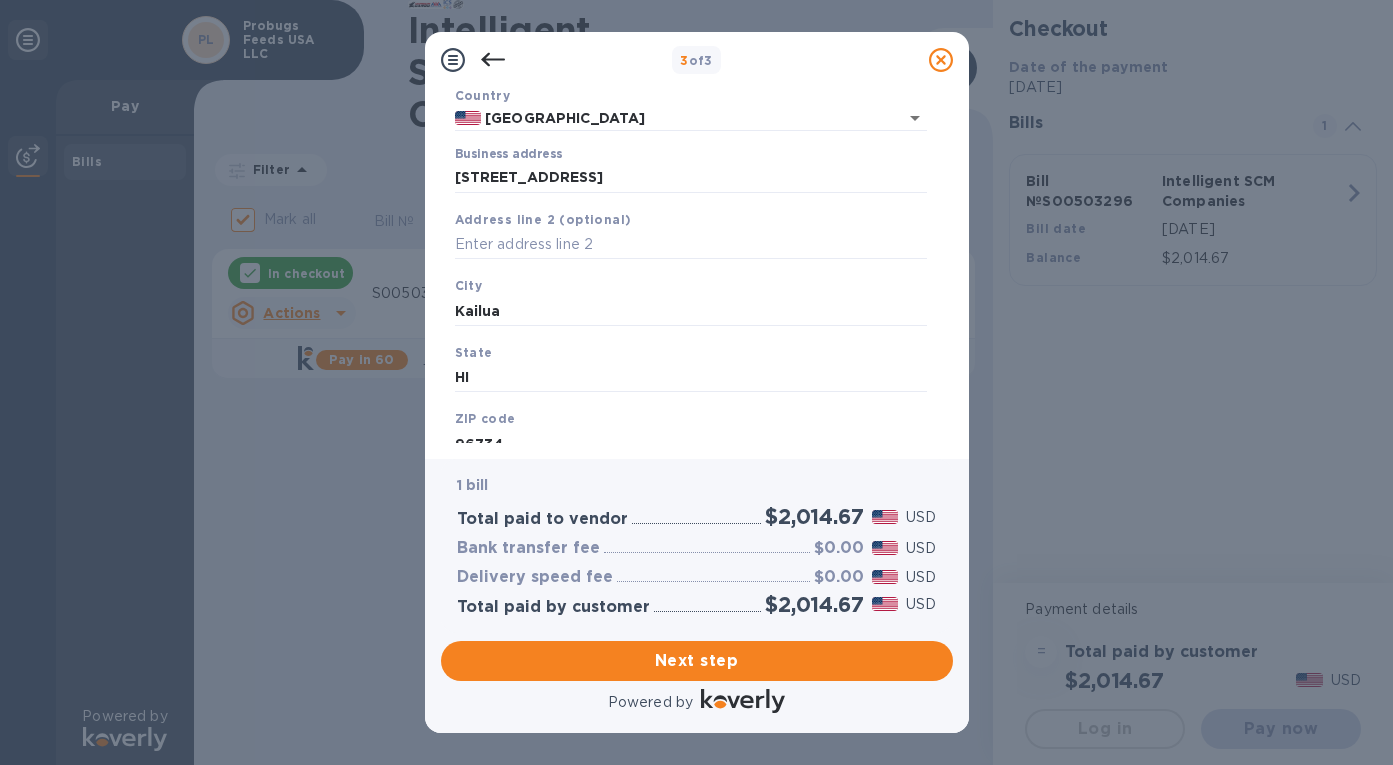 scroll, scrollTop: 215, scrollLeft: 0, axis: vertical 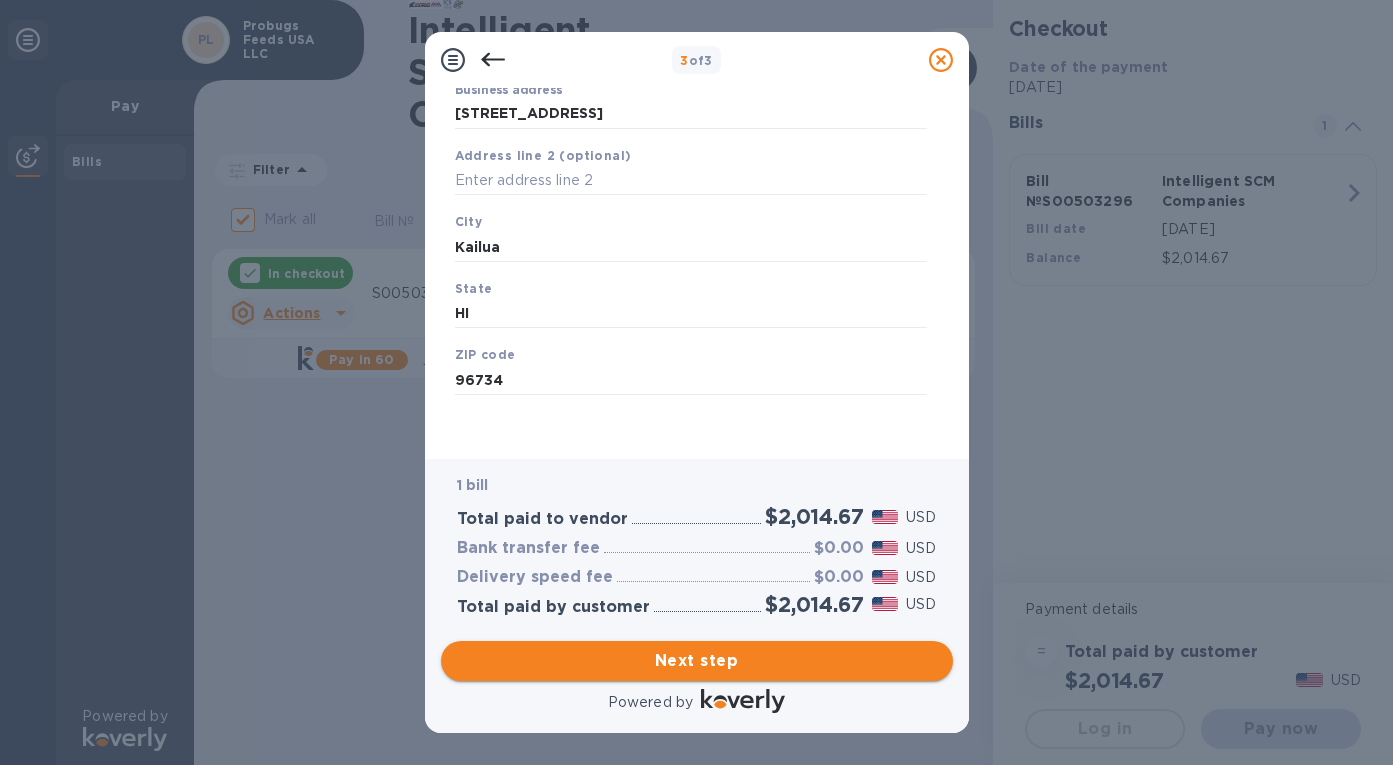 click on "Next step" at bounding box center (697, 661) 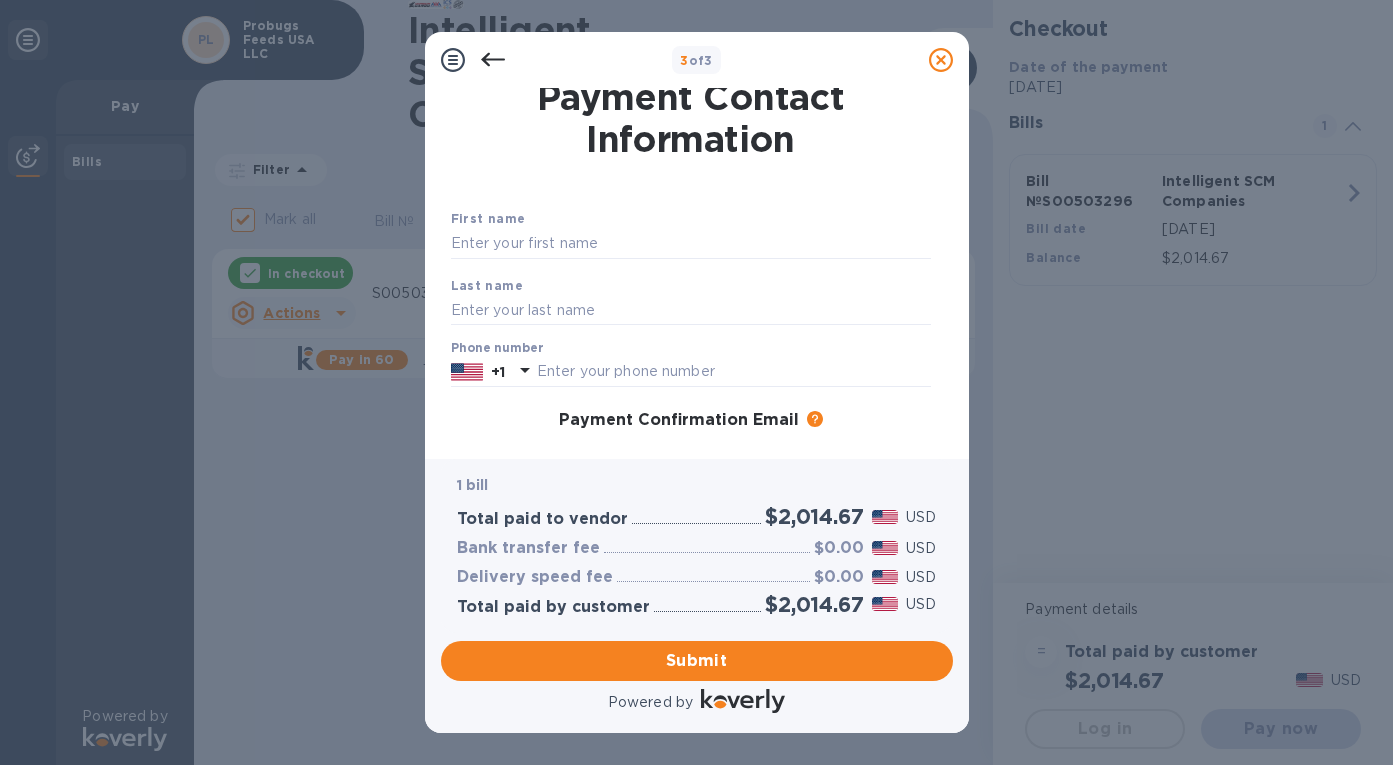 scroll, scrollTop: 0, scrollLeft: 0, axis: both 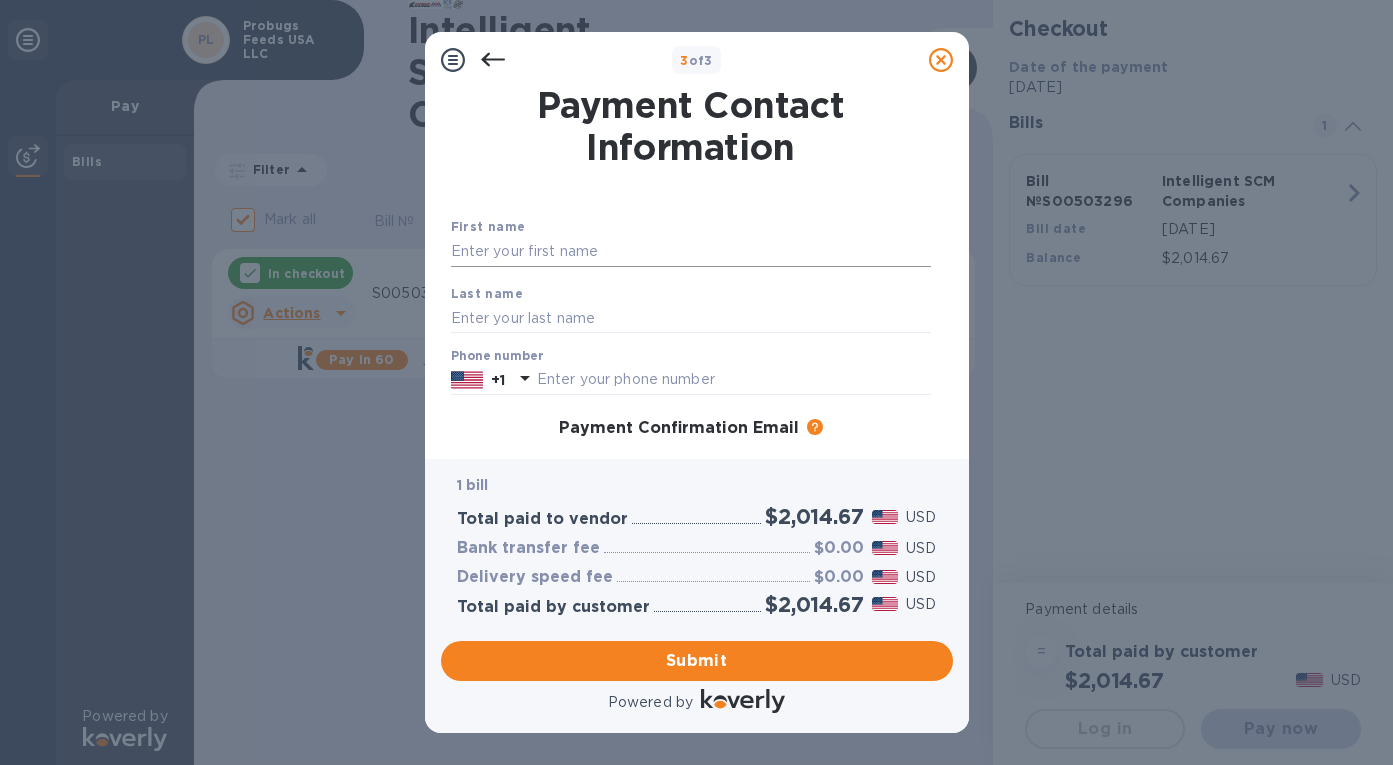 click at bounding box center [691, 252] 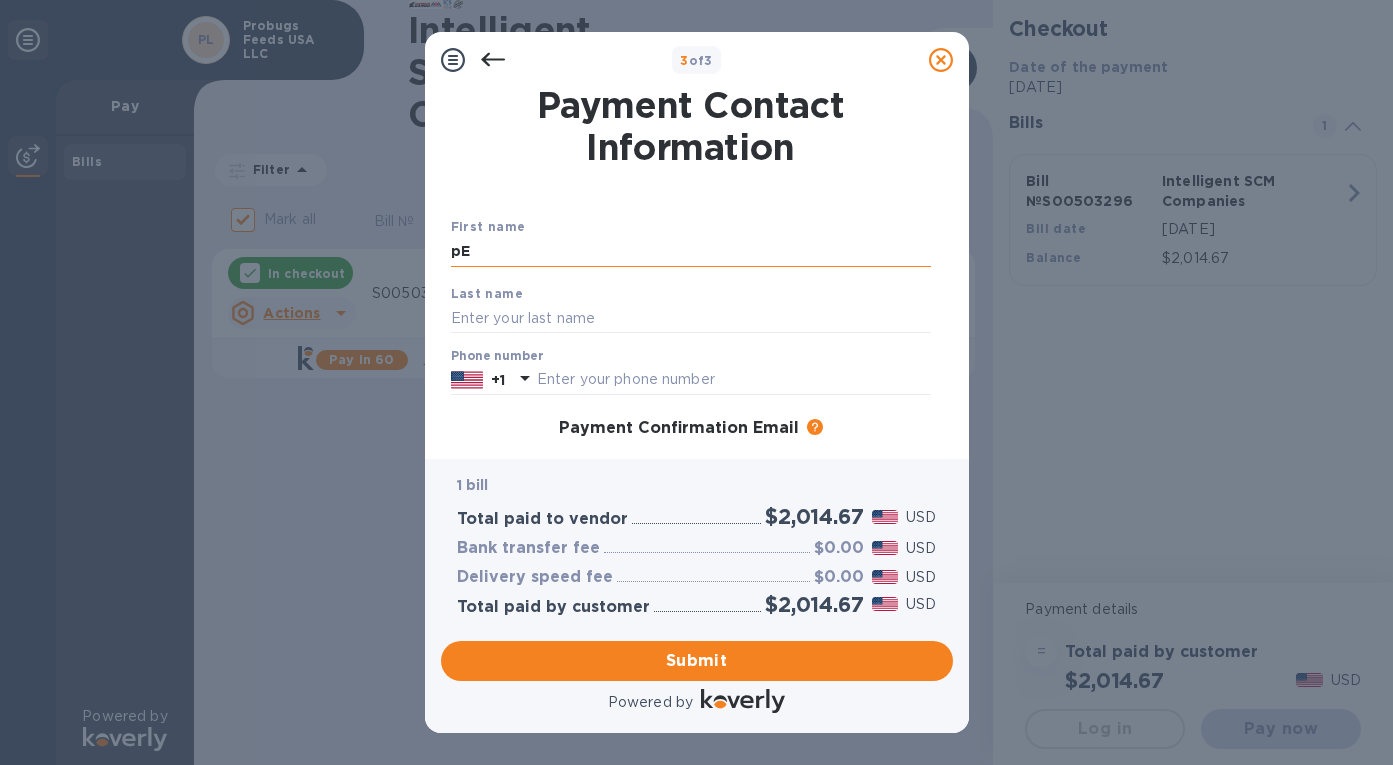 type on "p" 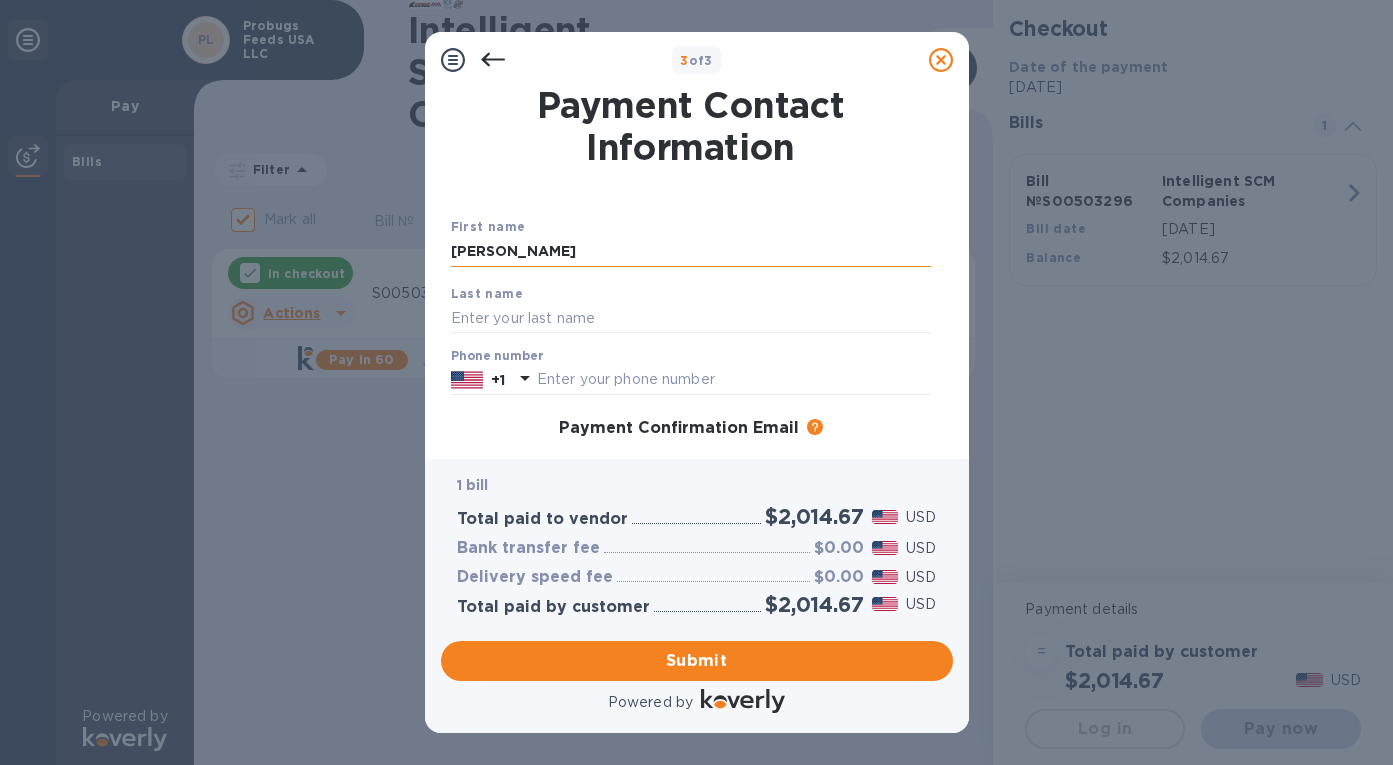 type on "Perrin" 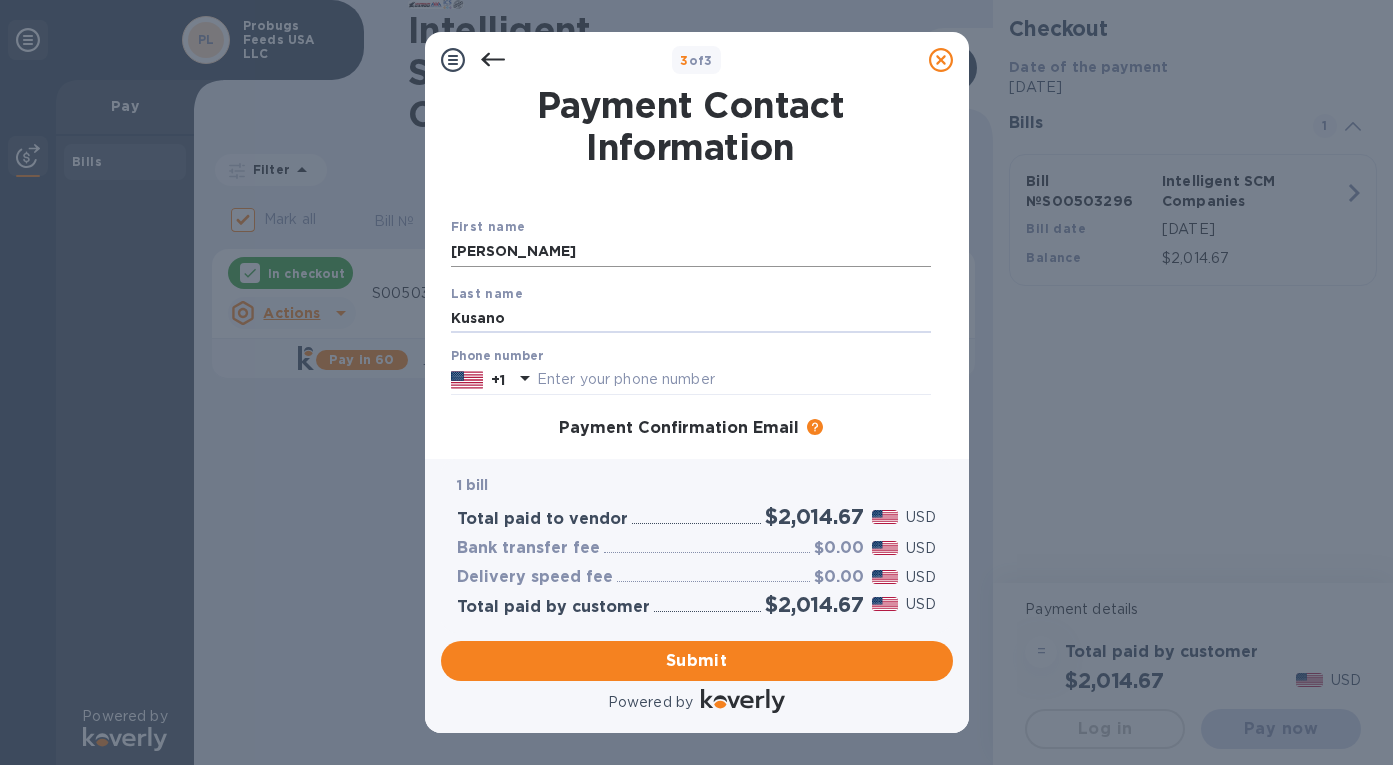 type on "Kusano" 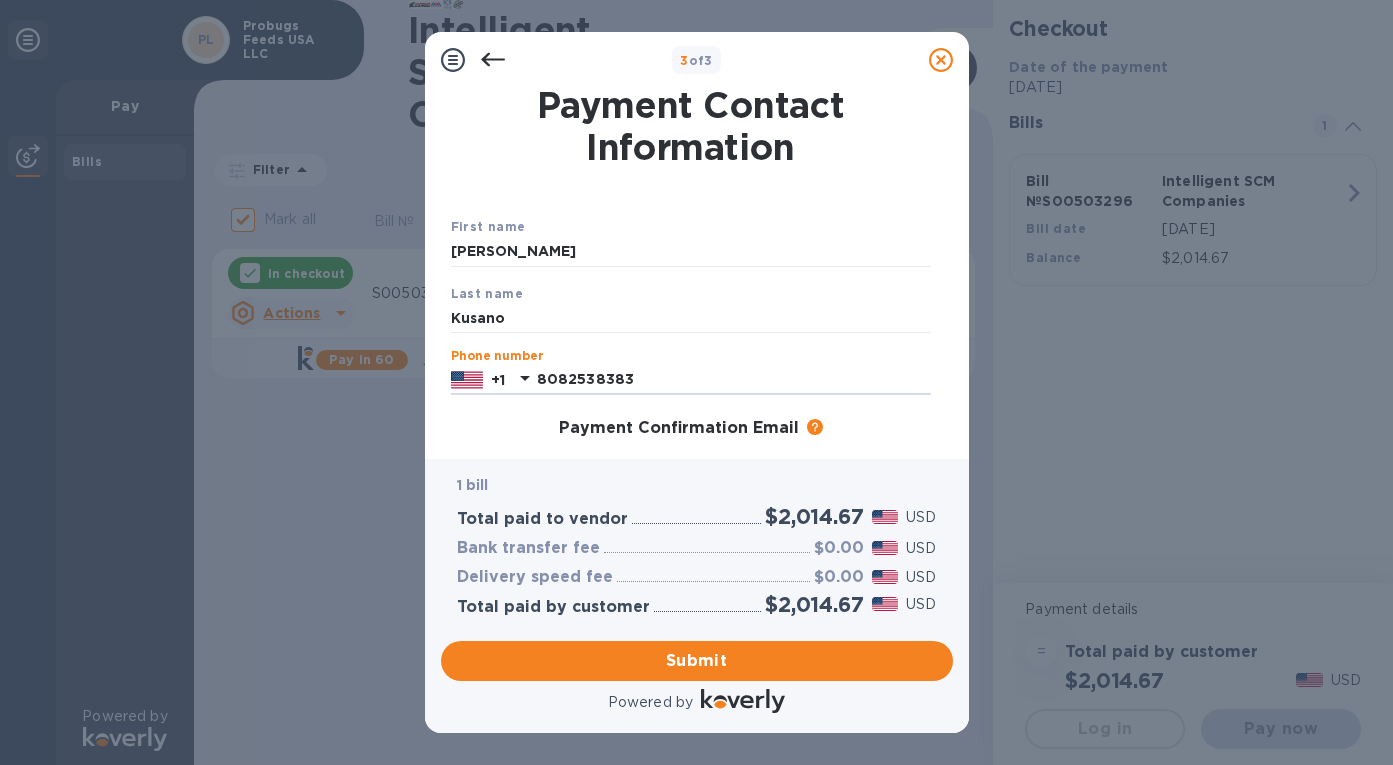 type on "8082538383" 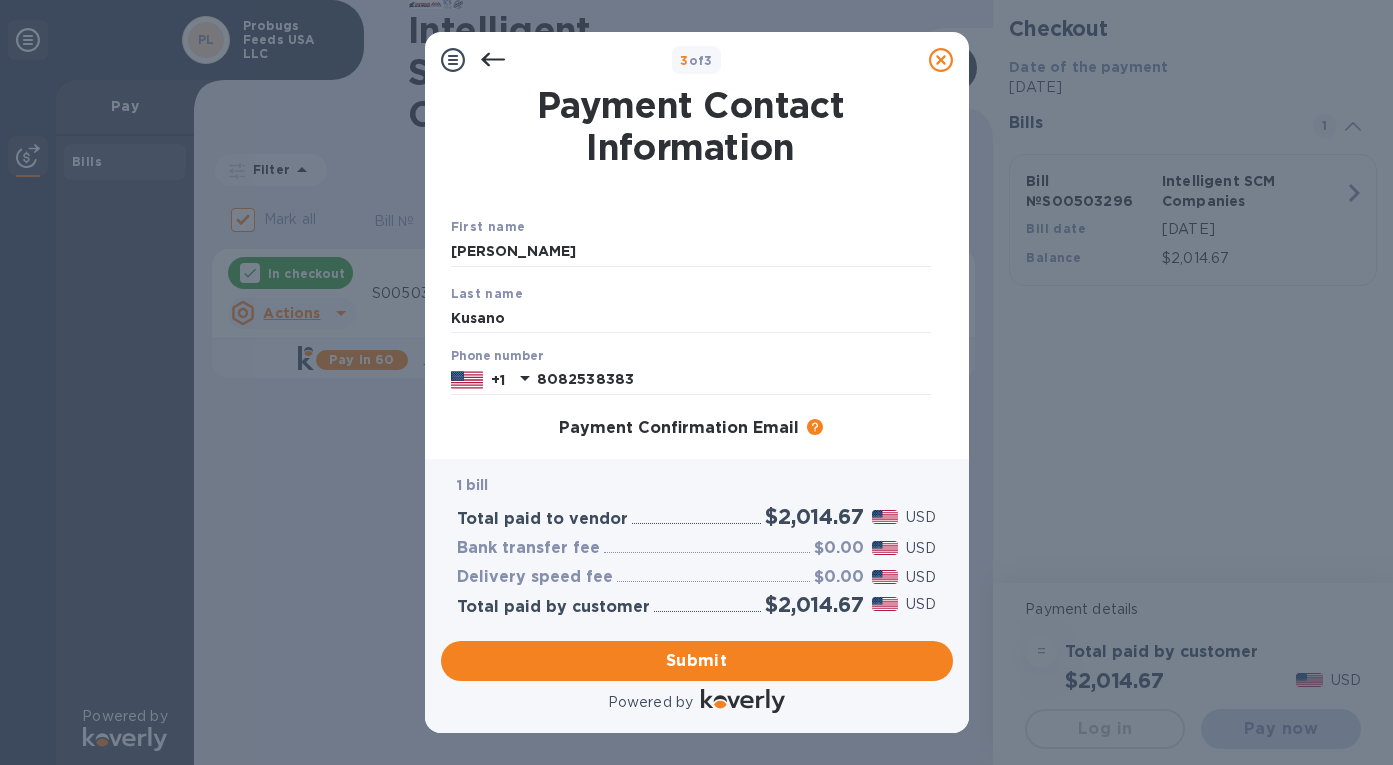 click on "Payment Contact Information First name Perrin Last name Kusano Phone number +1 8082538383 Payment Confirmation Email The added email addresses will be used to send the payment confirmation. Primary email Additional email Email address will be added to the list of emails Add to the list Added additional emails Submit" at bounding box center [697, 273] 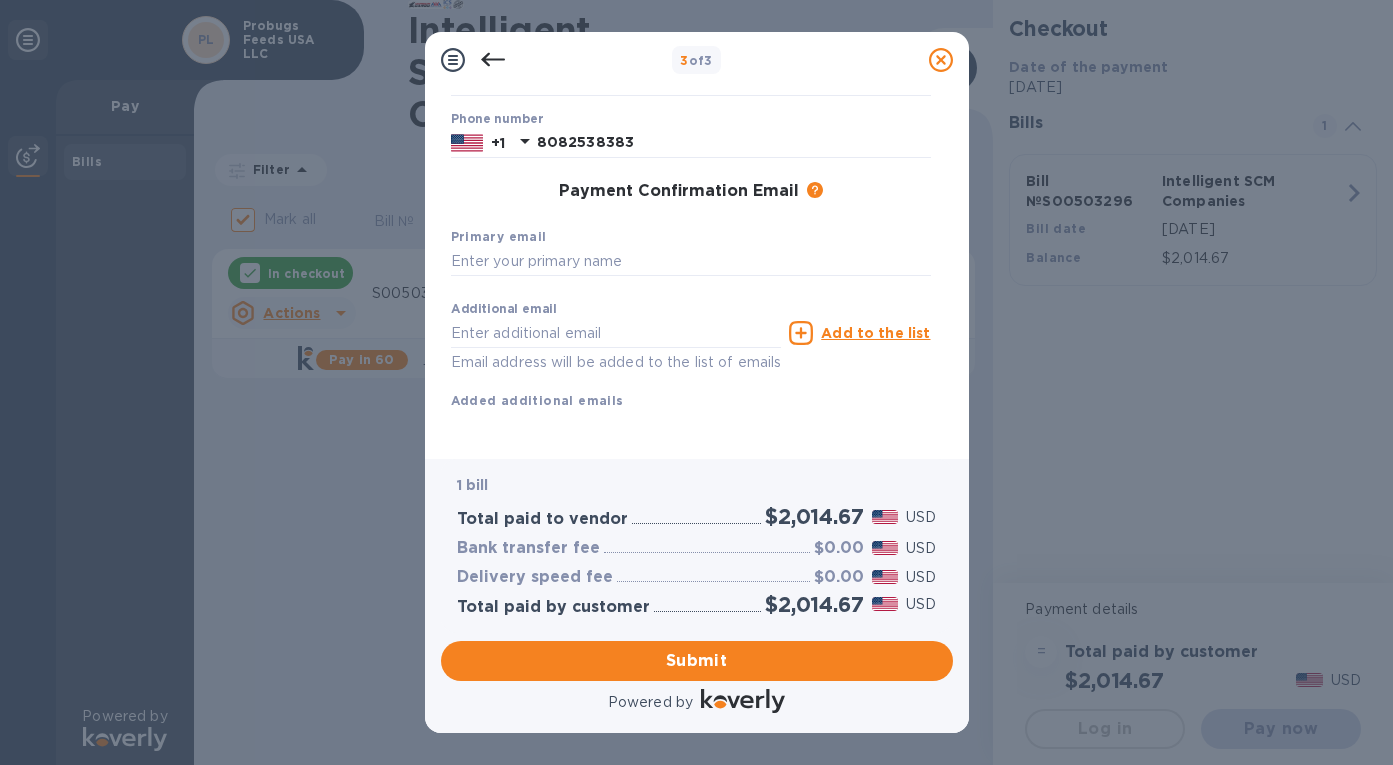 scroll, scrollTop: 243, scrollLeft: 0, axis: vertical 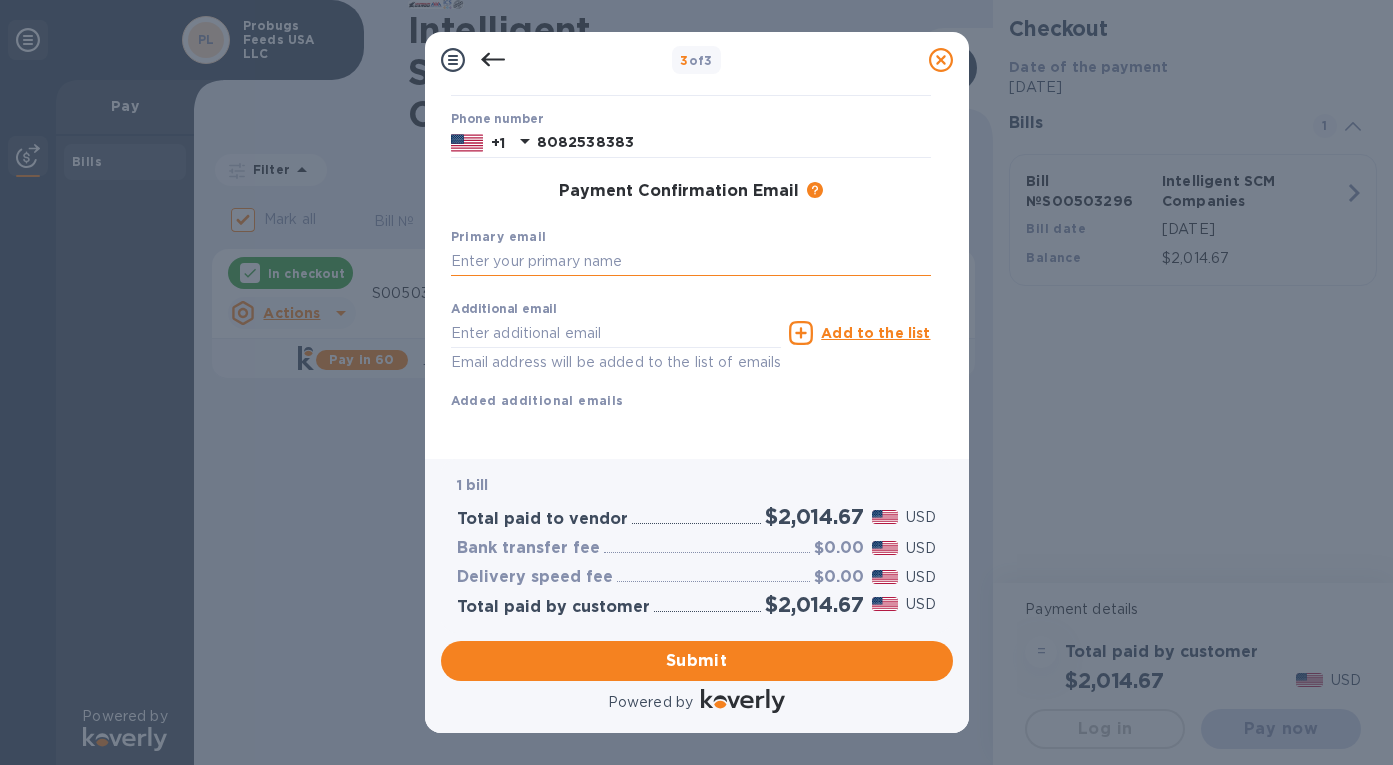 click at bounding box center [691, 262] 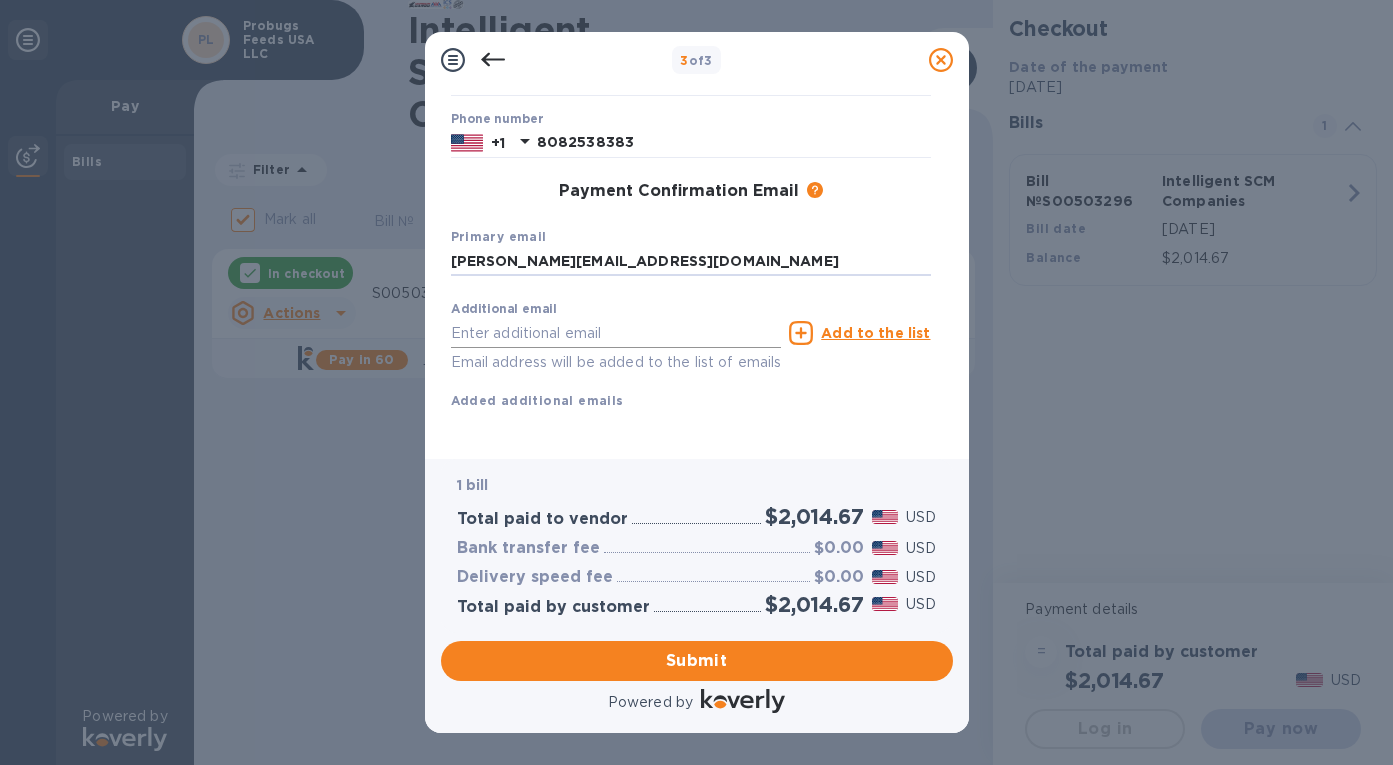 type on "[PERSON_NAME][EMAIL_ADDRESS][DOMAIN_NAME]" 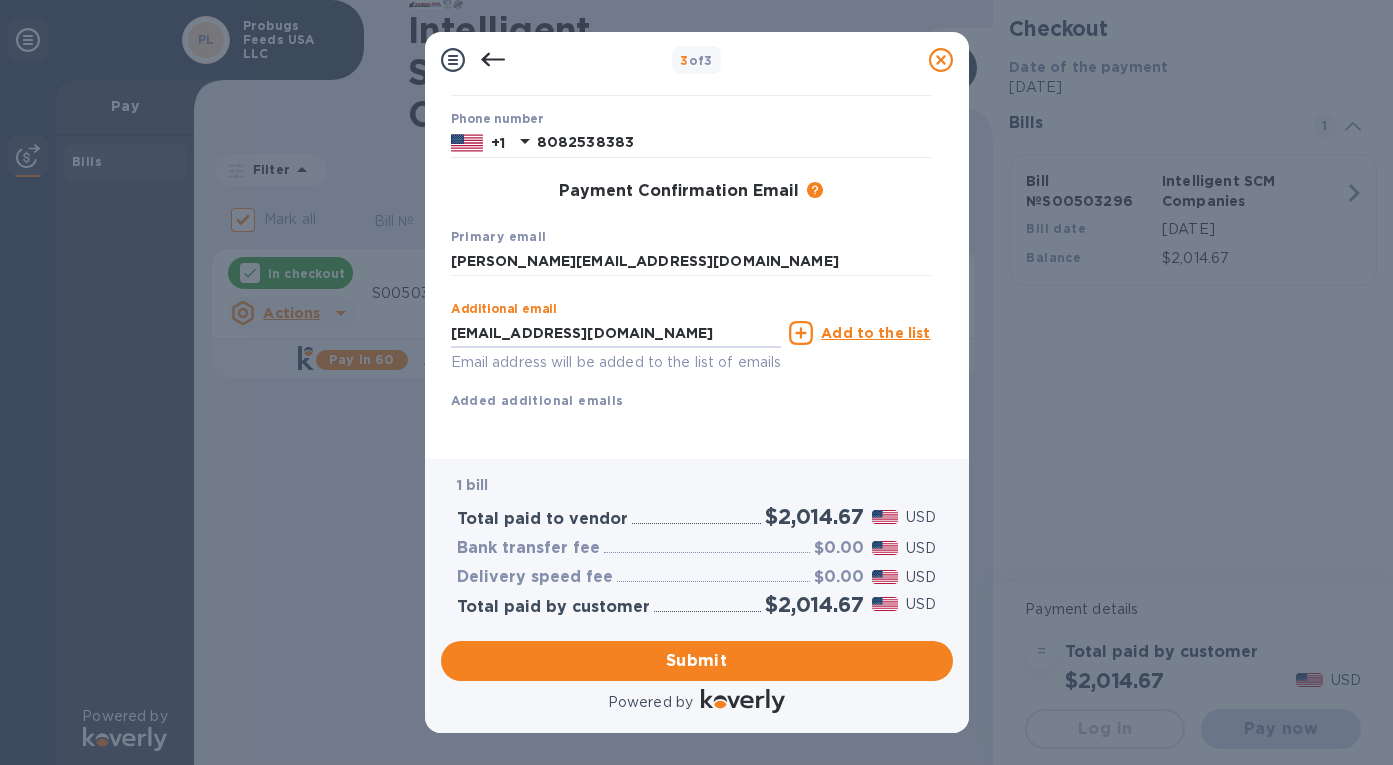 type on "mfpkllc@gmail.com" 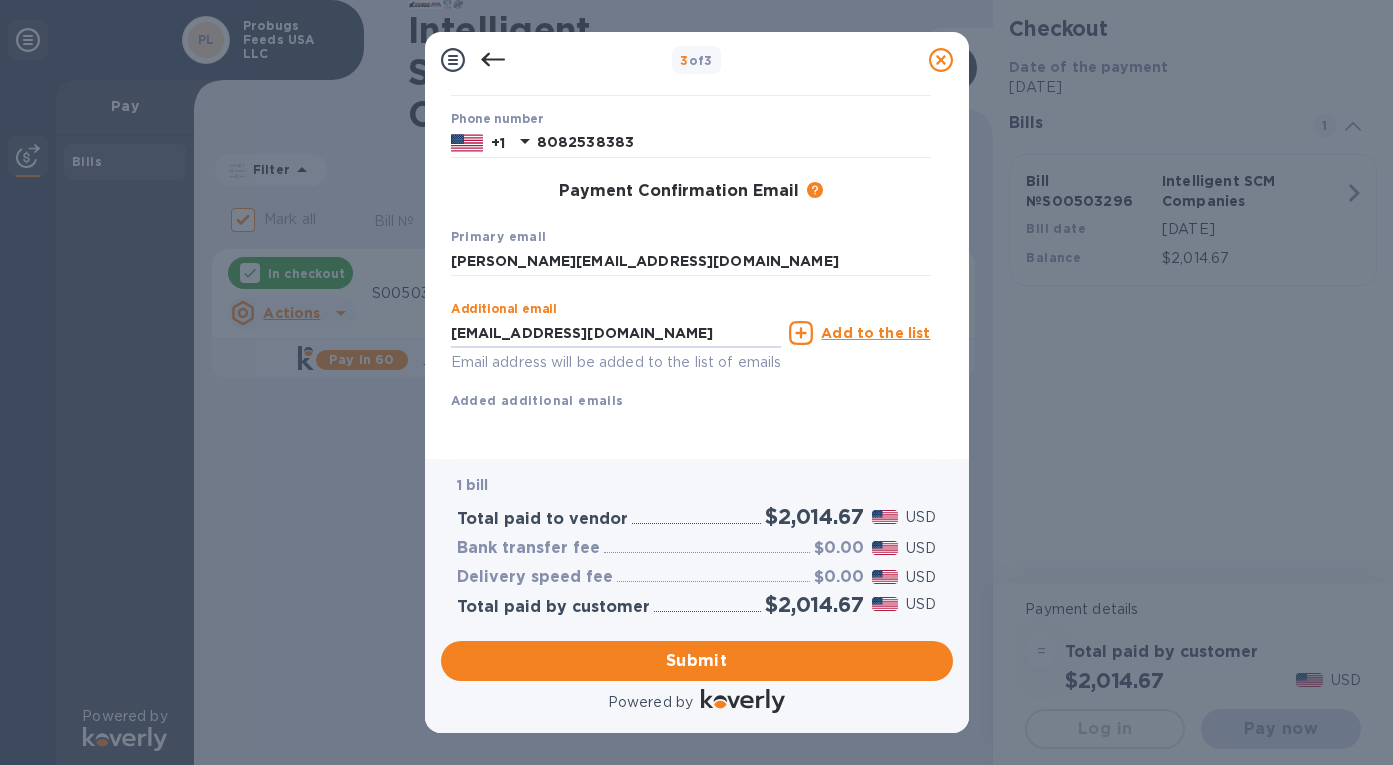 click 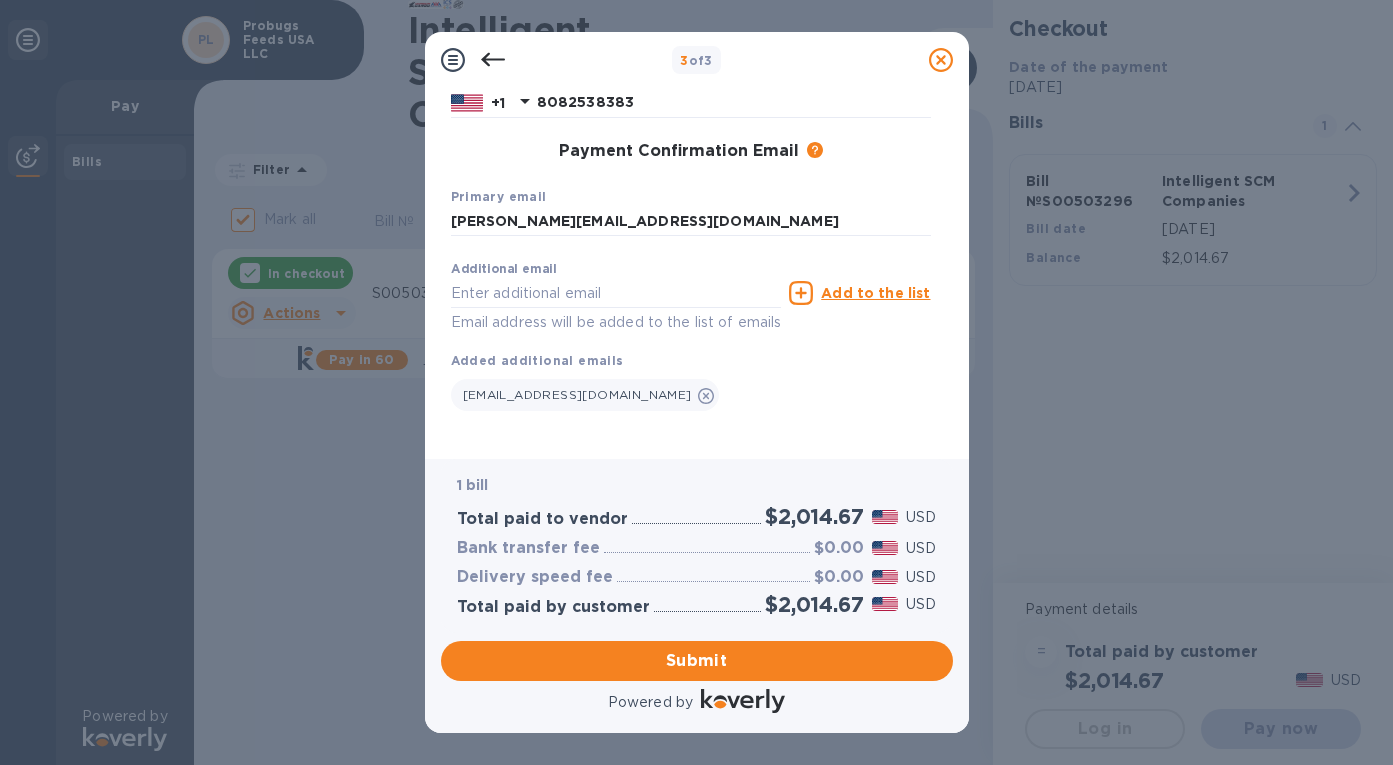 scroll, scrollTop: 286, scrollLeft: 0, axis: vertical 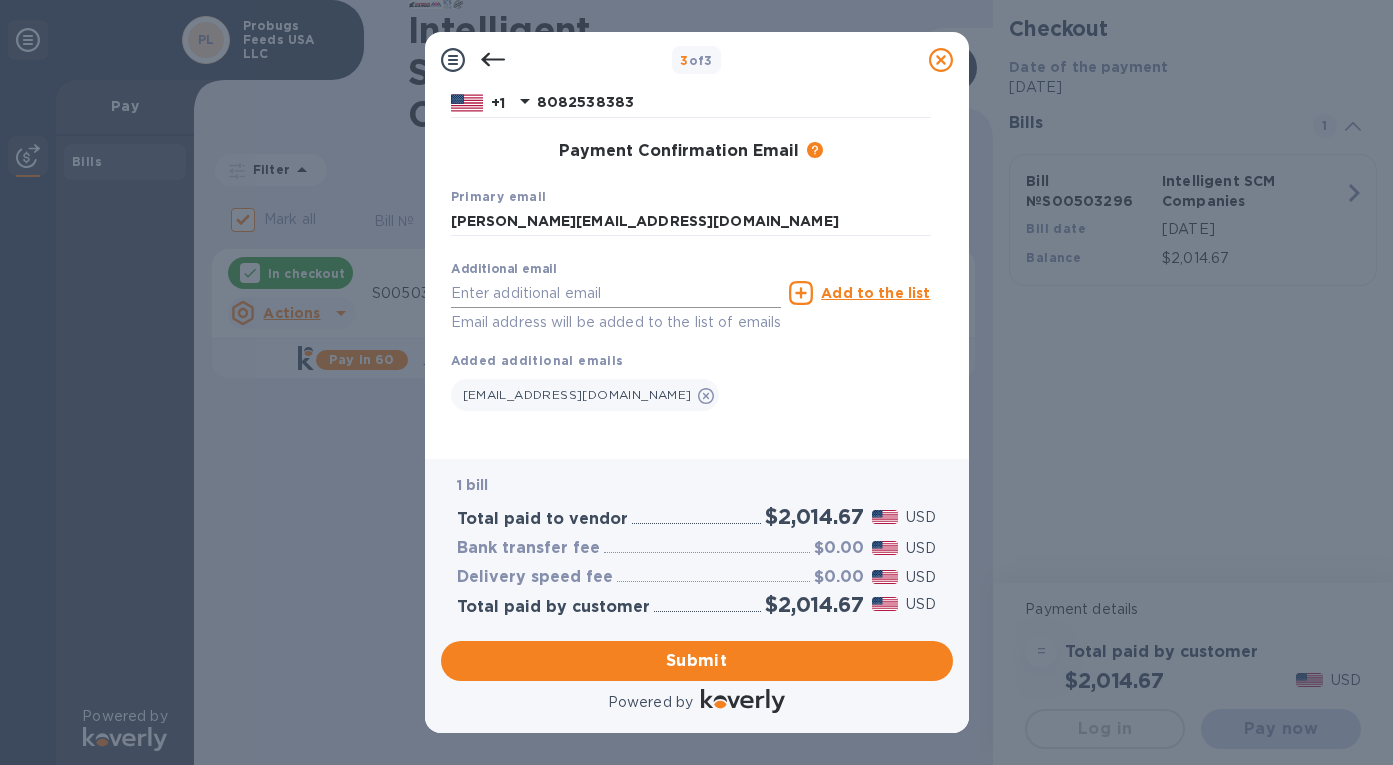 click at bounding box center [616, 293] 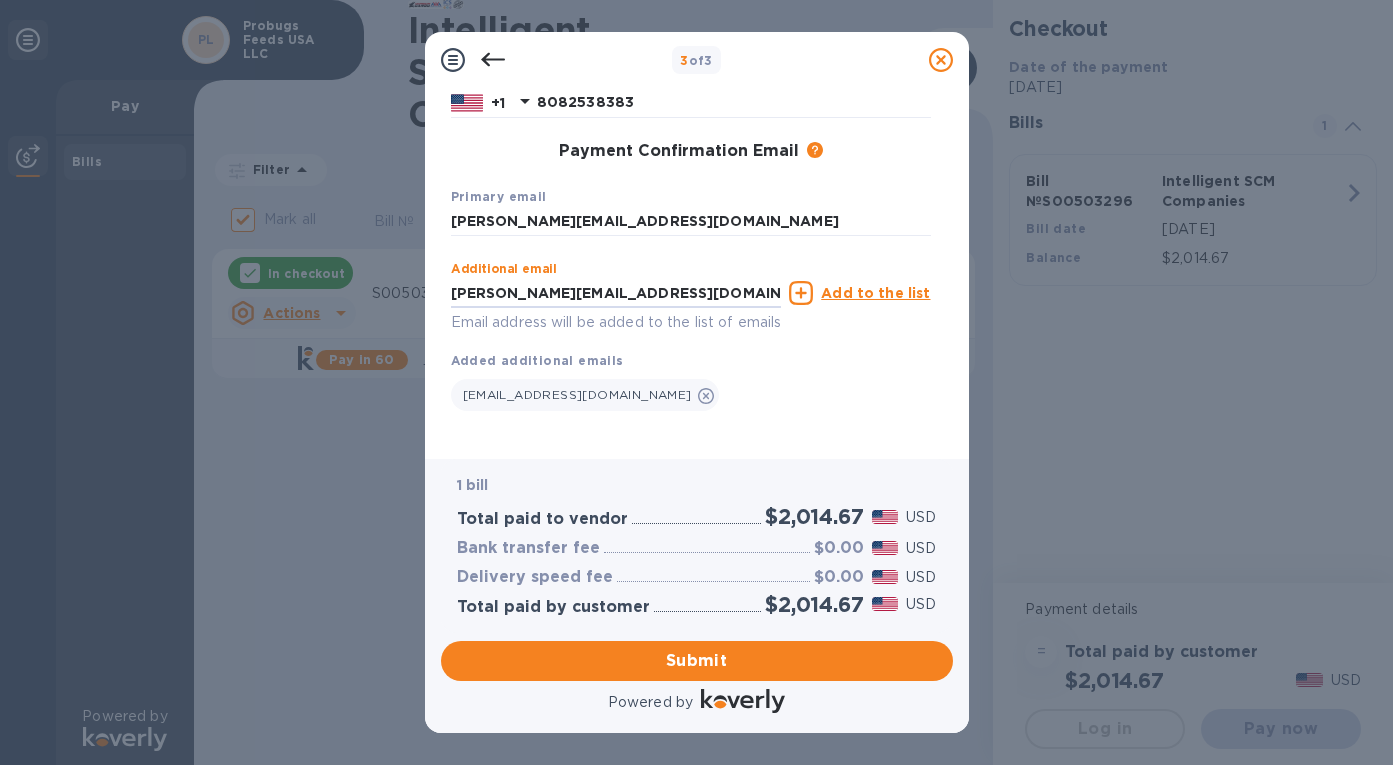 type on "perrin@momotarotrading.com" 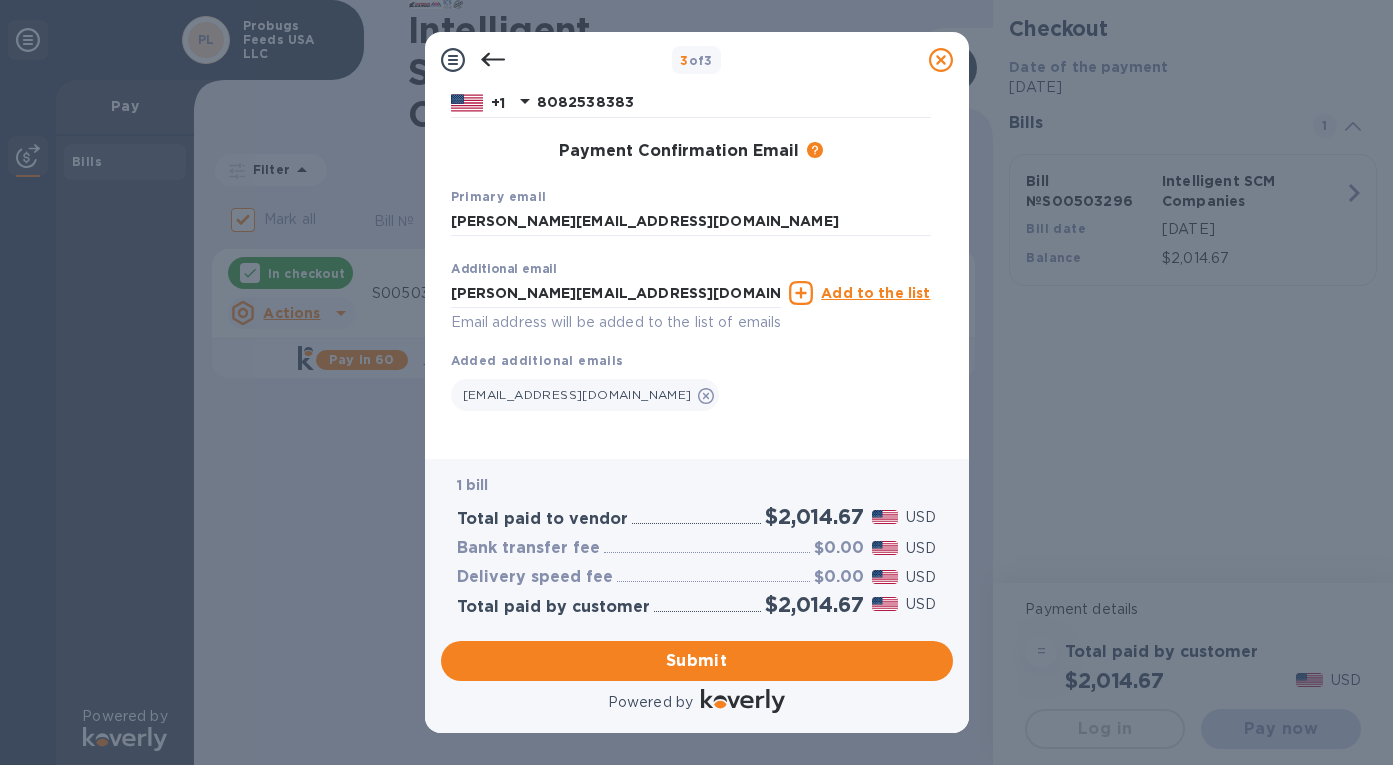 click 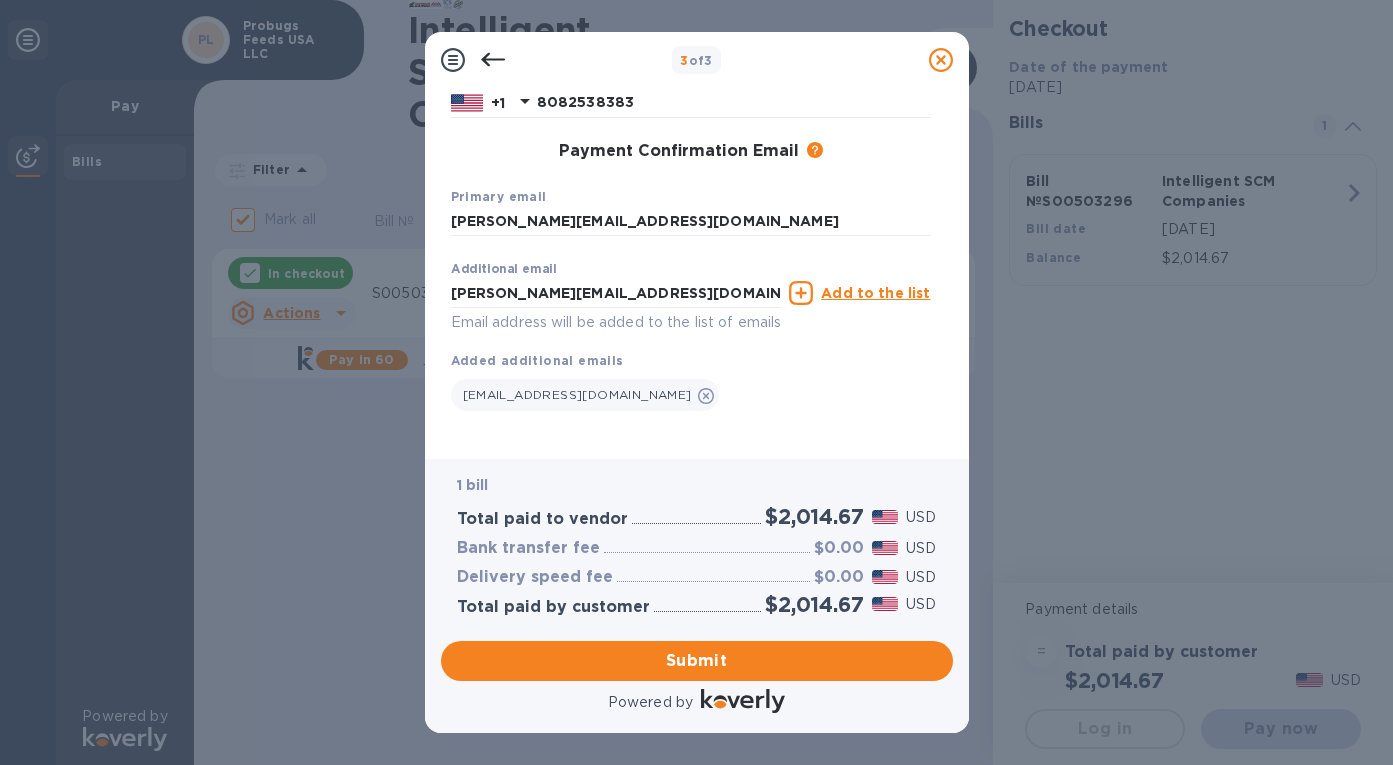 type 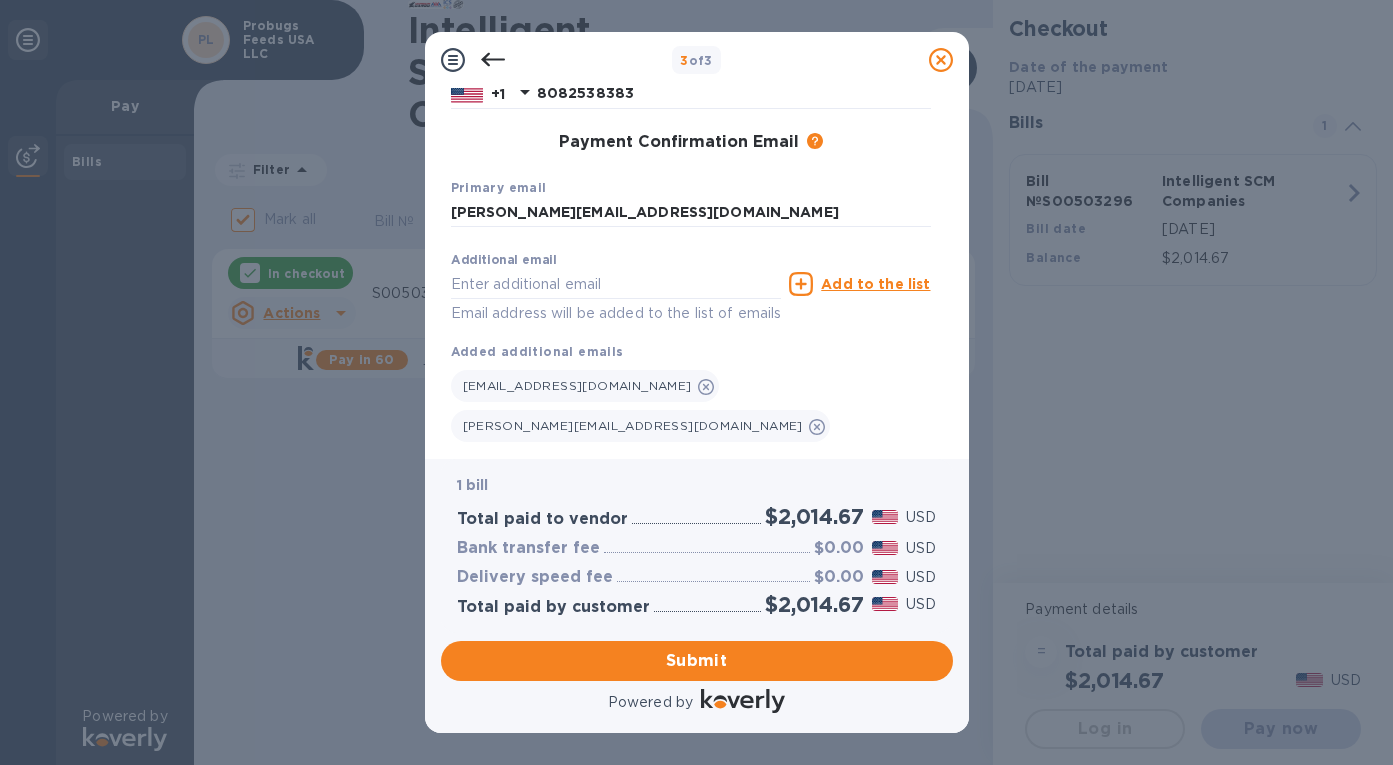 scroll, scrollTop: 298, scrollLeft: 0, axis: vertical 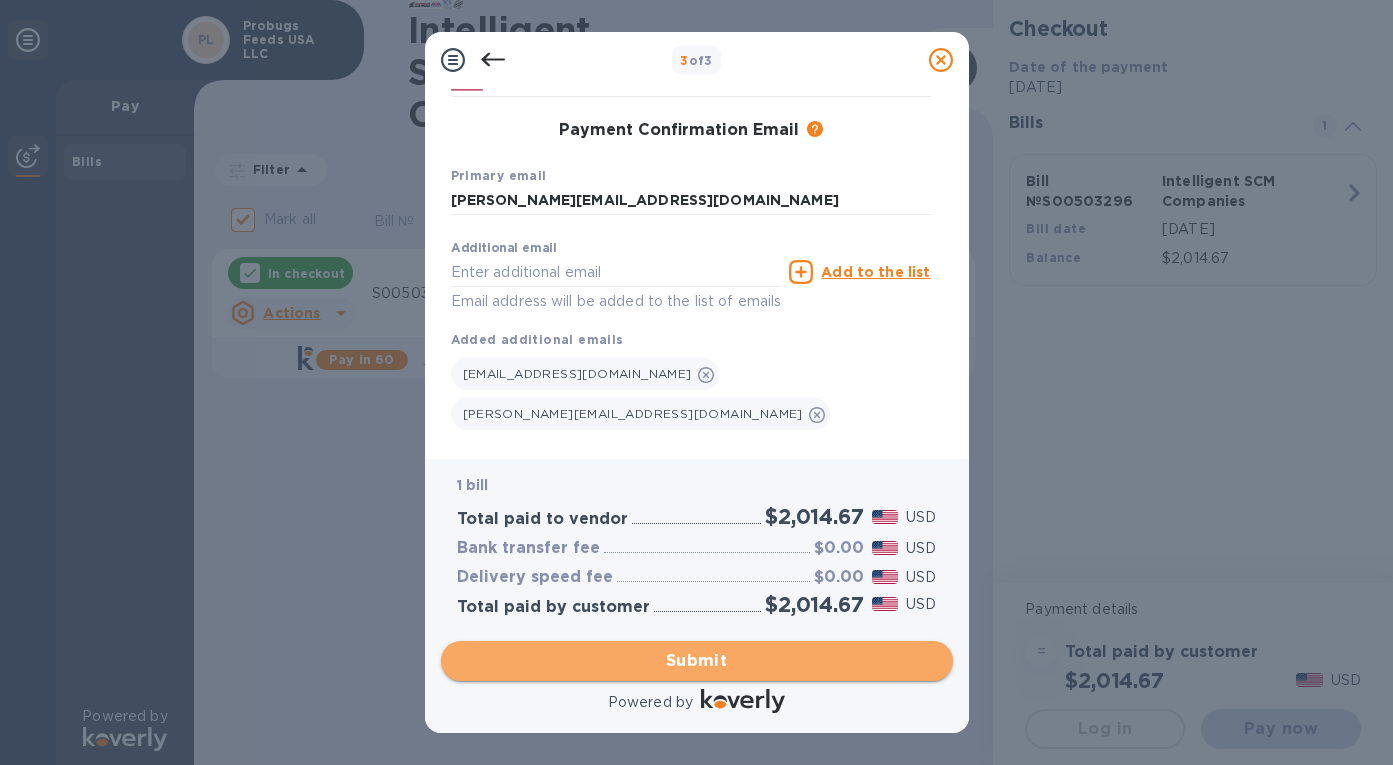 click on "Submit" at bounding box center [697, 661] 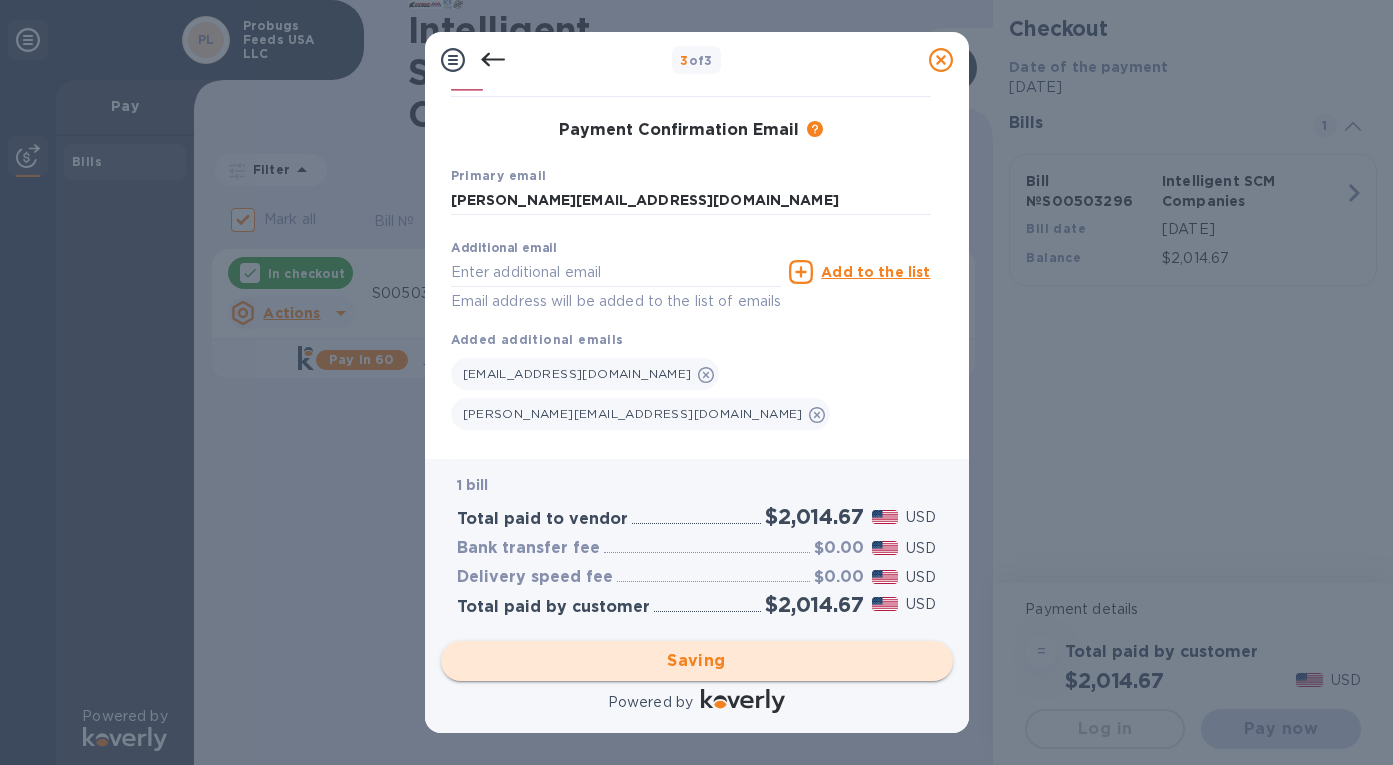 checkbox on "false" 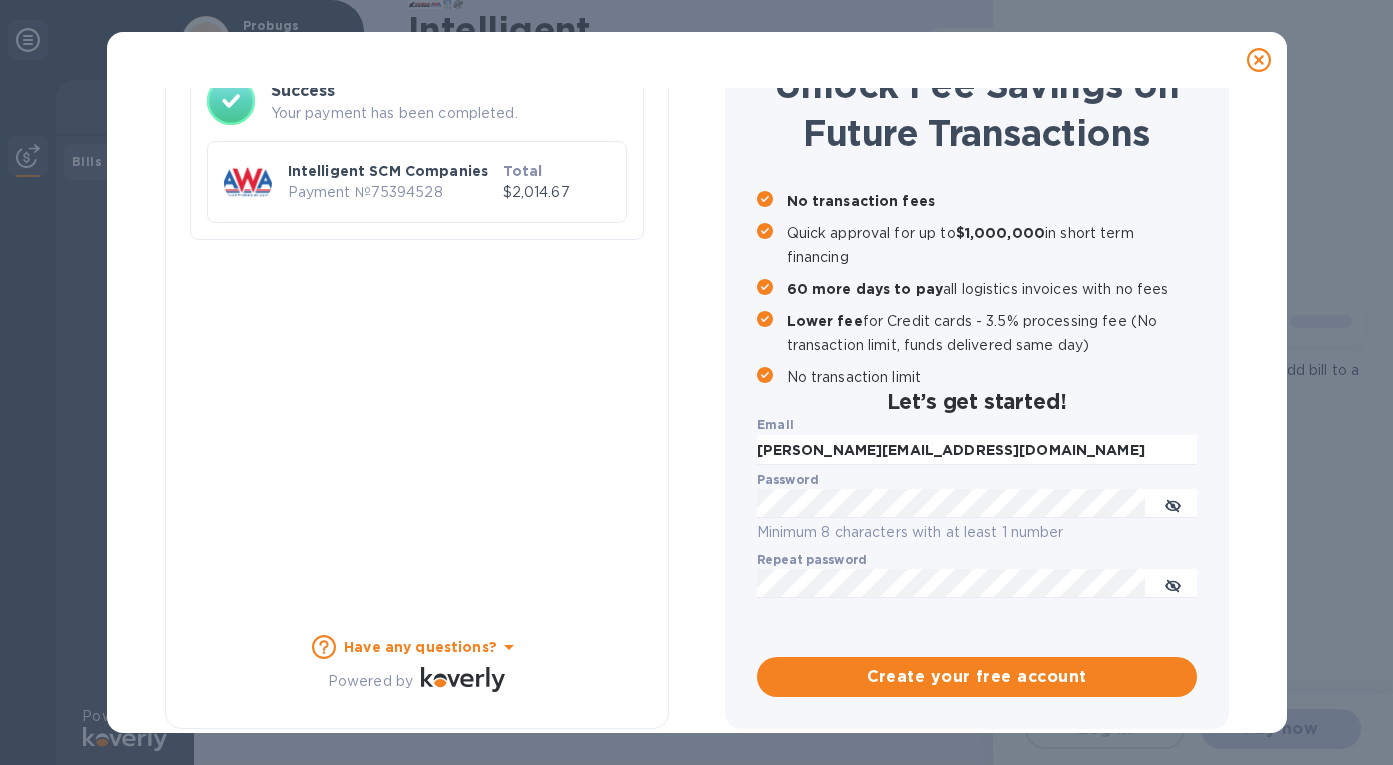 scroll, scrollTop: 155, scrollLeft: 0, axis: vertical 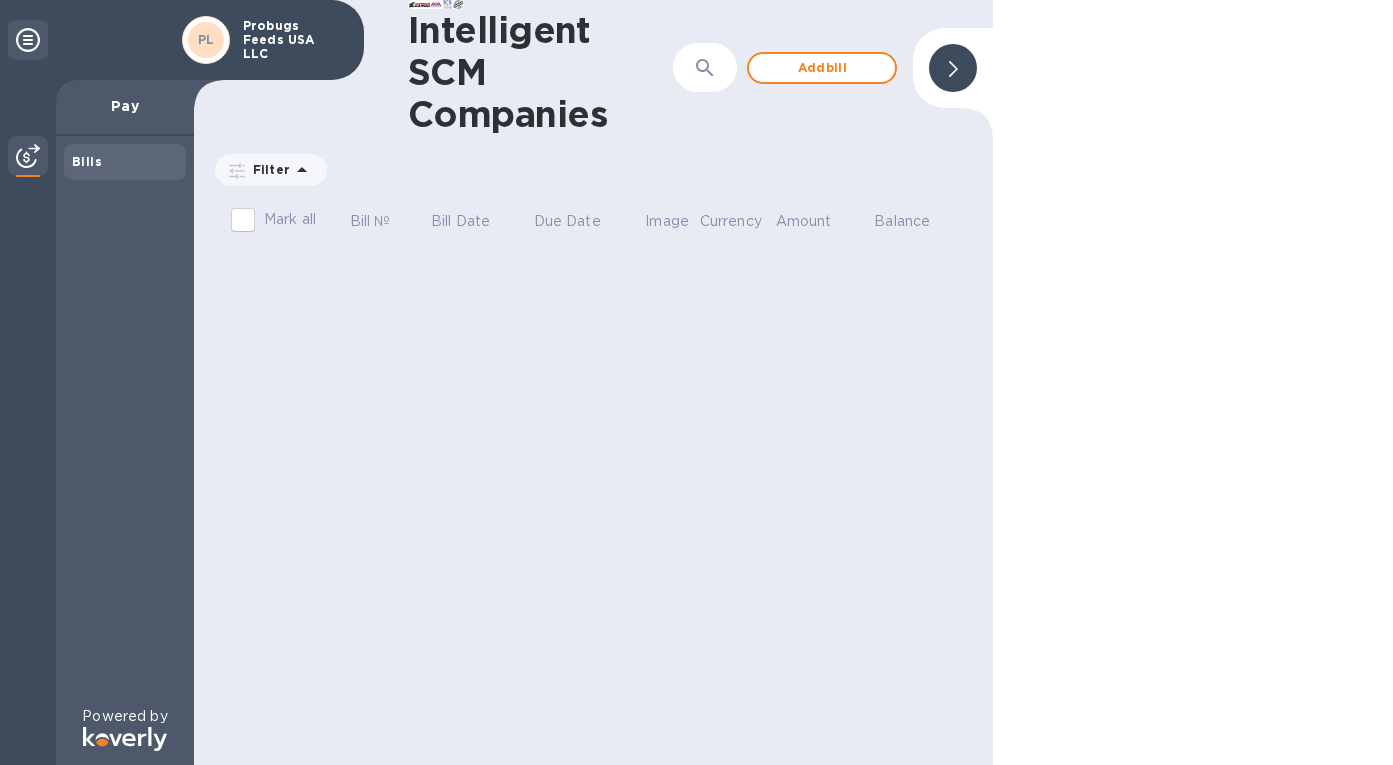click on "Bills" at bounding box center (125, 162) 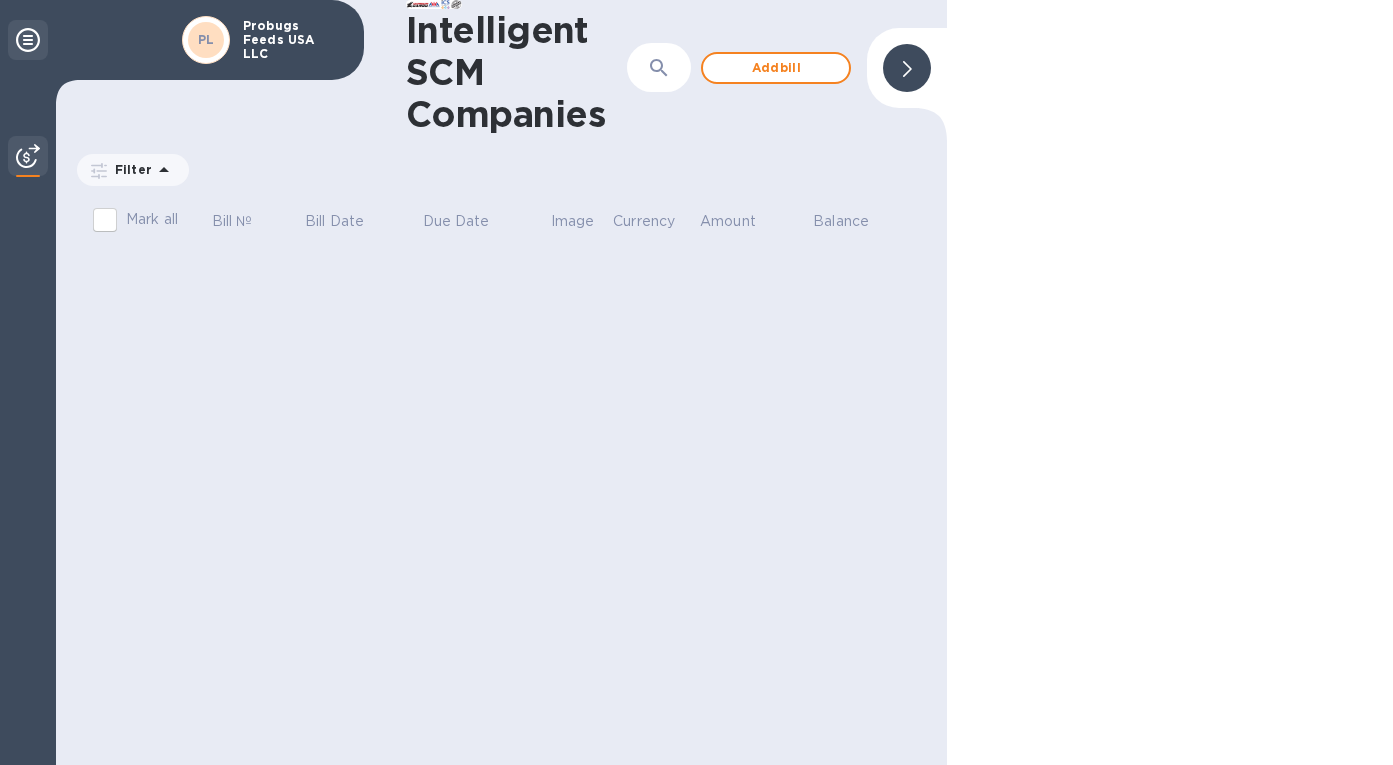 click 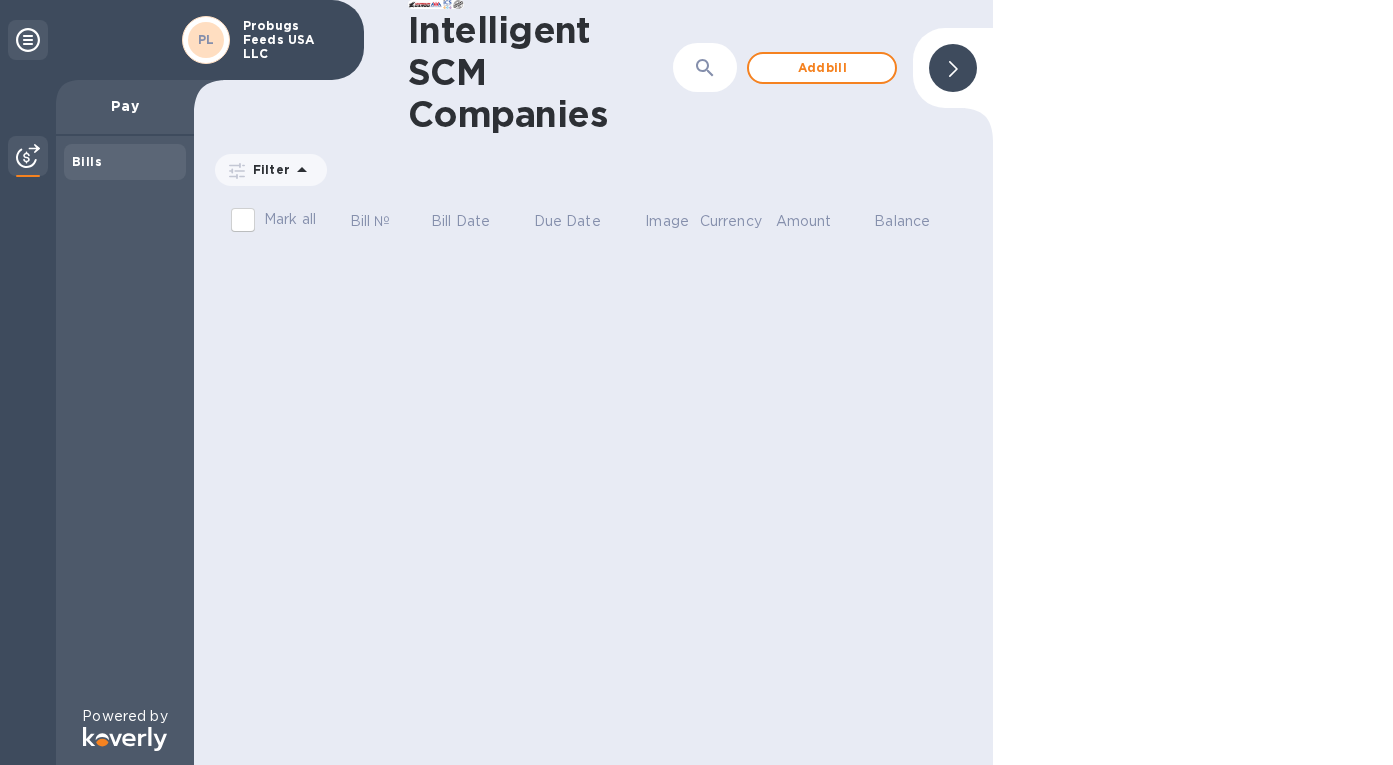 click at bounding box center [953, 68] 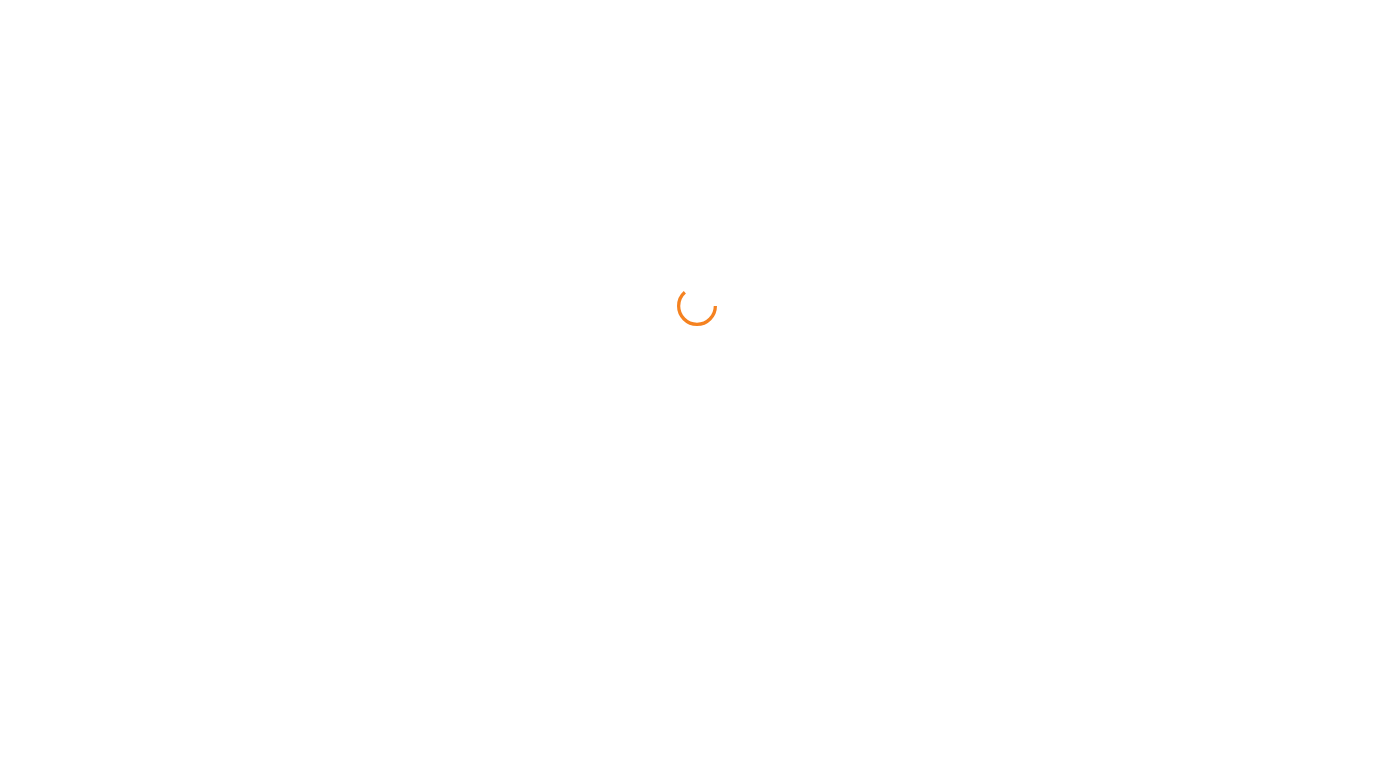 scroll, scrollTop: 0, scrollLeft: 0, axis: both 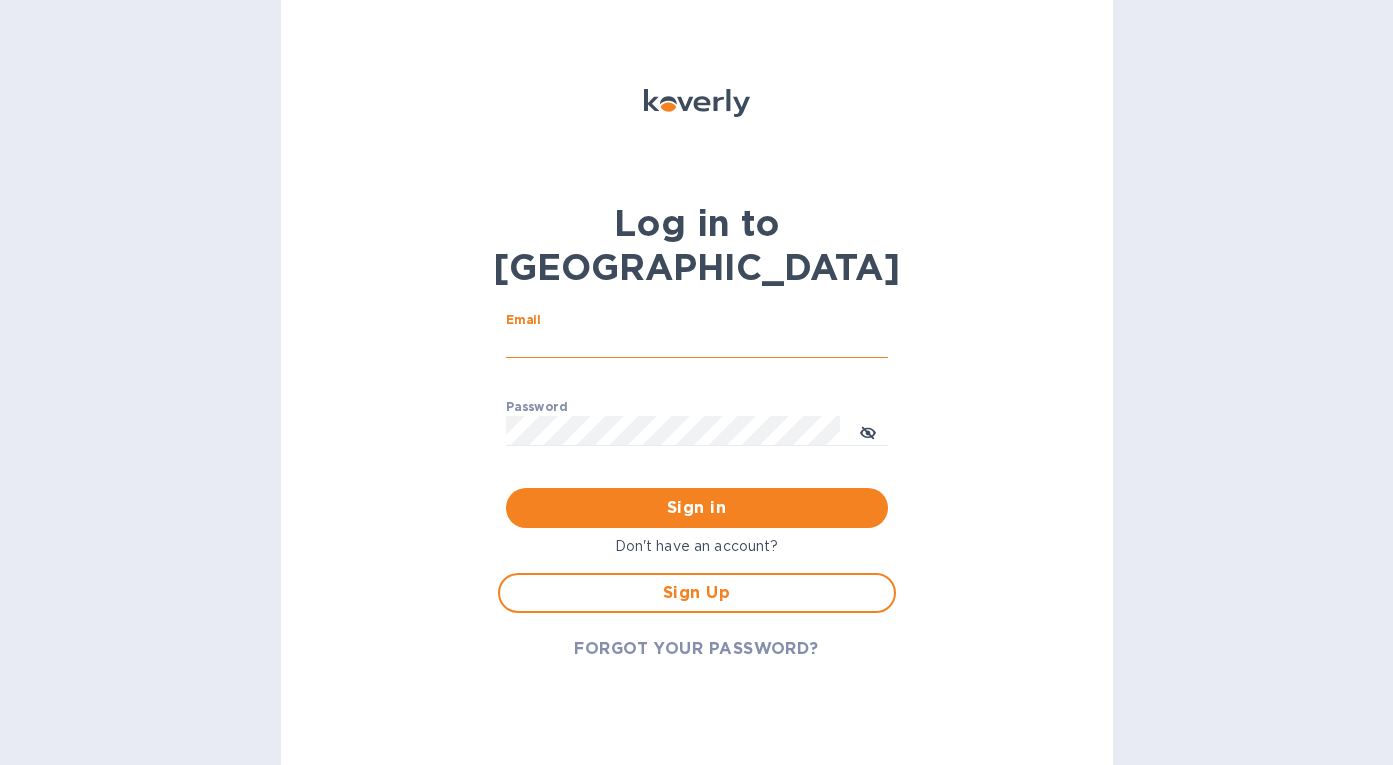 click on "Email" at bounding box center [697, 344] 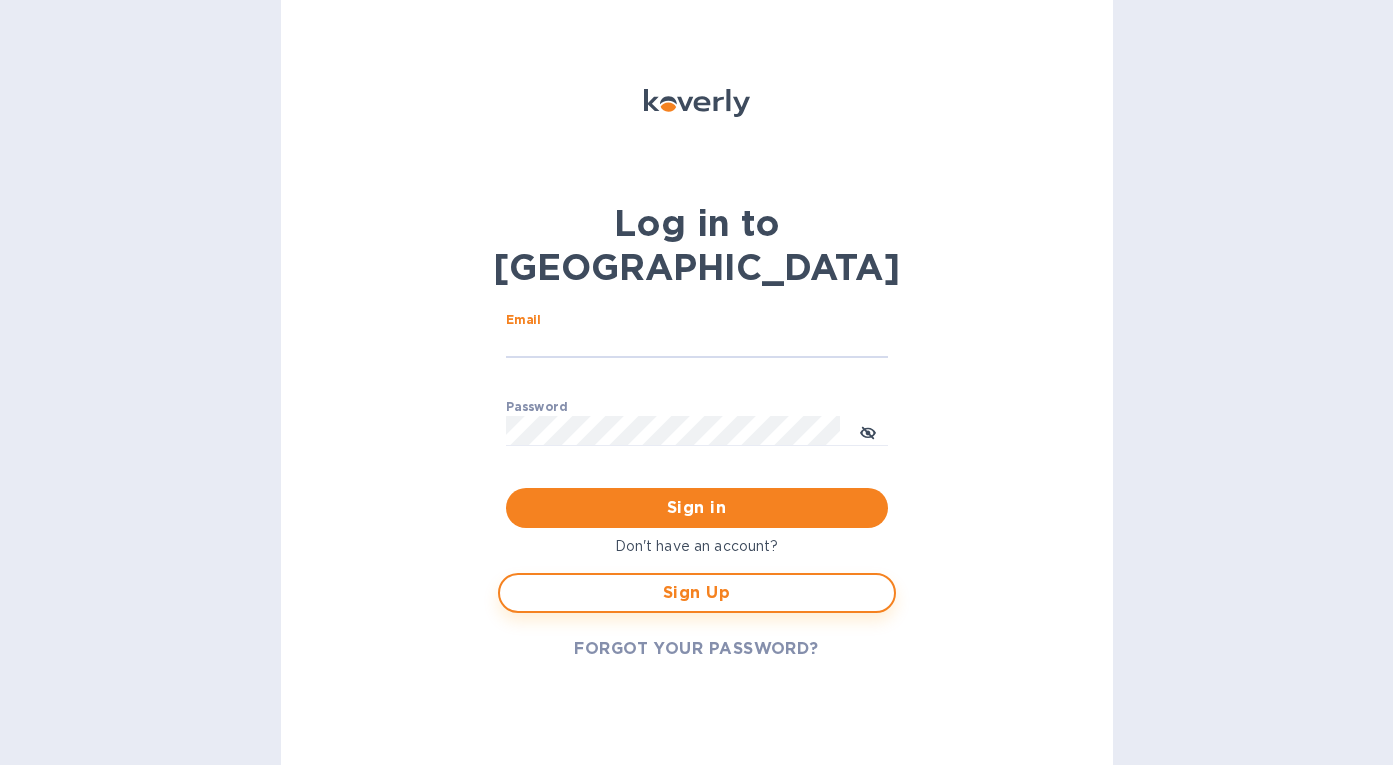 click on "Sign Up" at bounding box center [697, 593] 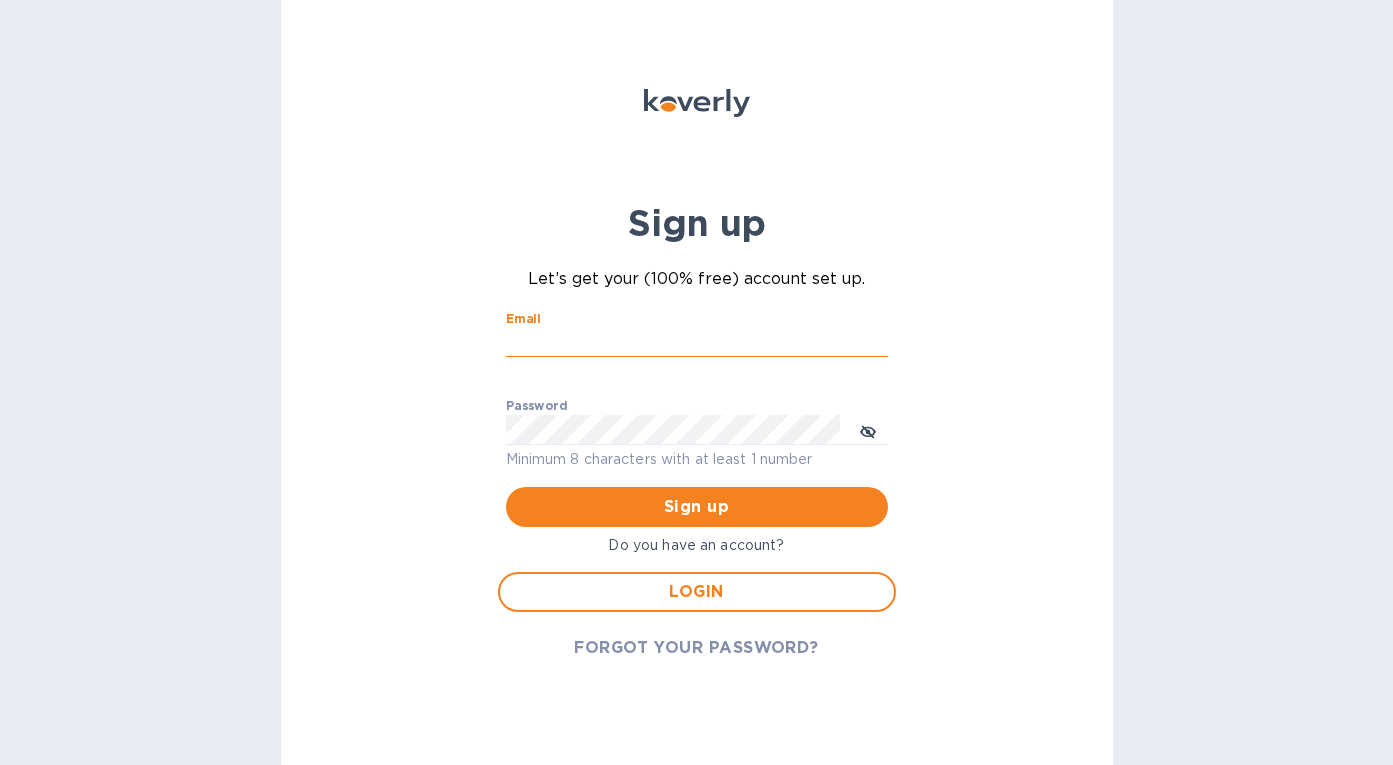 click on "Email" at bounding box center [697, 343] 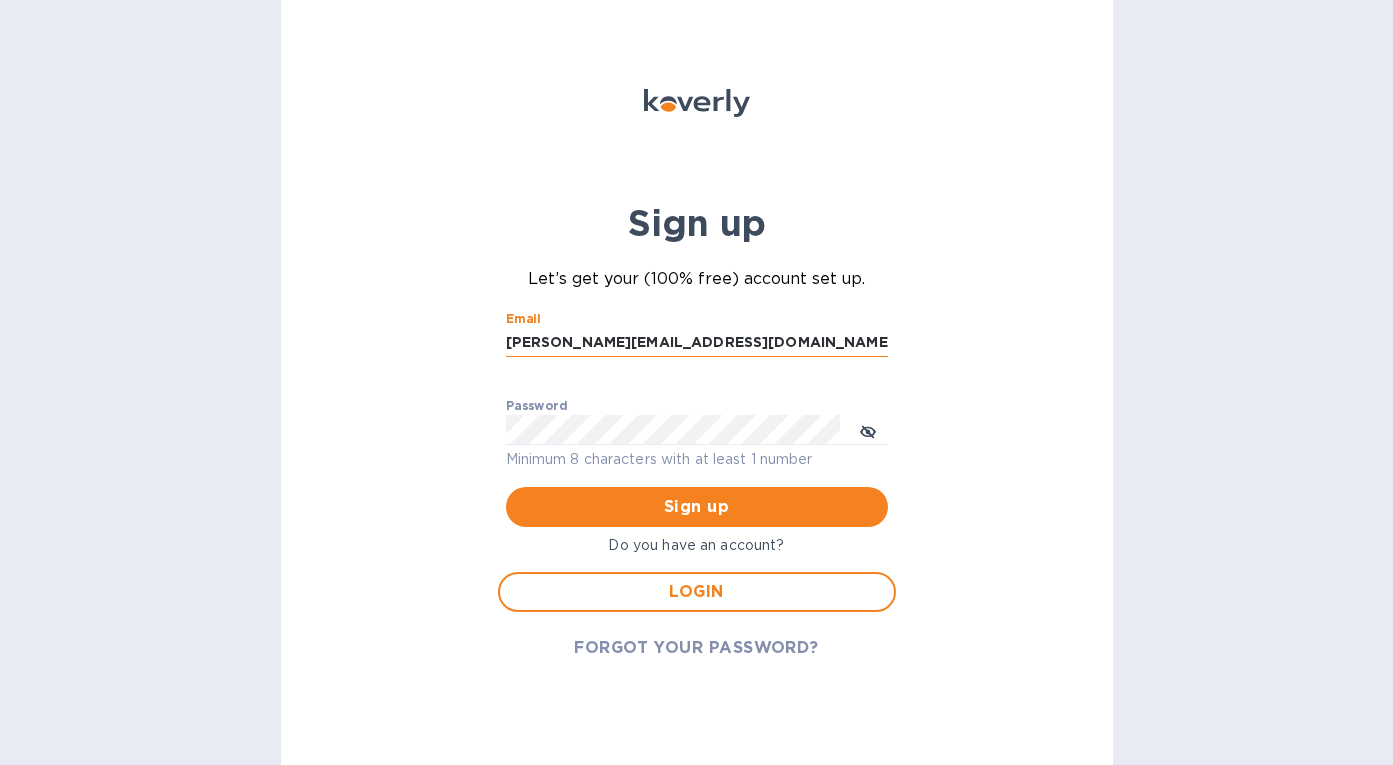 type on "[PERSON_NAME][EMAIL_ADDRESS][DOMAIN_NAME]" 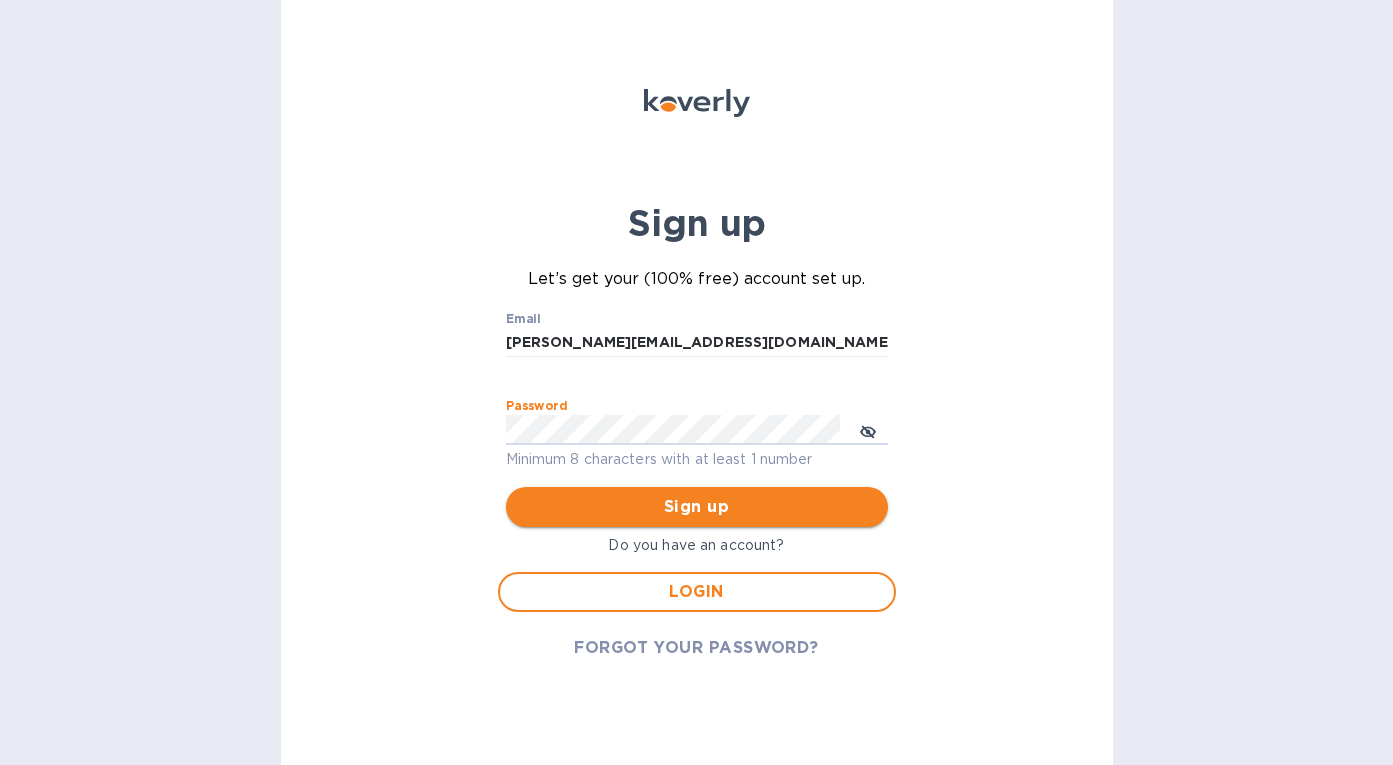 click on "Sign up" at bounding box center (697, 507) 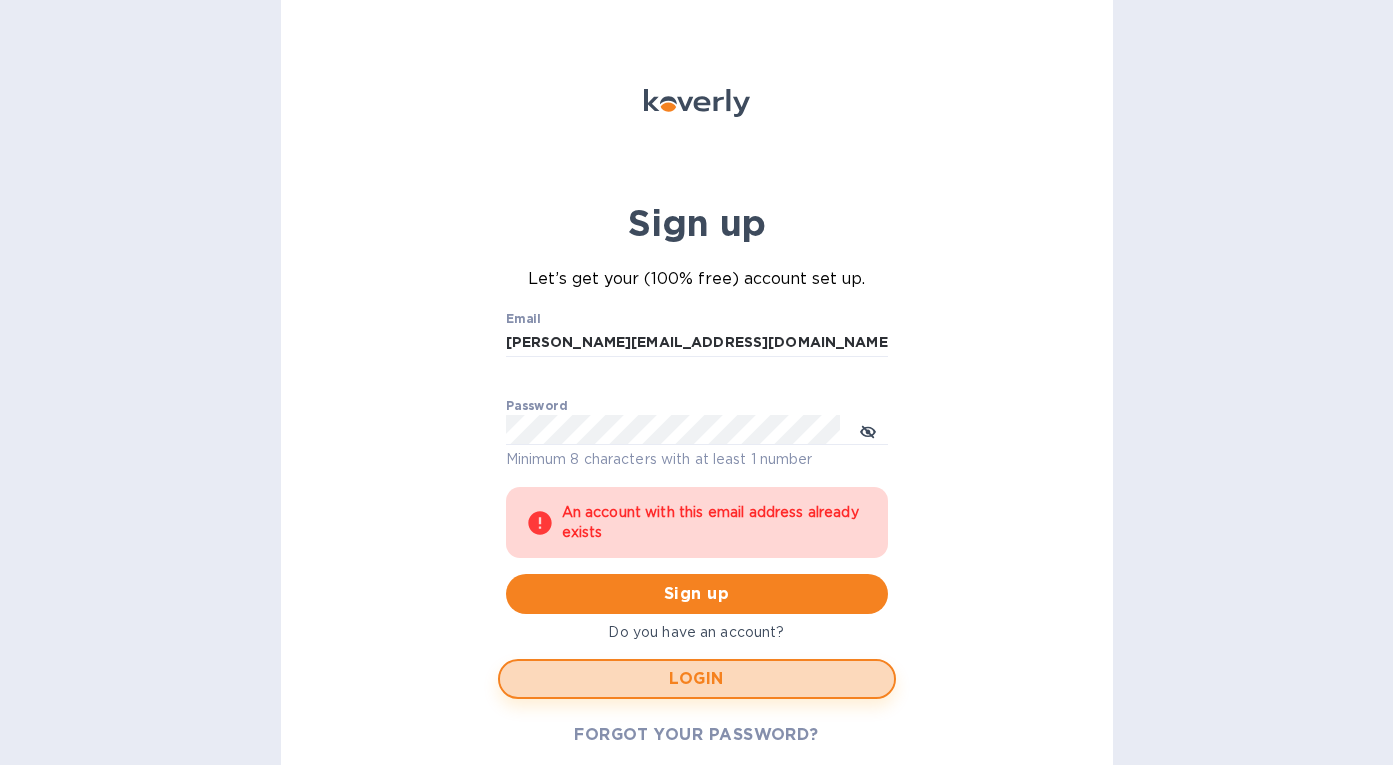 click on "LOGIN" at bounding box center (697, 679) 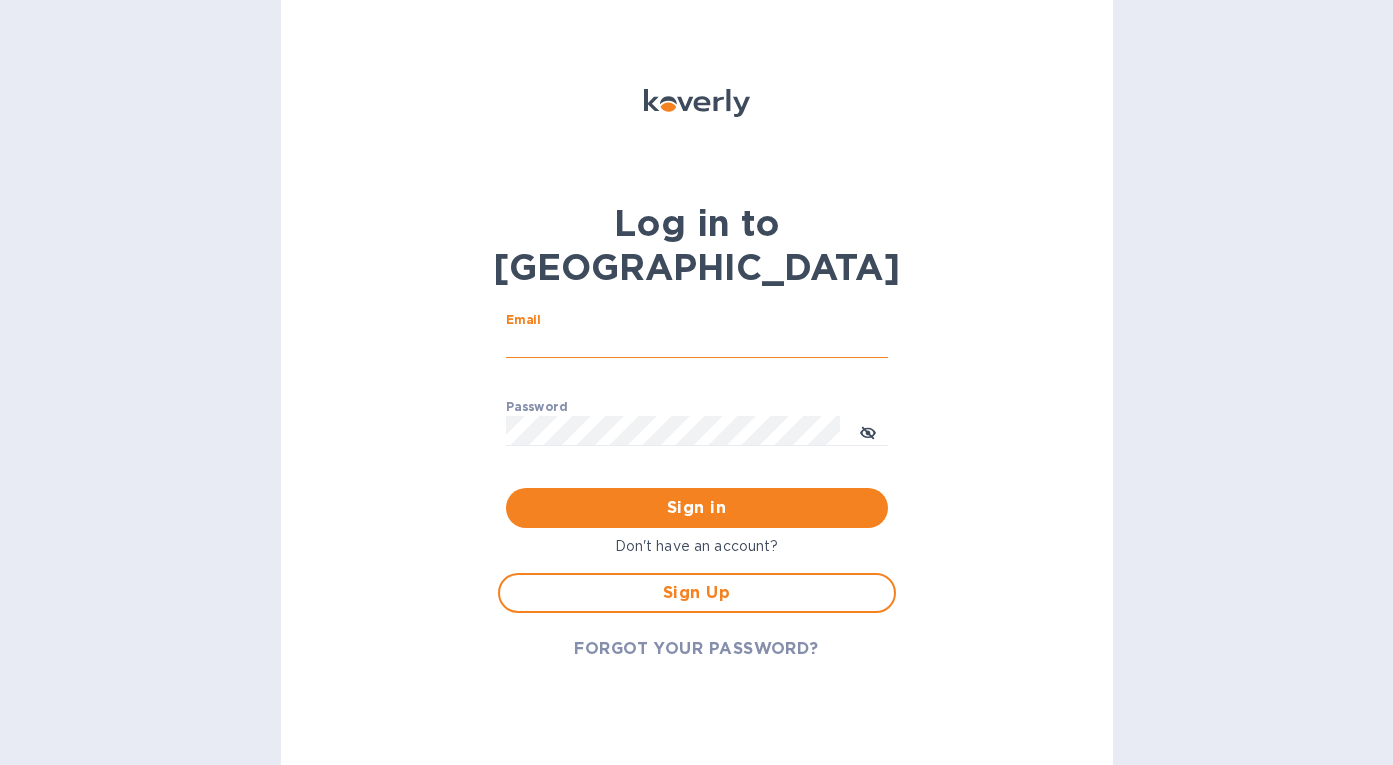 click on "Email" at bounding box center [697, 344] 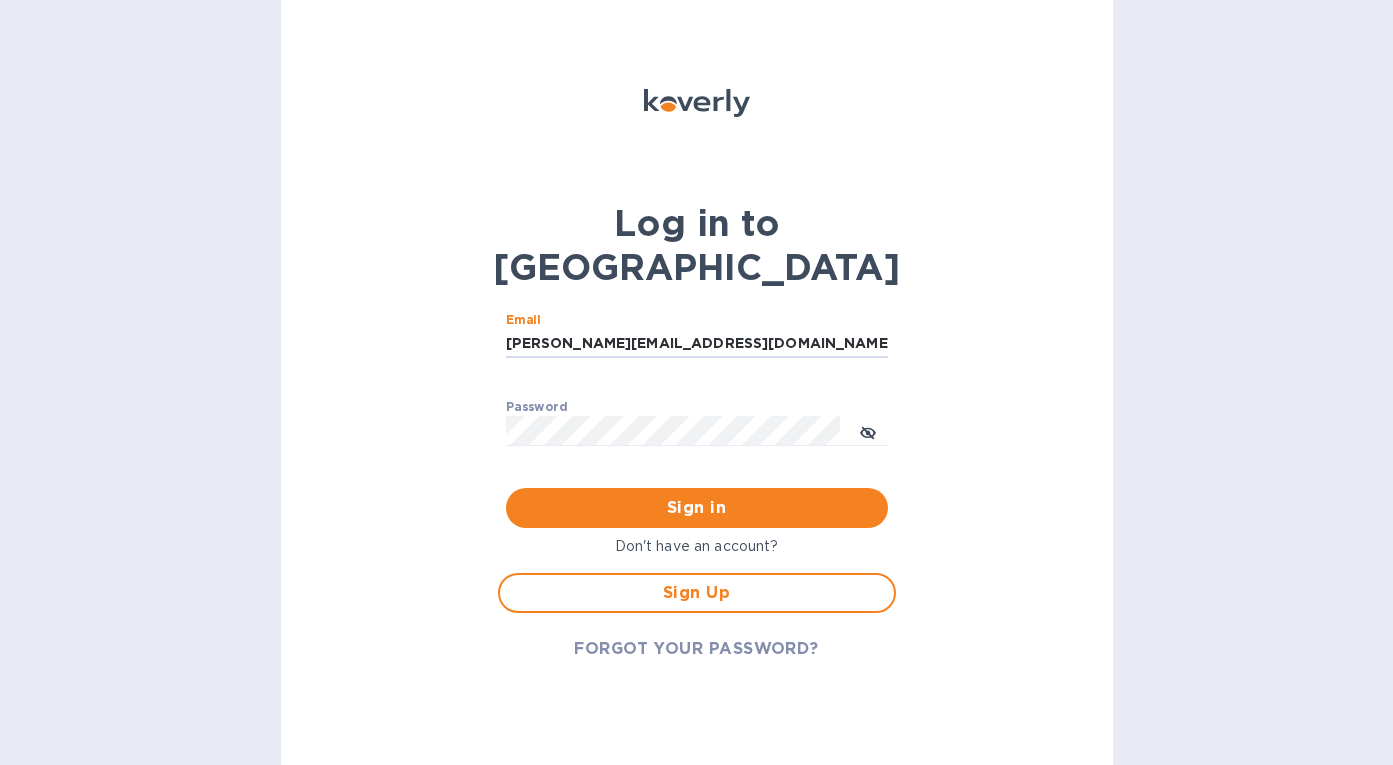 type on "[PERSON_NAME][EMAIL_ADDRESS][DOMAIN_NAME]" 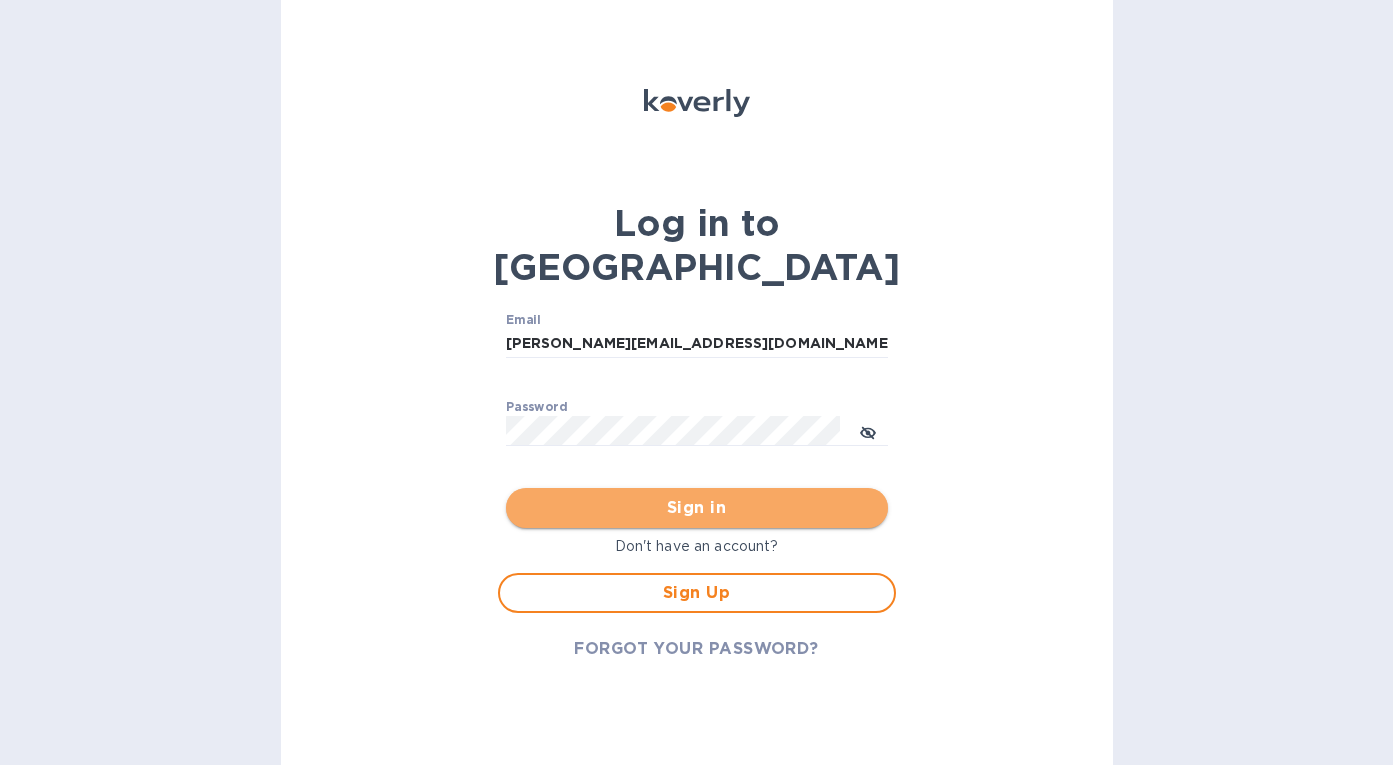 click on "Sign in" at bounding box center [697, 508] 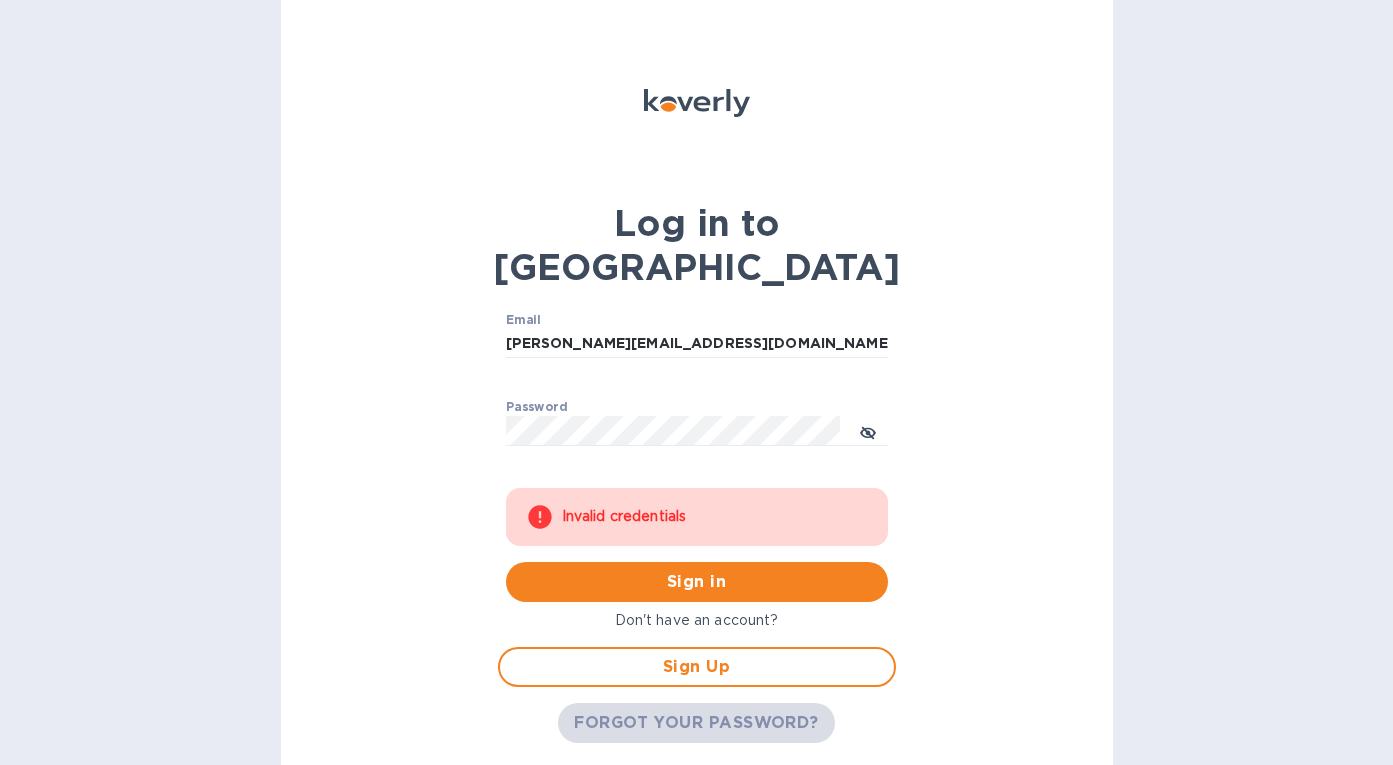 click on "FORGOT YOUR PASSWORD?" at bounding box center (696, 723) 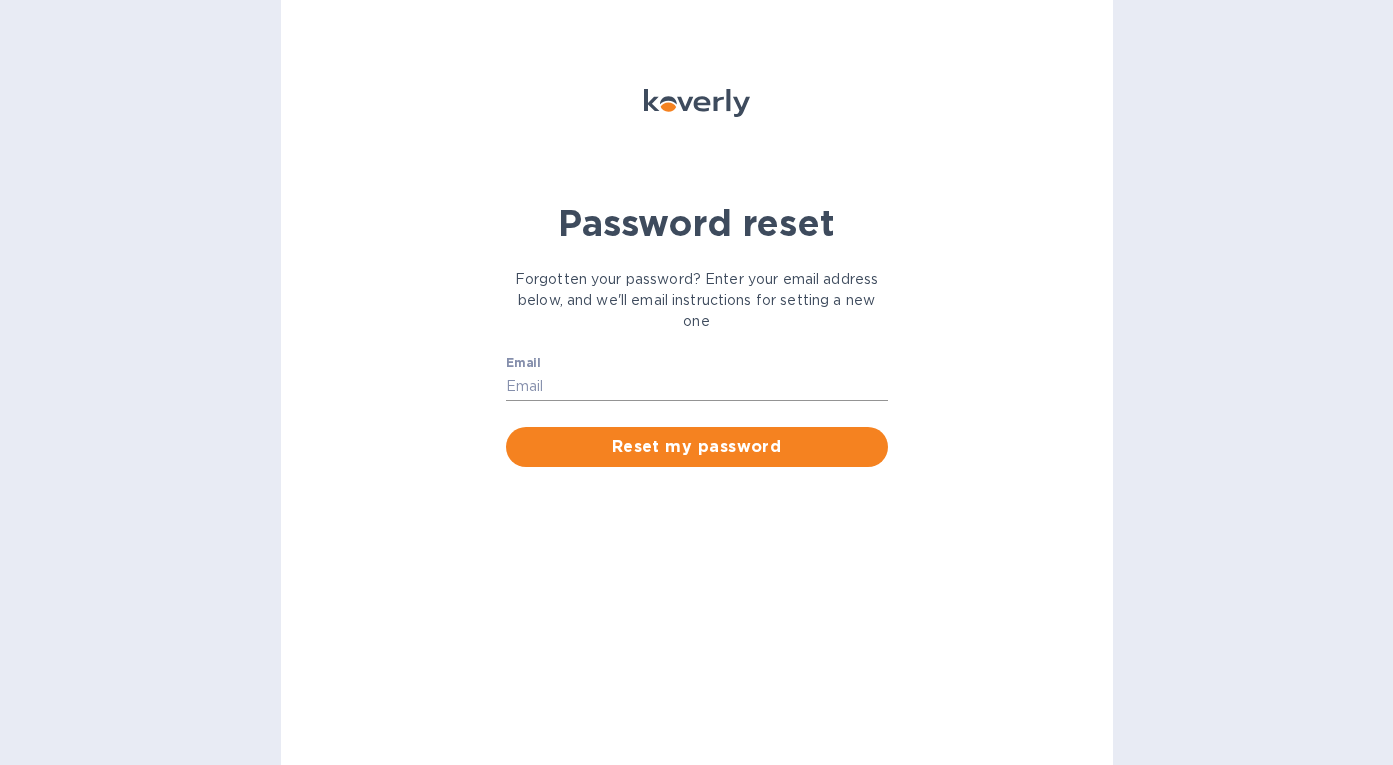 click on "Email" at bounding box center (697, 387) 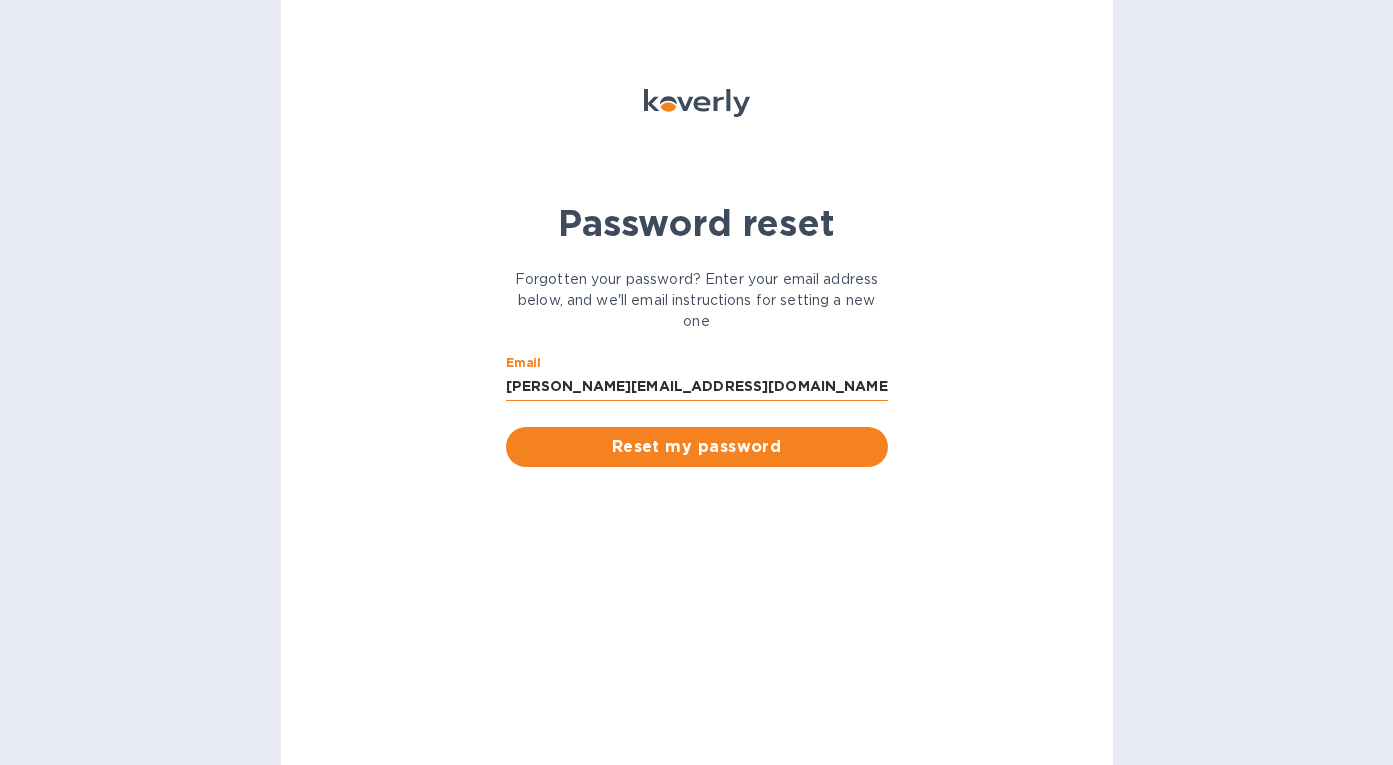 type on "[PERSON_NAME][EMAIL_ADDRESS][DOMAIN_NAME]" 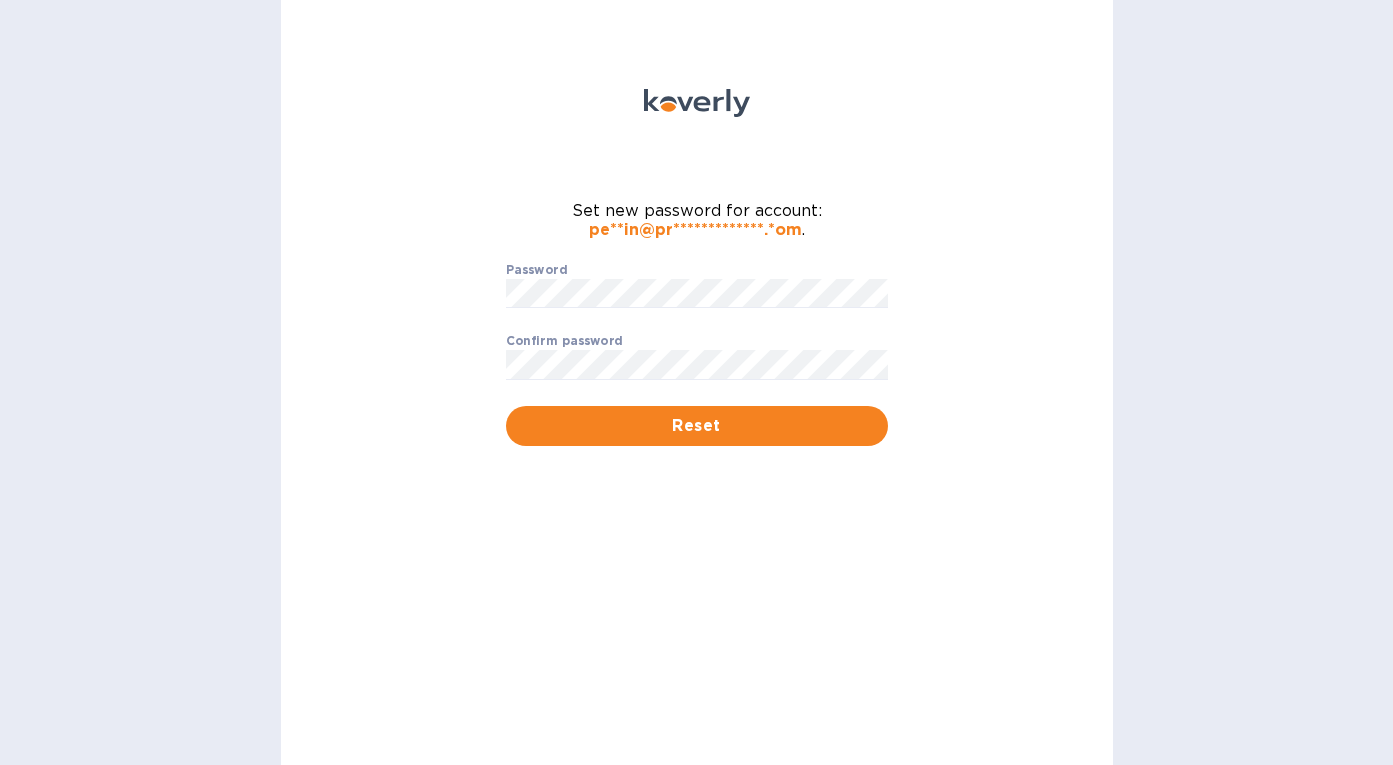 scroll, scrollTop: 0, scrollLeft: 0, axis: both 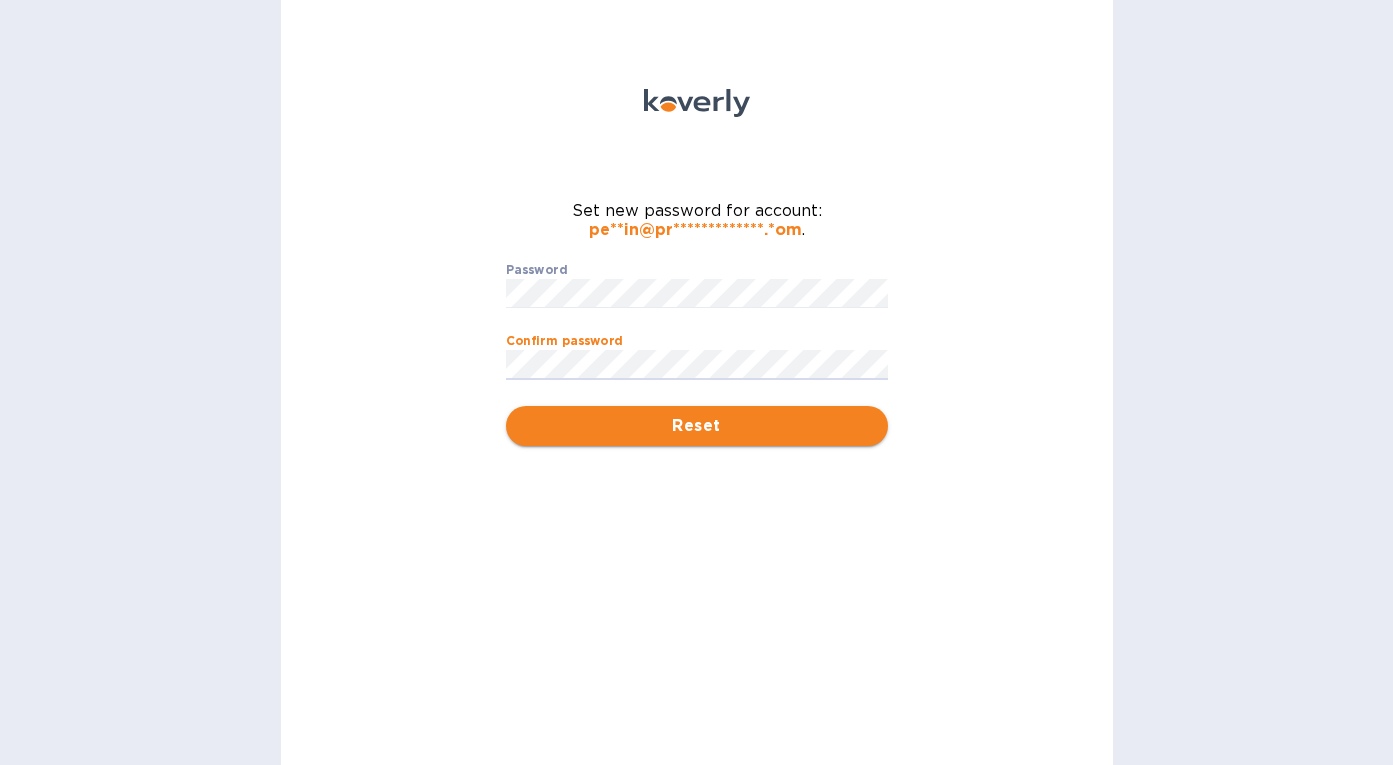 click on "Reset" at bounding box center (697, 426) 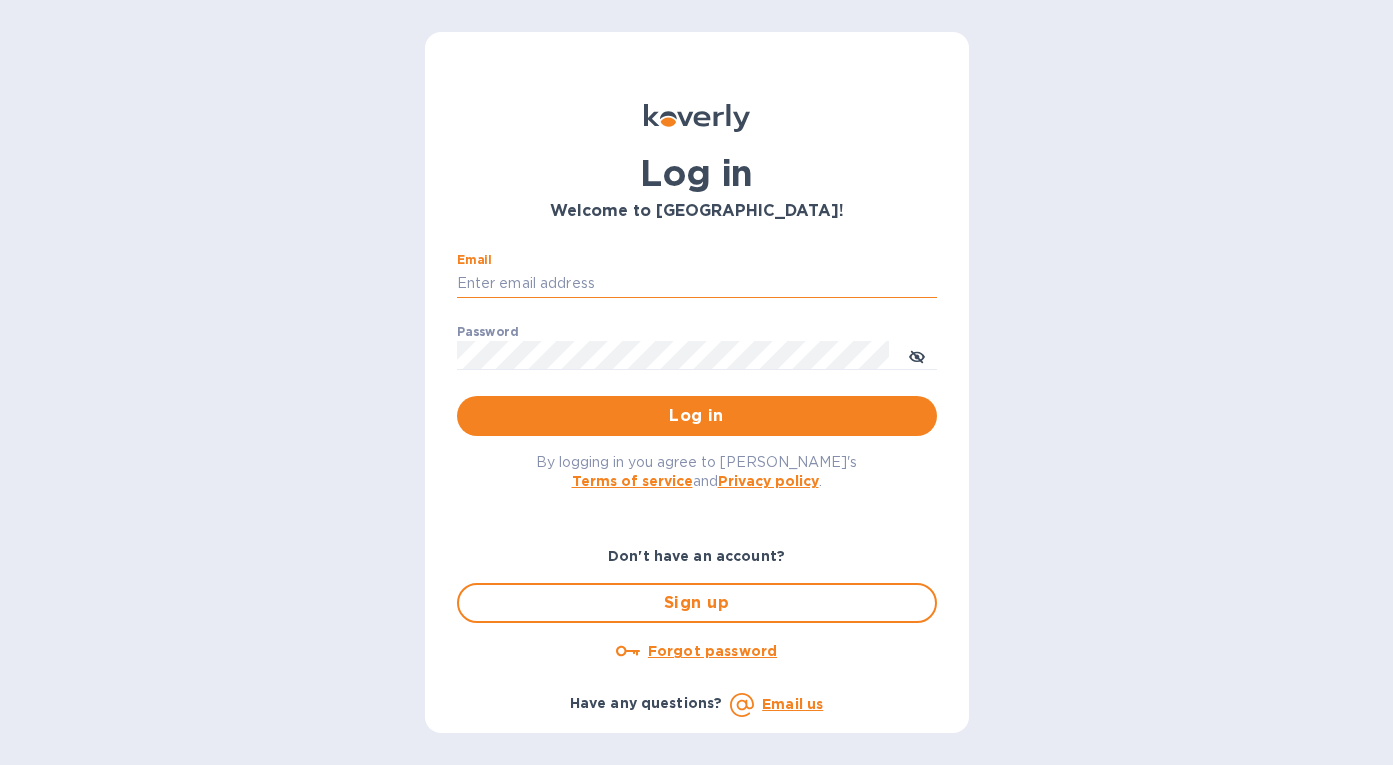 click on "Email" at bounding box center [697, 284] 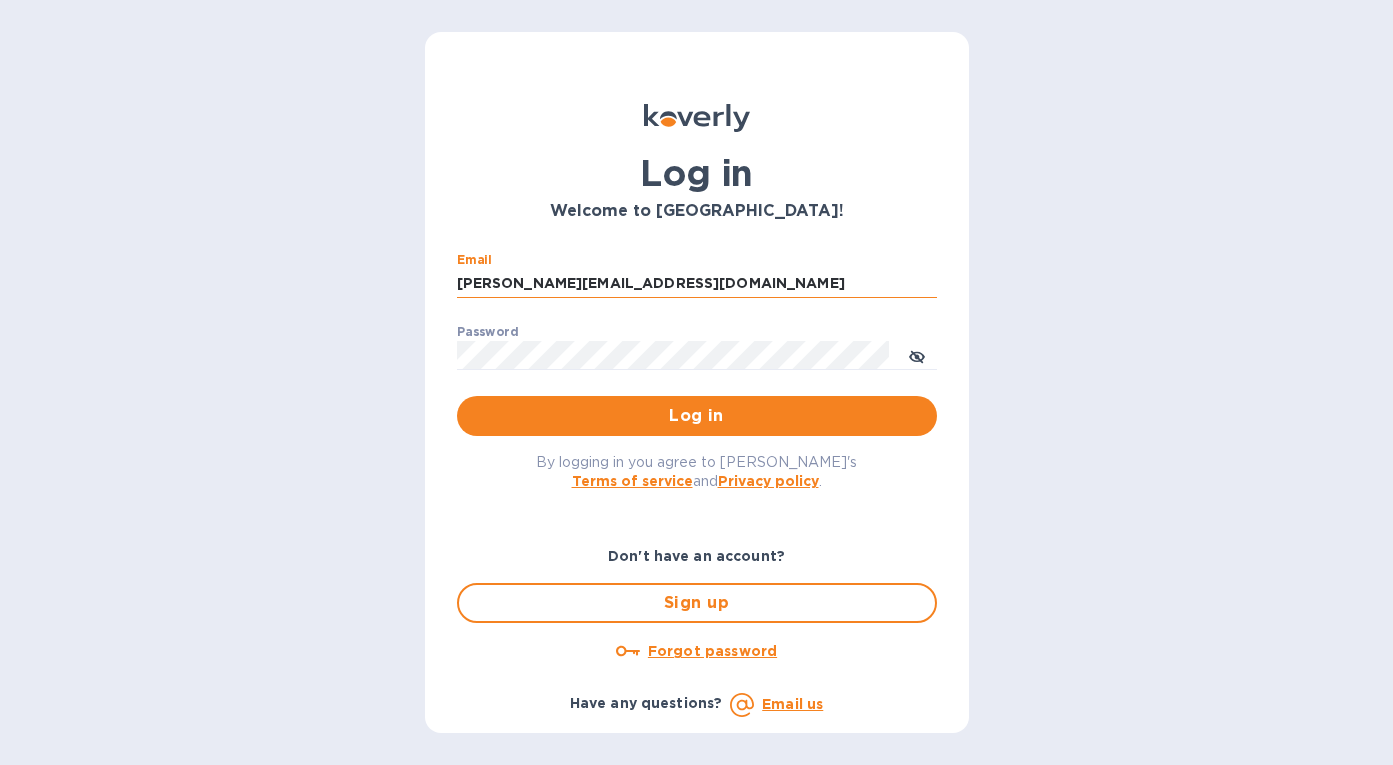 type on "[PERSON_NAME][EMAIL_ADDRESS][DOMAIN_NAME]" 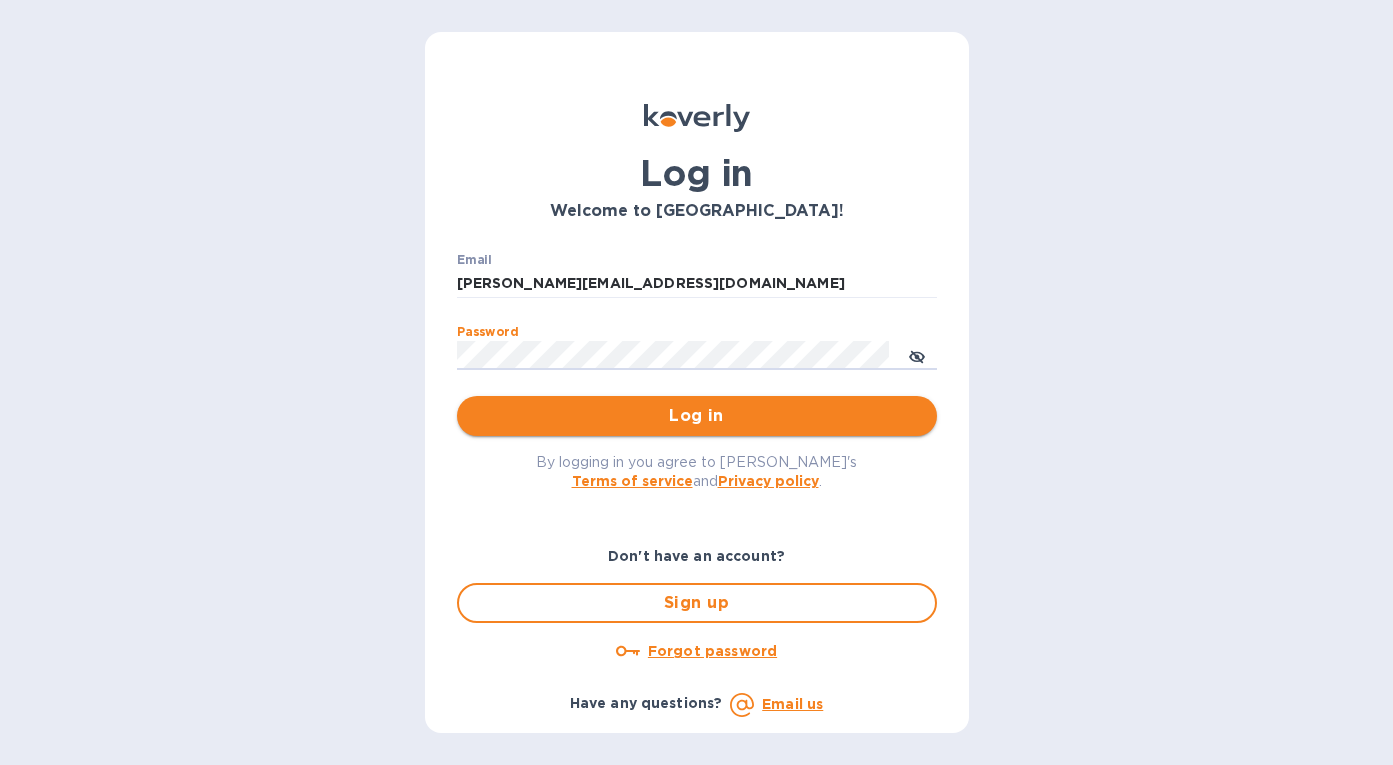 click on "Log in" at bounding box center [697, 416] 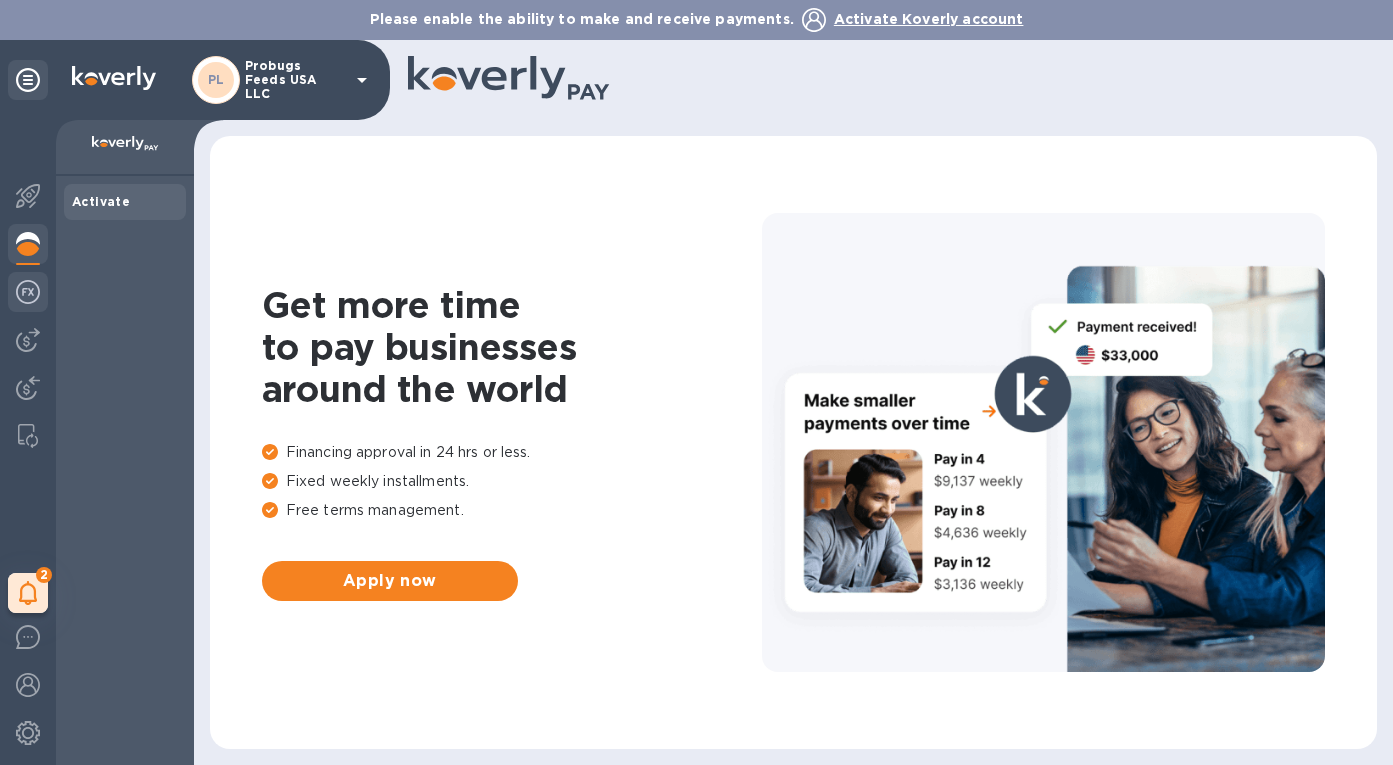 click at bounding box center (28, 292) 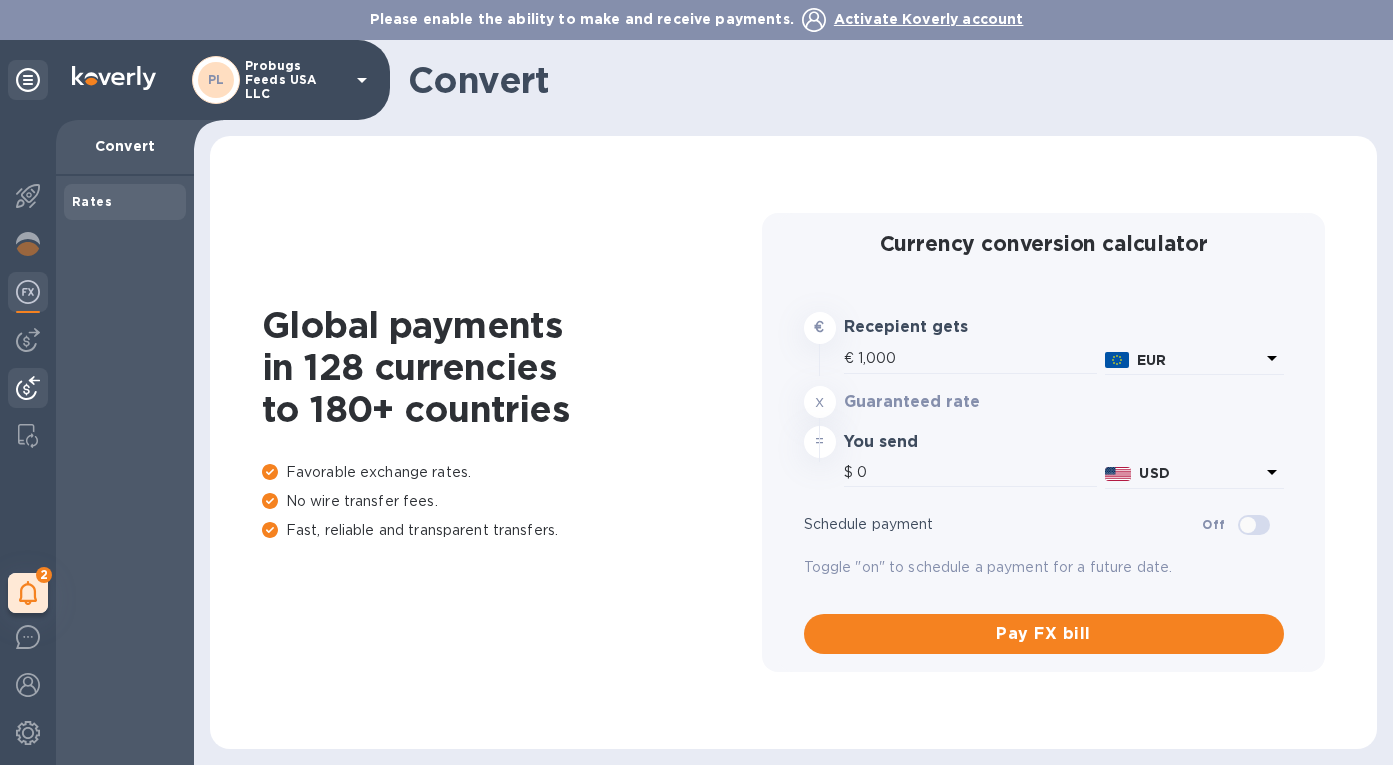 type on "1,182.8" 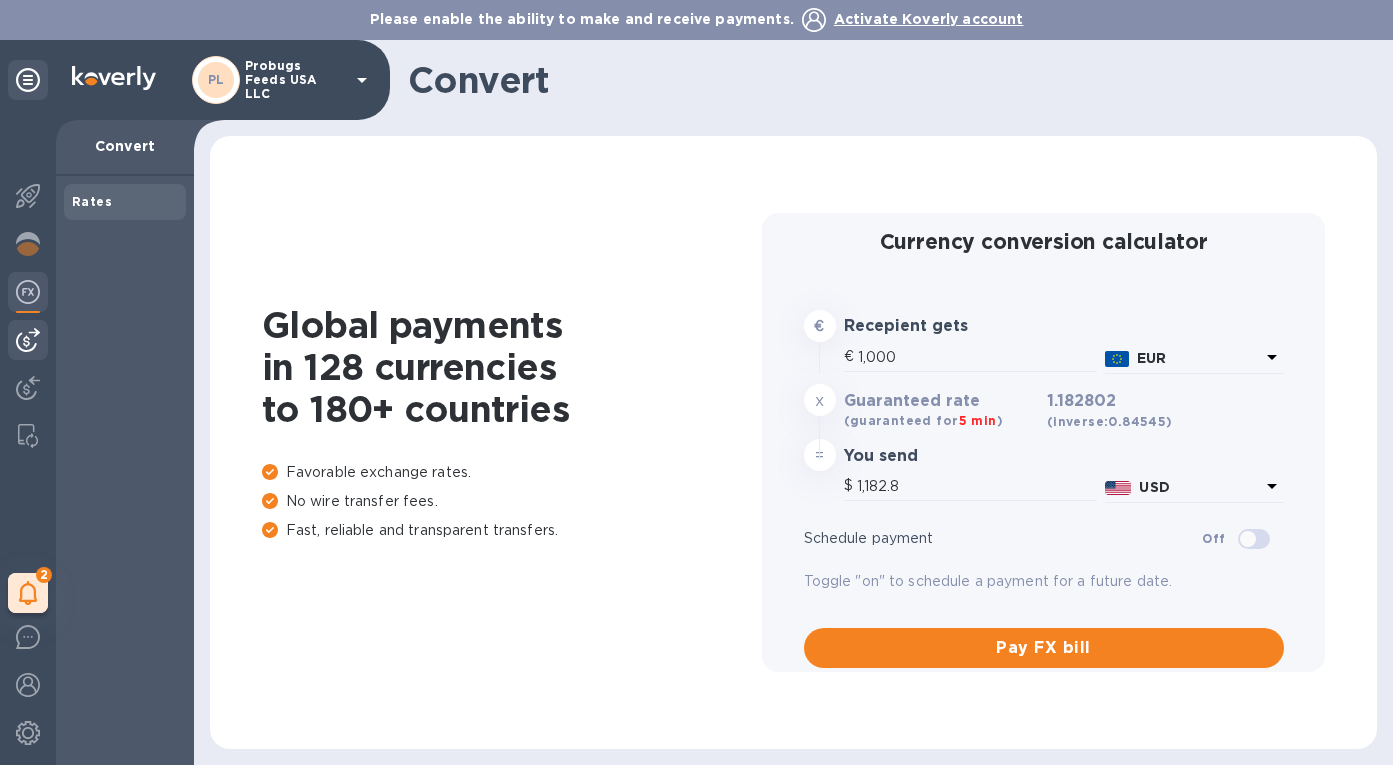 click at bounding box center (28, 340) 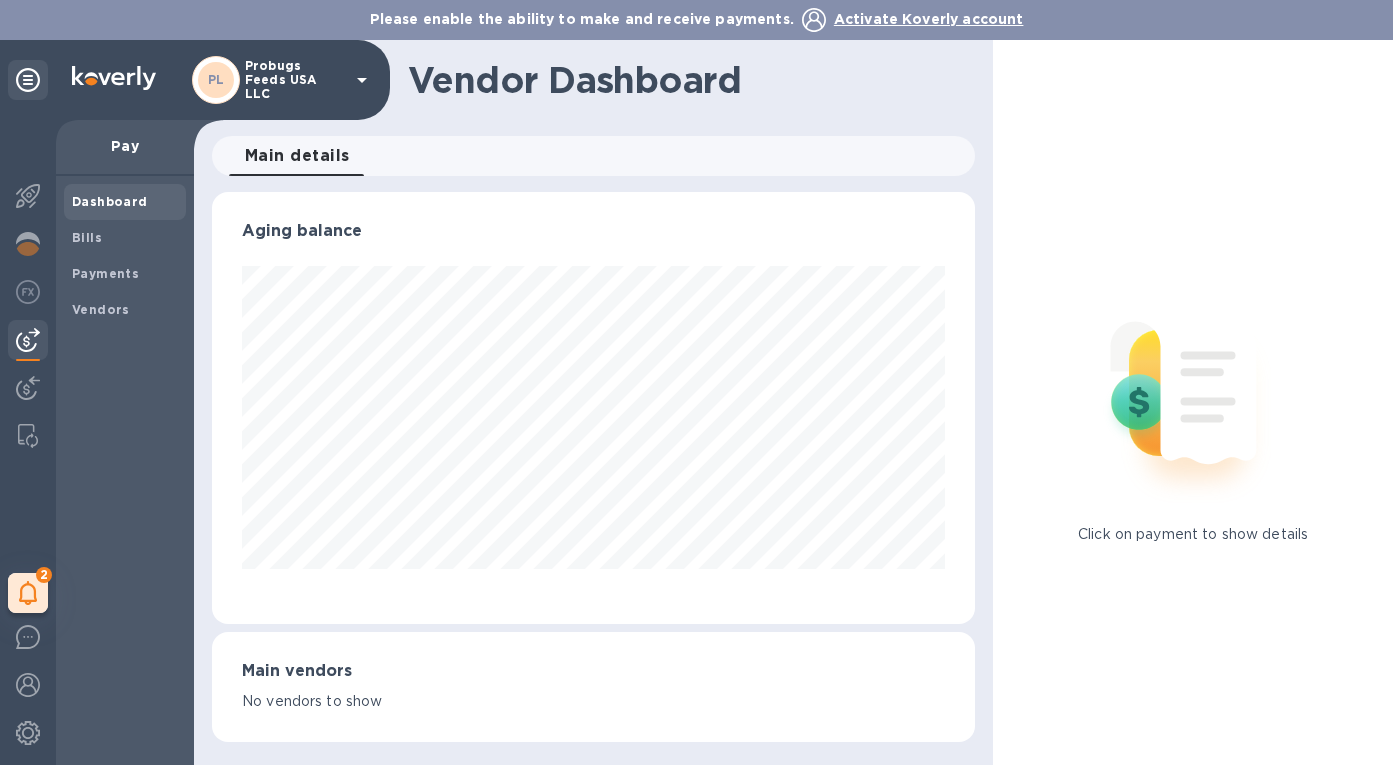 scroll, scrollTop: 999568, scrollLeft: 999236, axis: both 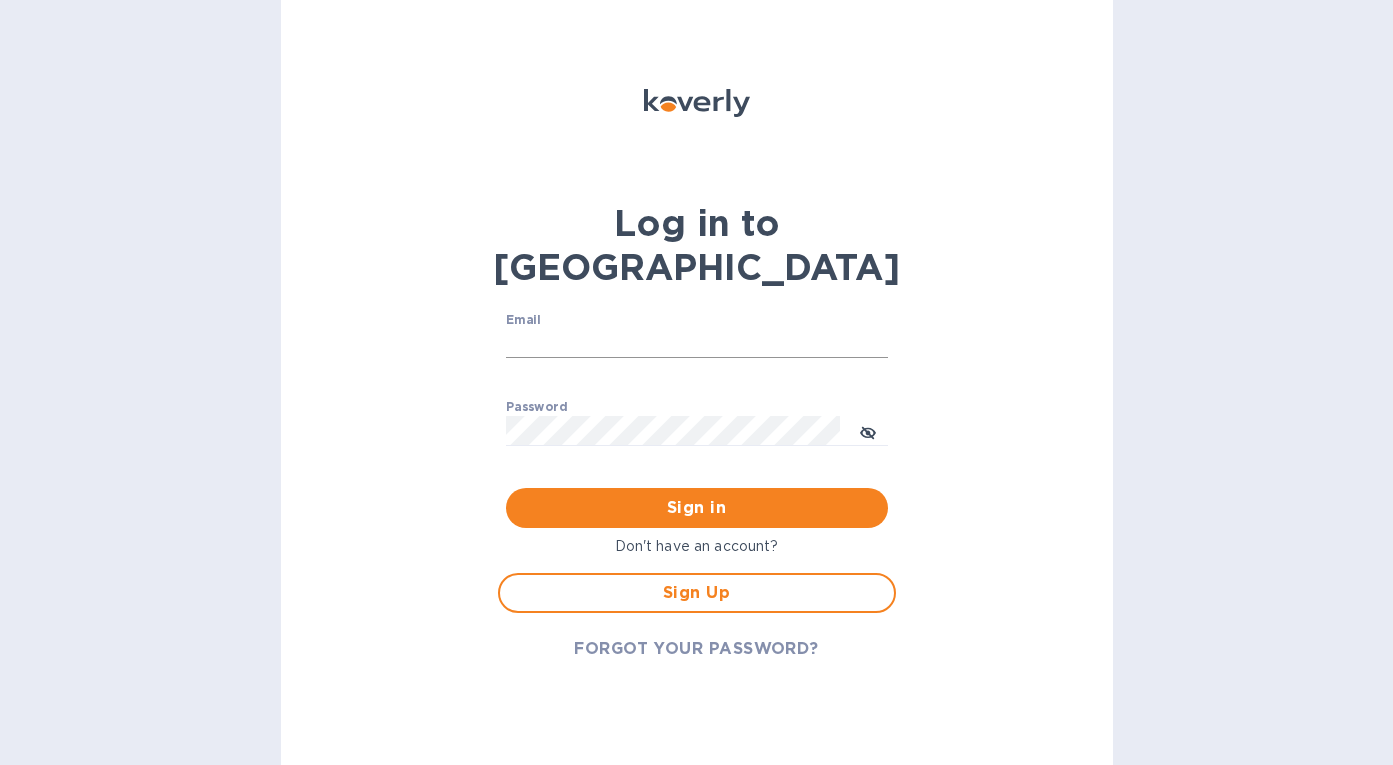 click on "Email" at bounding box center [697, 344] 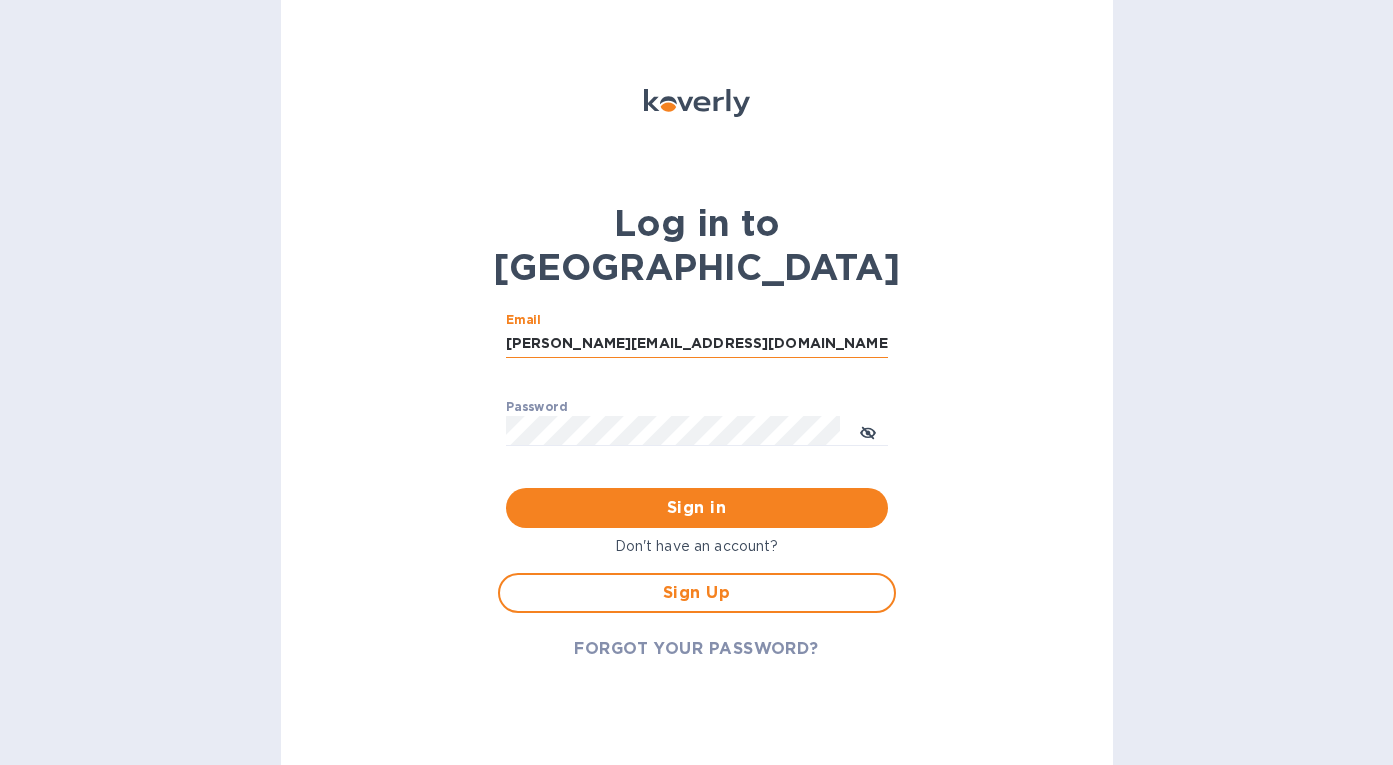 type on "[PERSON_NAME][EMAIL_ADDRESS][DOMAIN_NAME]" 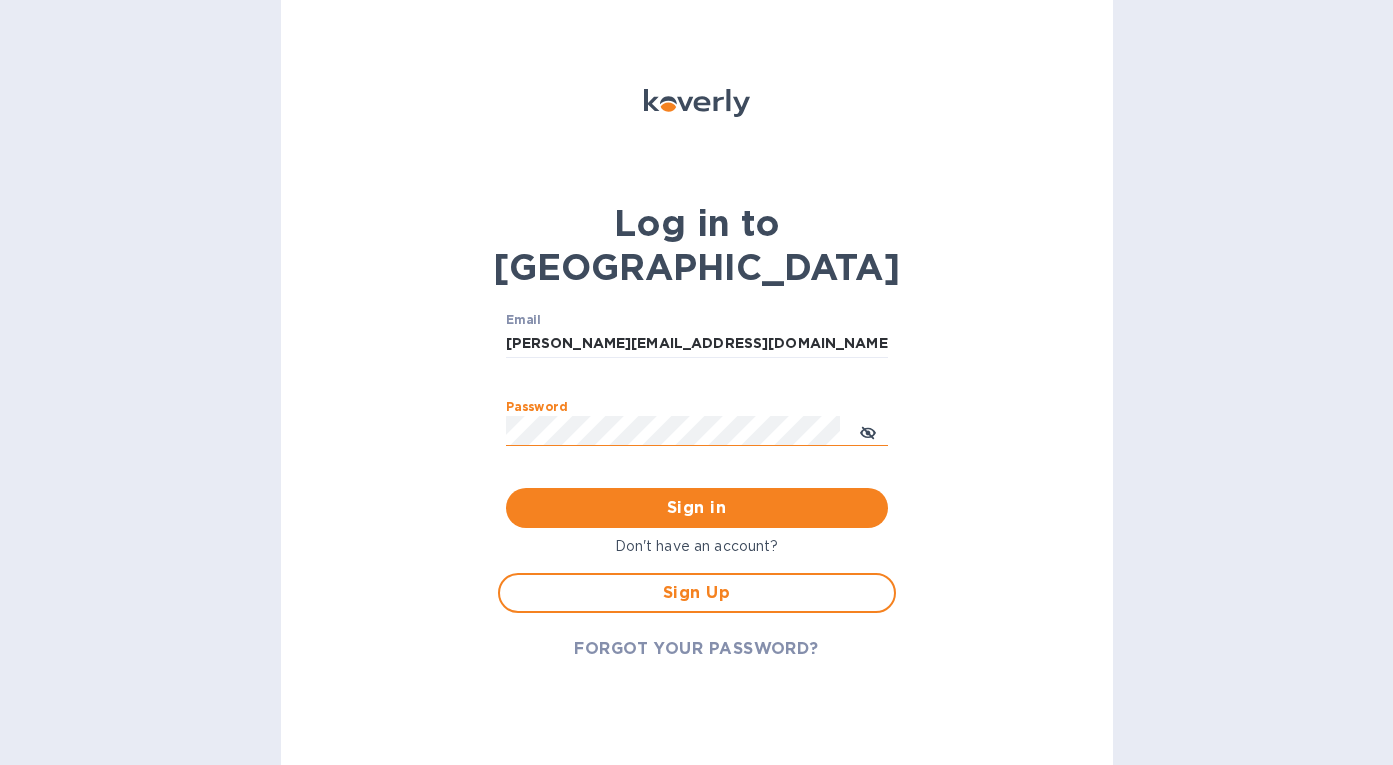 click 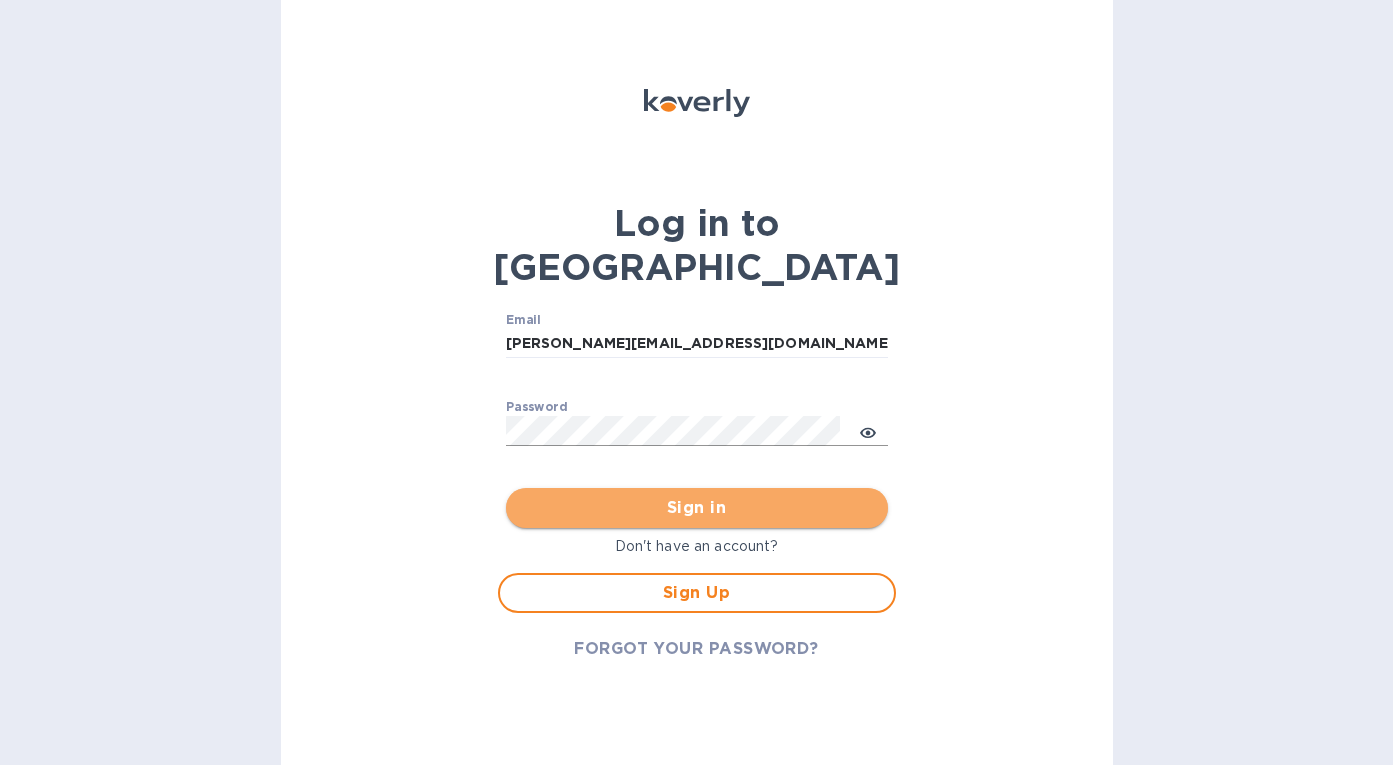 click on "Sign in" at bounding box center [697, 508] 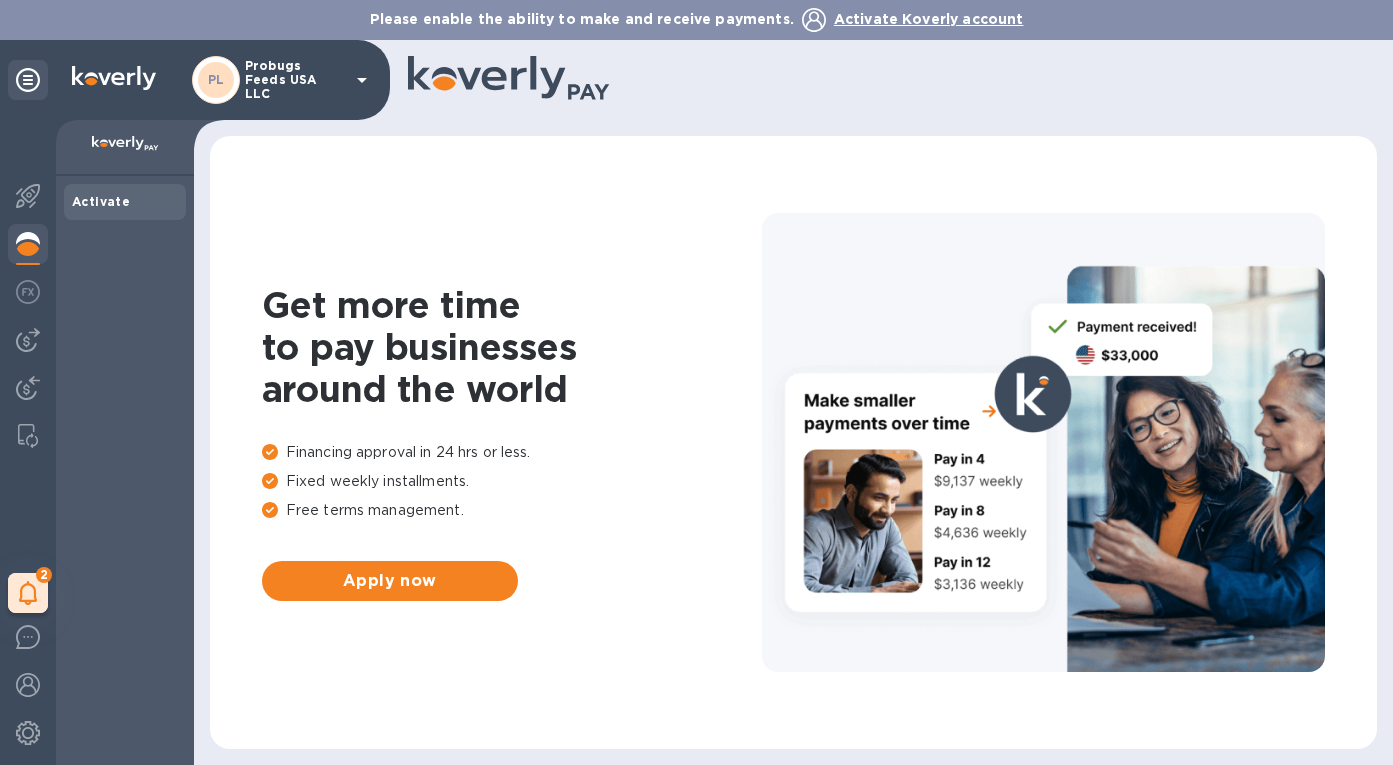 click 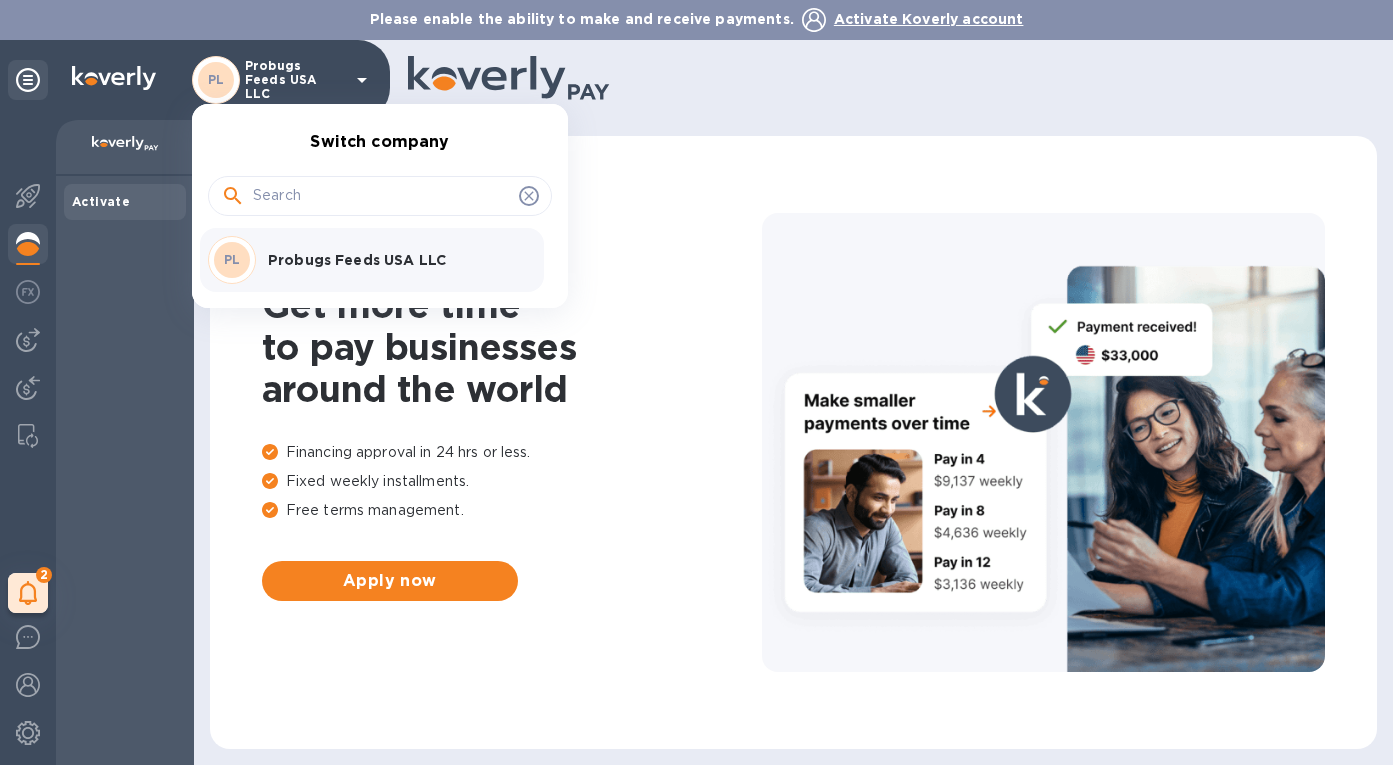 click at bounding box center (696, 382) 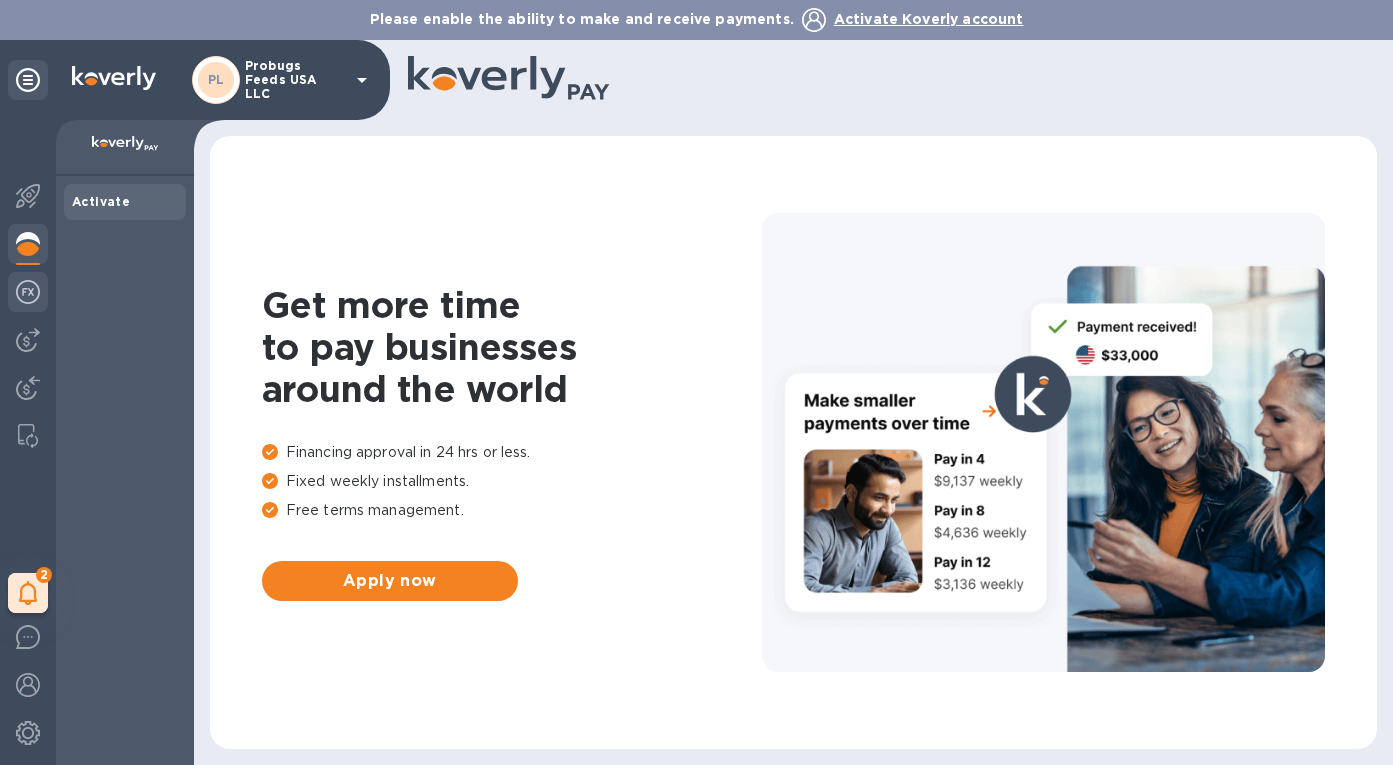click at bounding box center (28, 292) 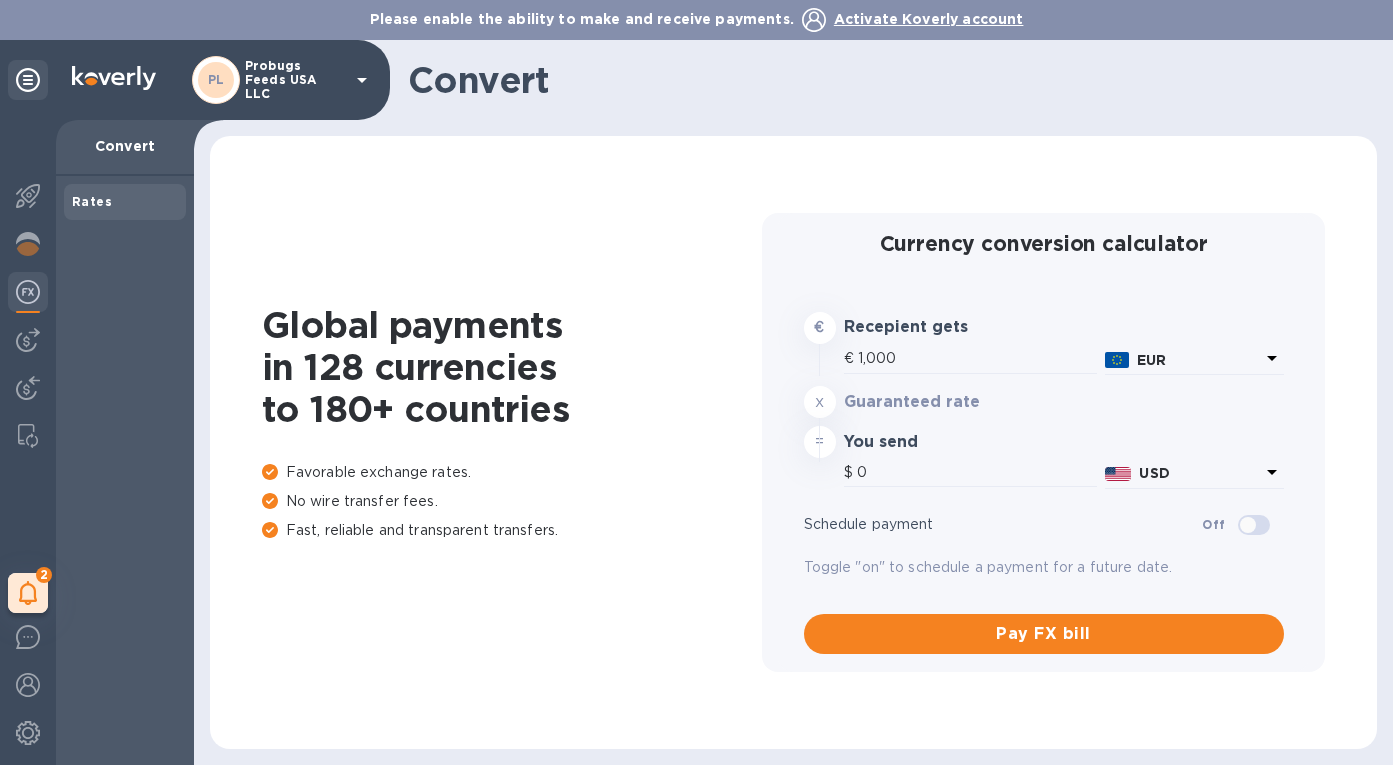 type on "1,182.8" 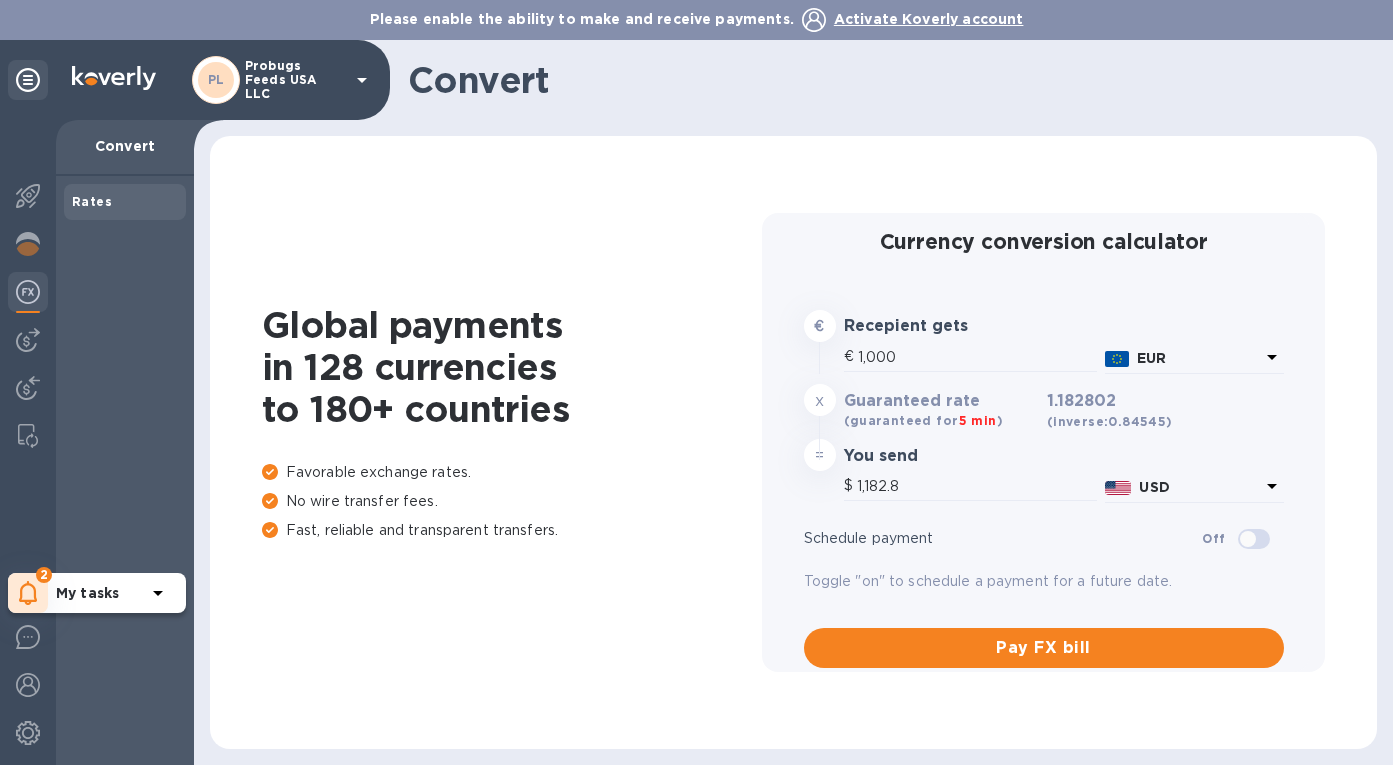 click 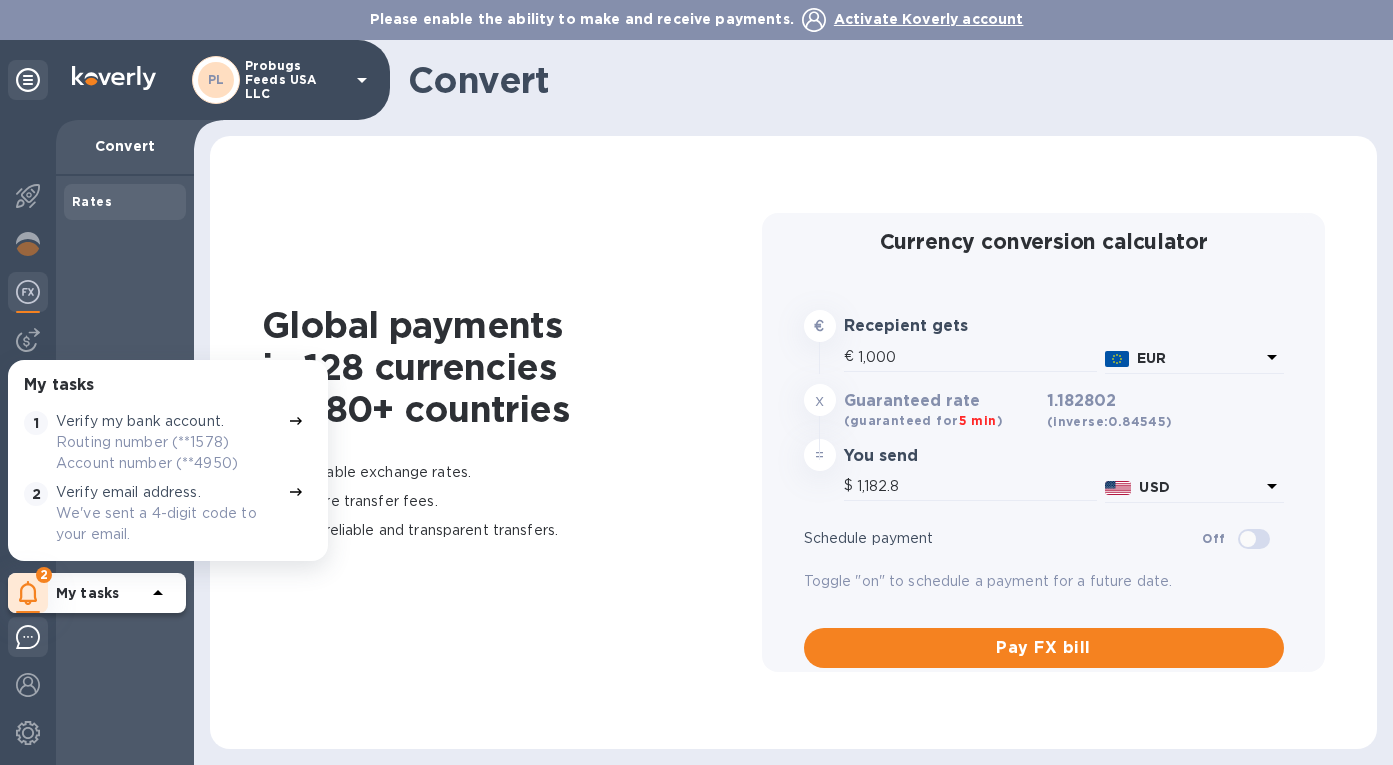 click at bounding box center (28, 637) 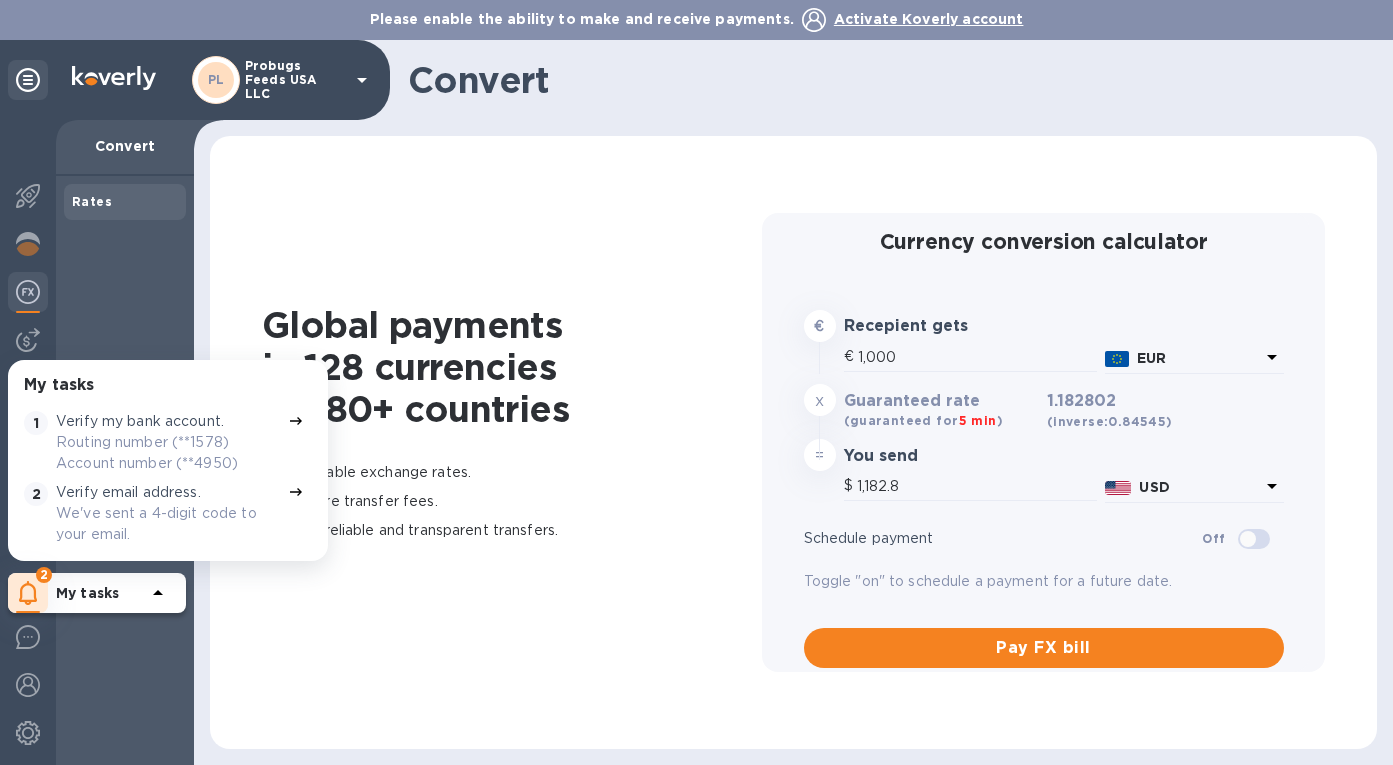 click on "Global payments in 128 currencies to 180+ countries Favorable exchange rates. No wire transfer fees. Fast, reliable and transparent transfers. Currency conversion calculator € Recepient gets € 1,000   EUR x Guaranteed rate (guaranteed for  5 min ) 1.182802 (inverse:  0.84545 ) = You send $ 1,182.8   USD Schedule payment Off Toggle "on" to schedule a payment for a future date. Pay FX bill" at bounding box center [793, 442] 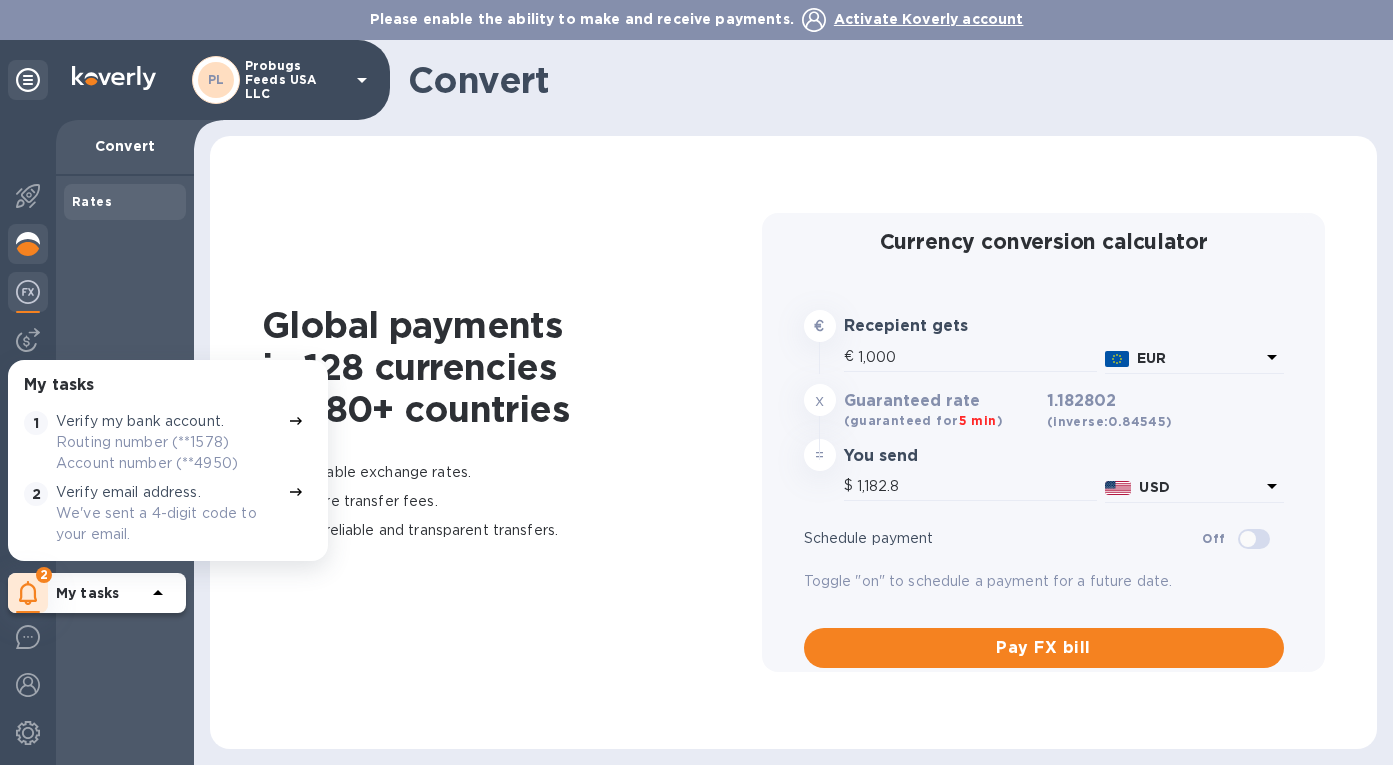 click at bounding box center [28, 246] 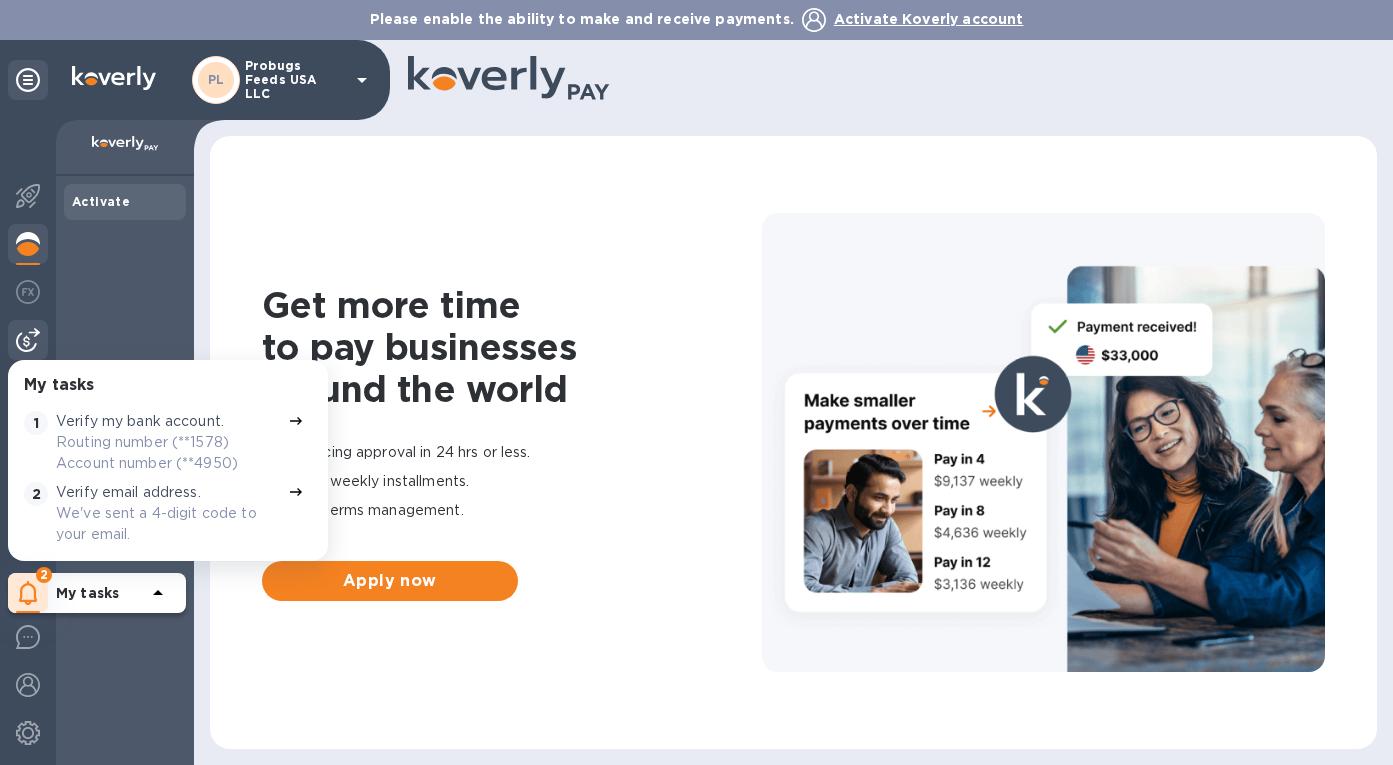 click at bounding box center (28, 340) 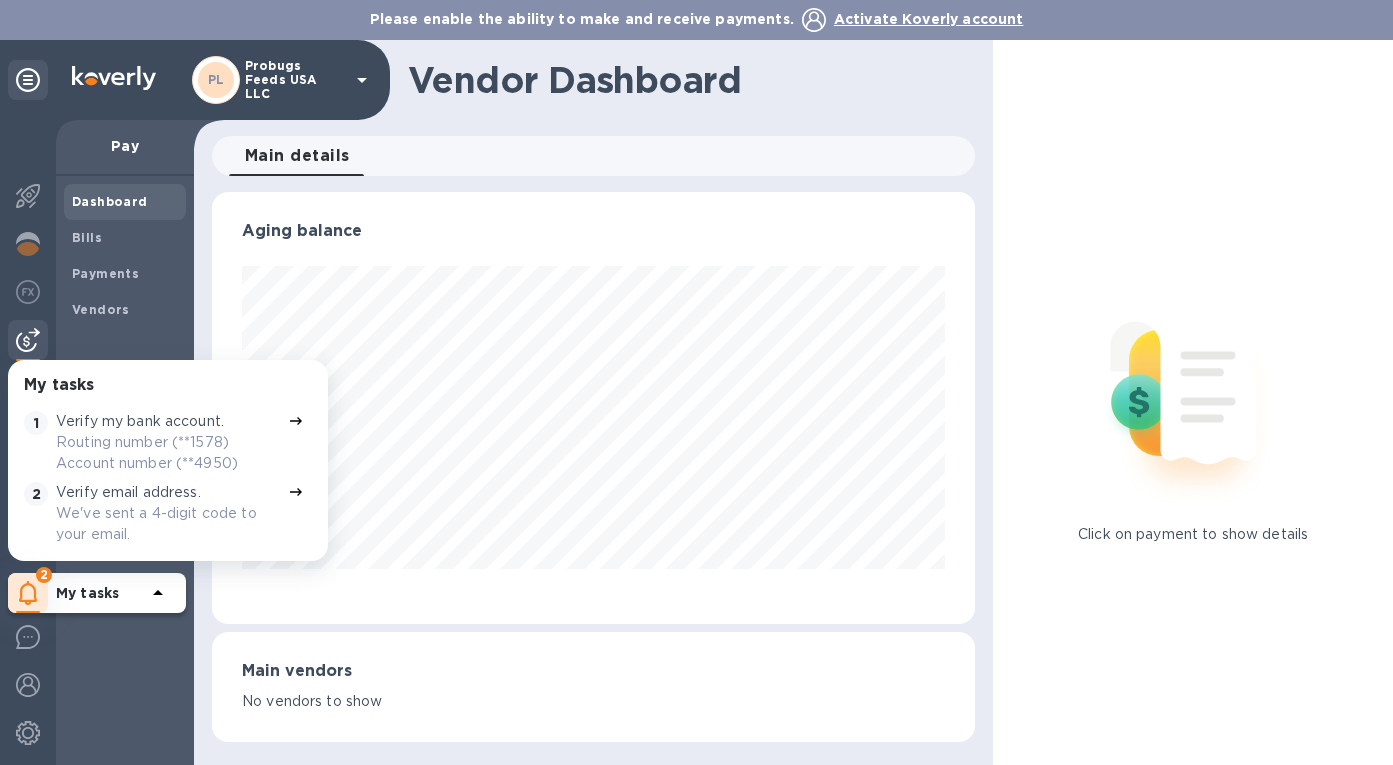scroll, scrollTop: 999568, scrollLeft: 999236, axis: both 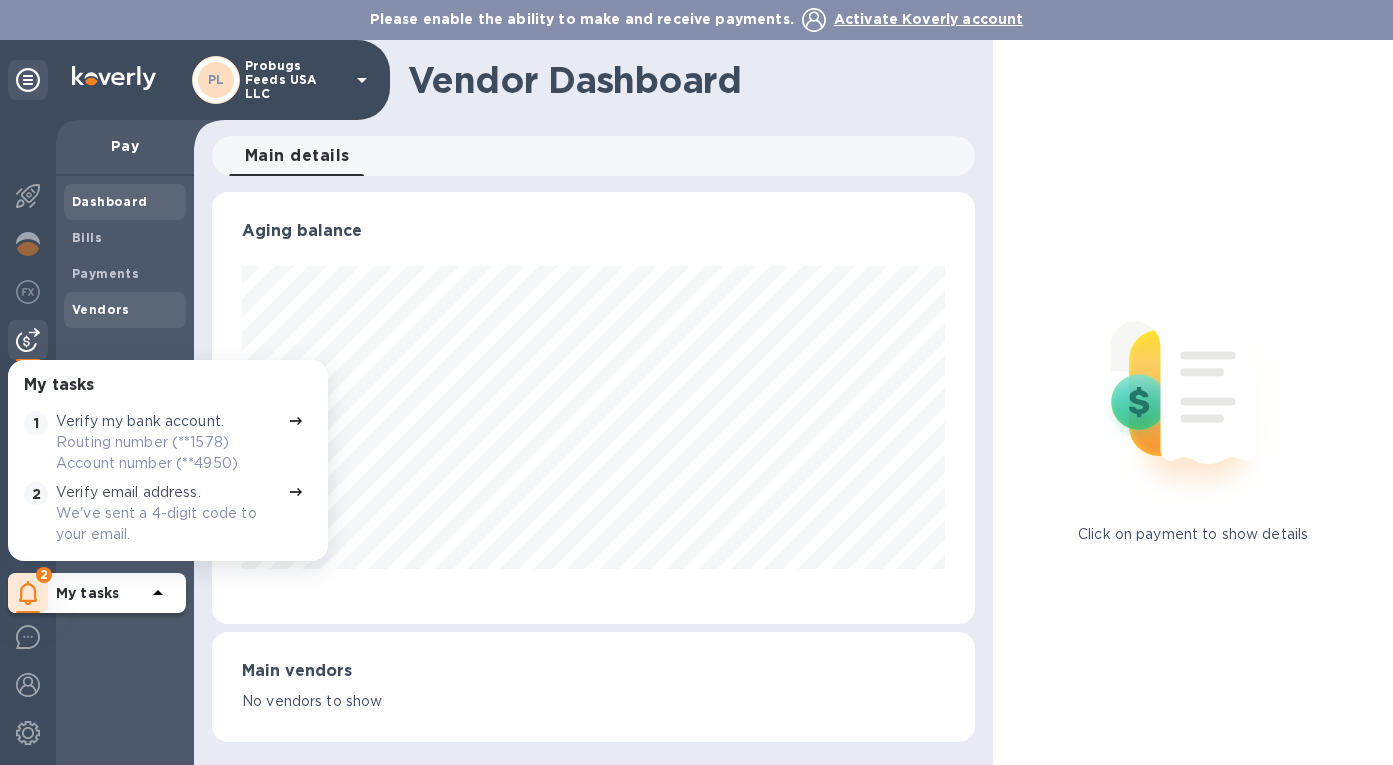 click on "Vendors" at bounding box center (125, 310) 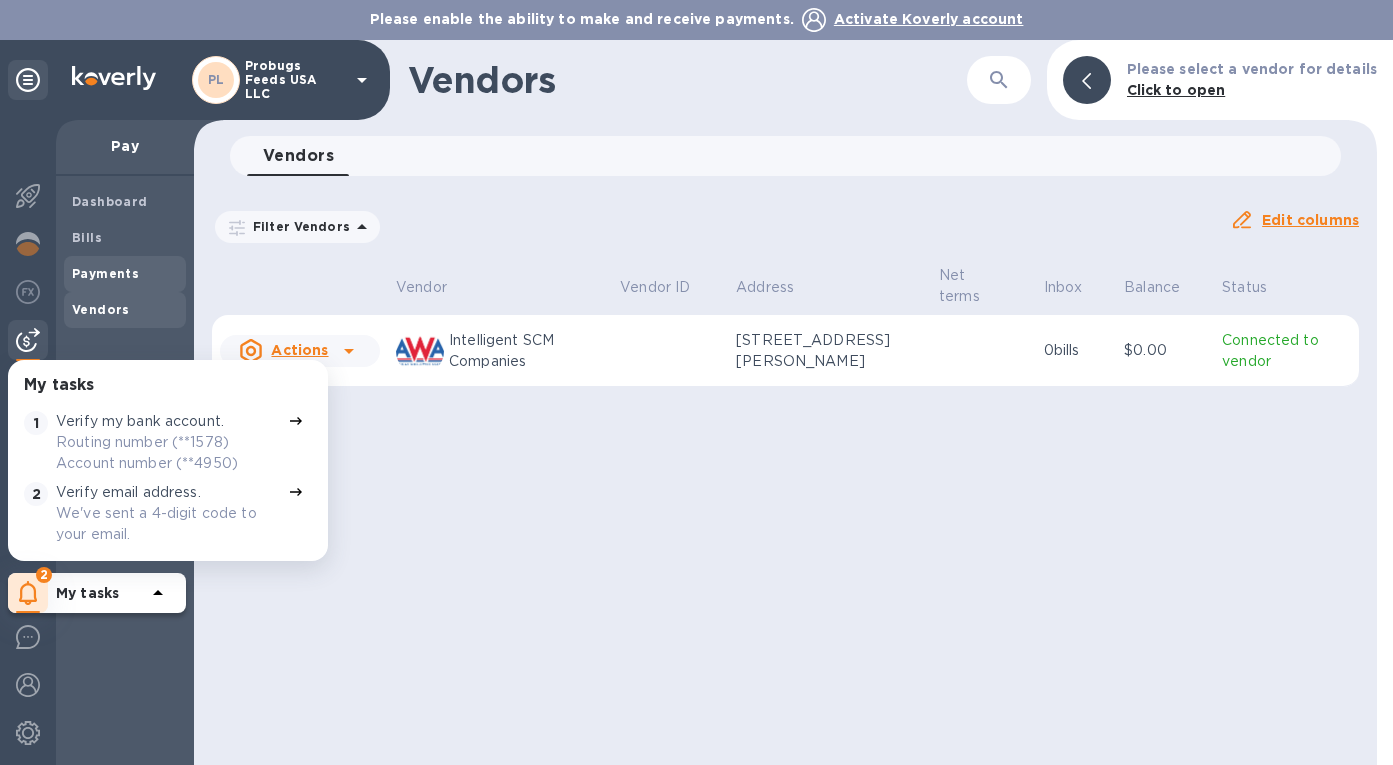 click on "Payments" at bounding box center (105, 273) 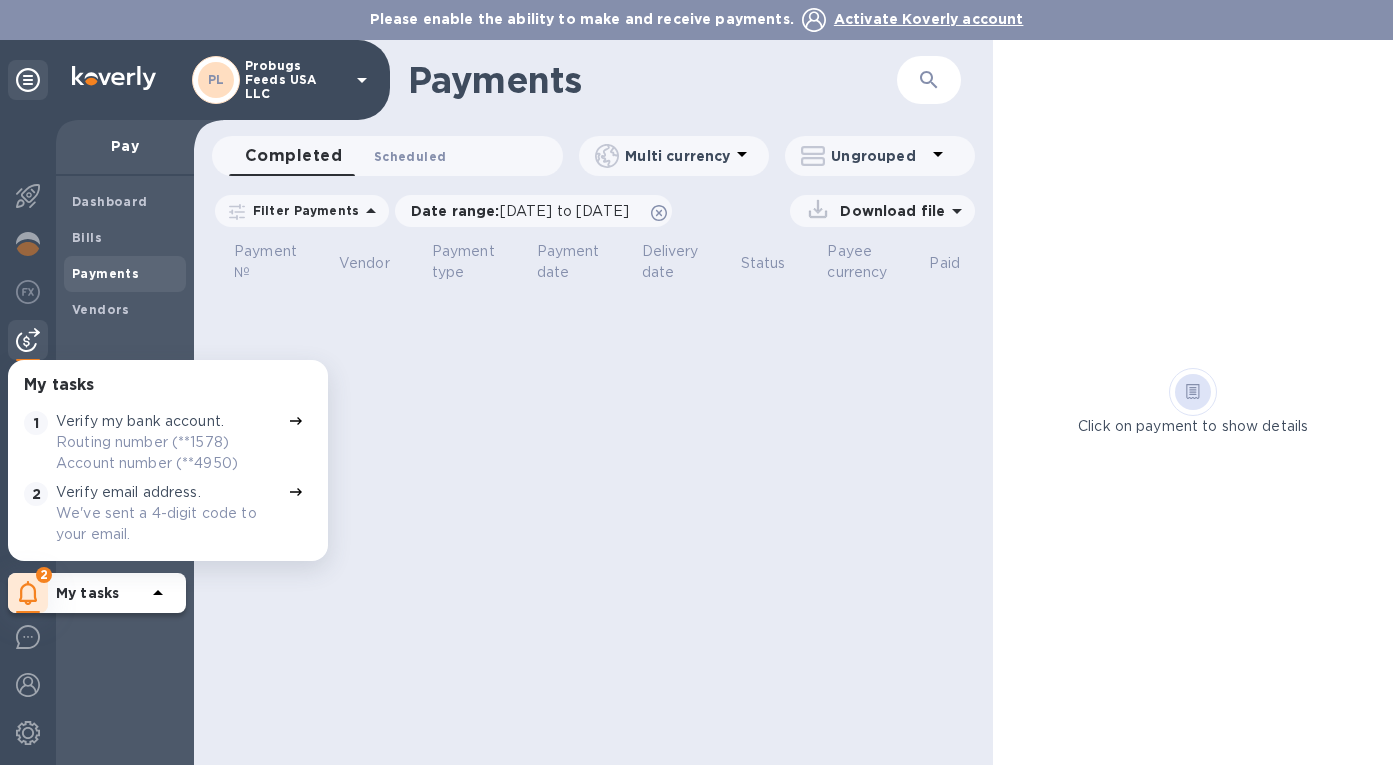 click on "Scheduled 0" at bounding box center [410, 156] 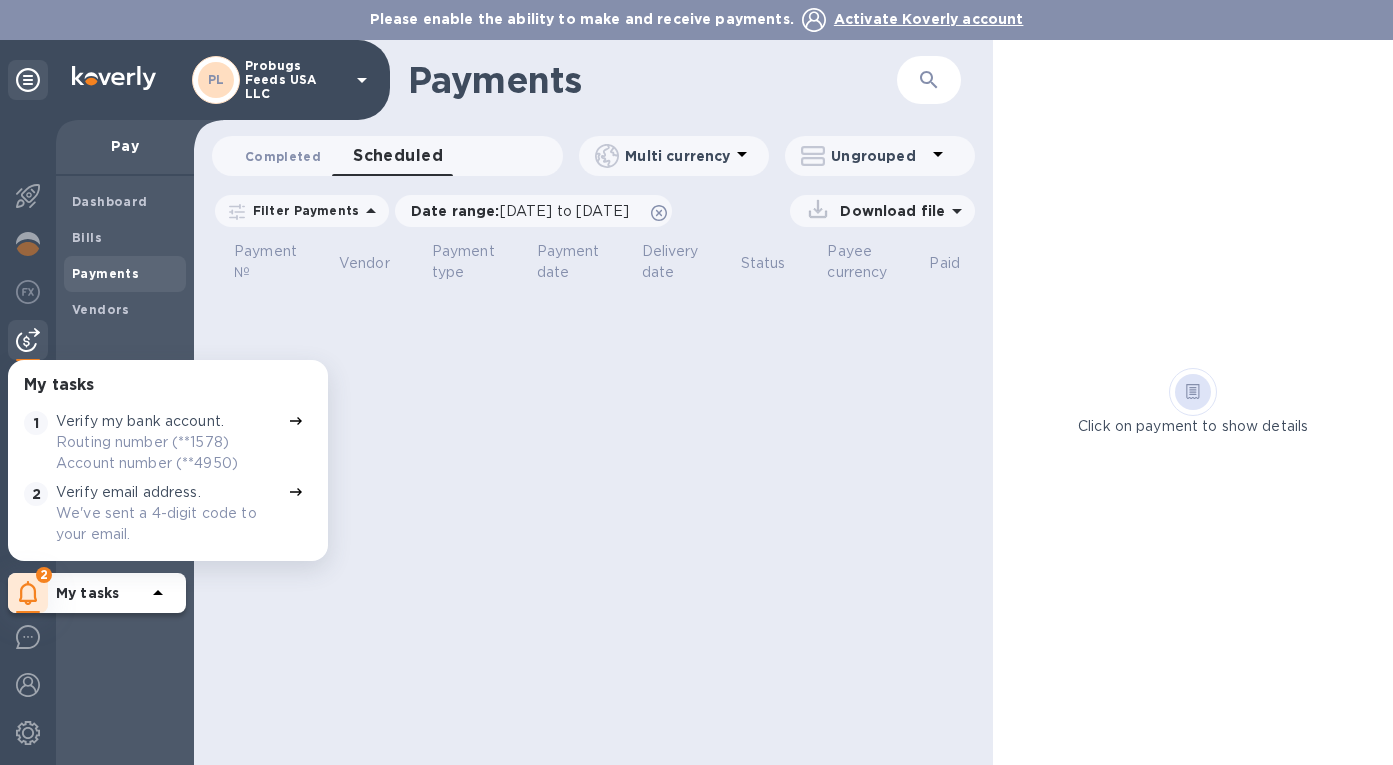 click on "Completed 0" at bounding box center (283, 156) 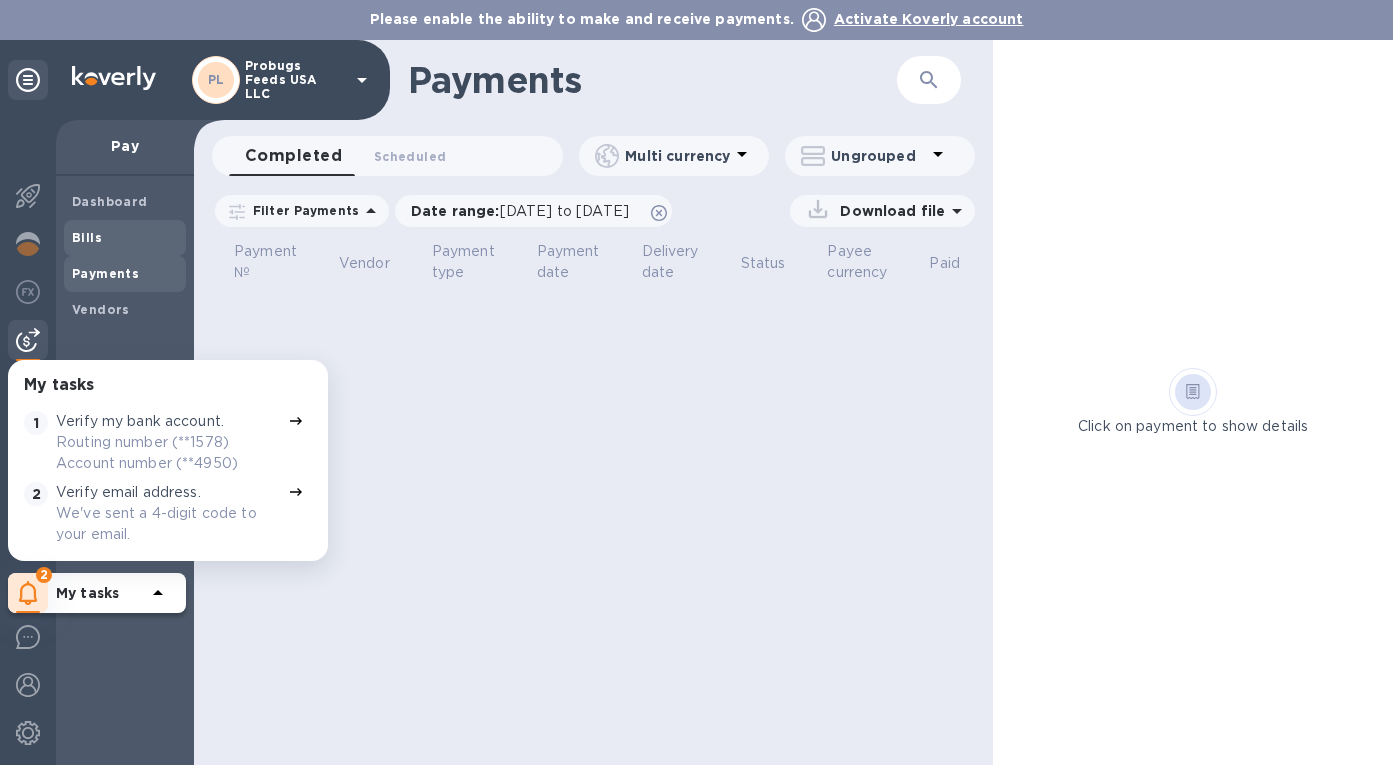 click on "Bills" at bounding box center (125, 238) 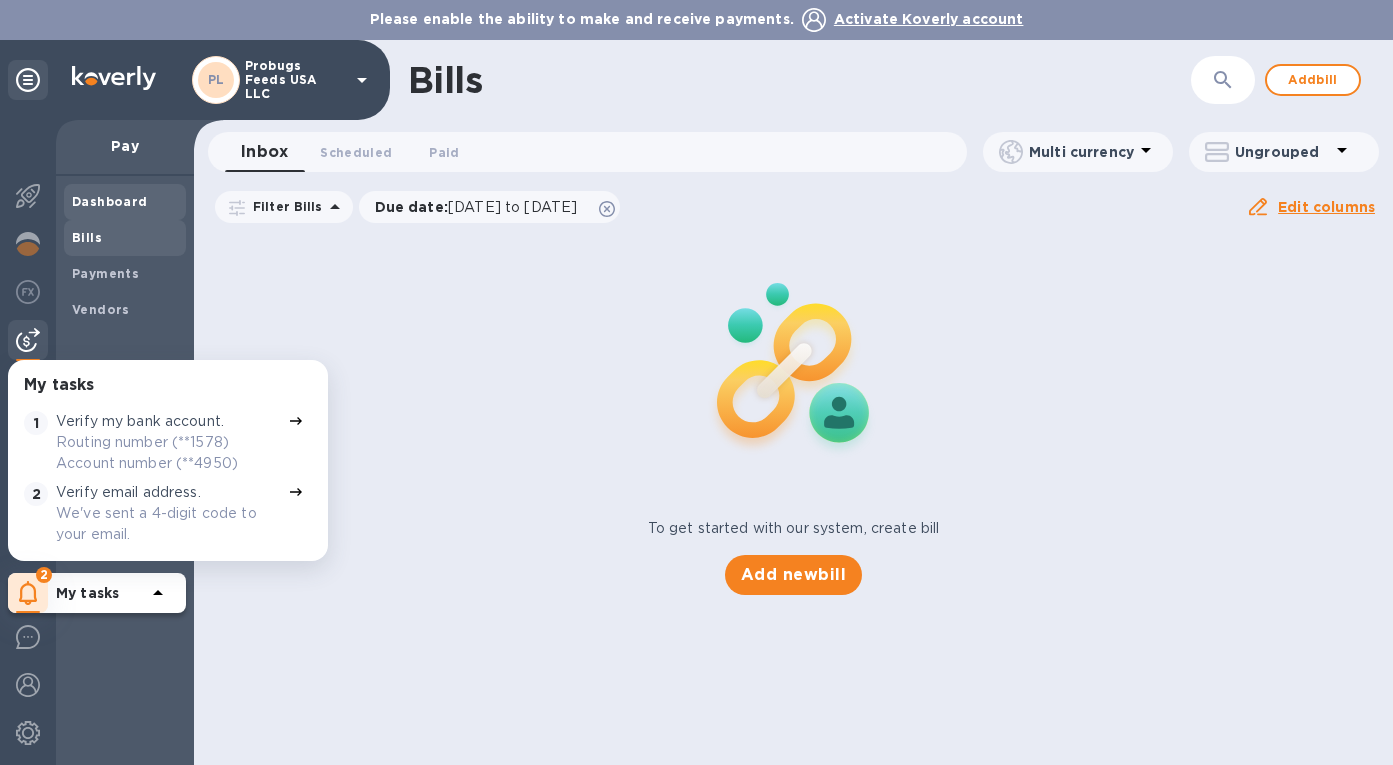 click on "Dashboard" at bounding box center (110, 201) 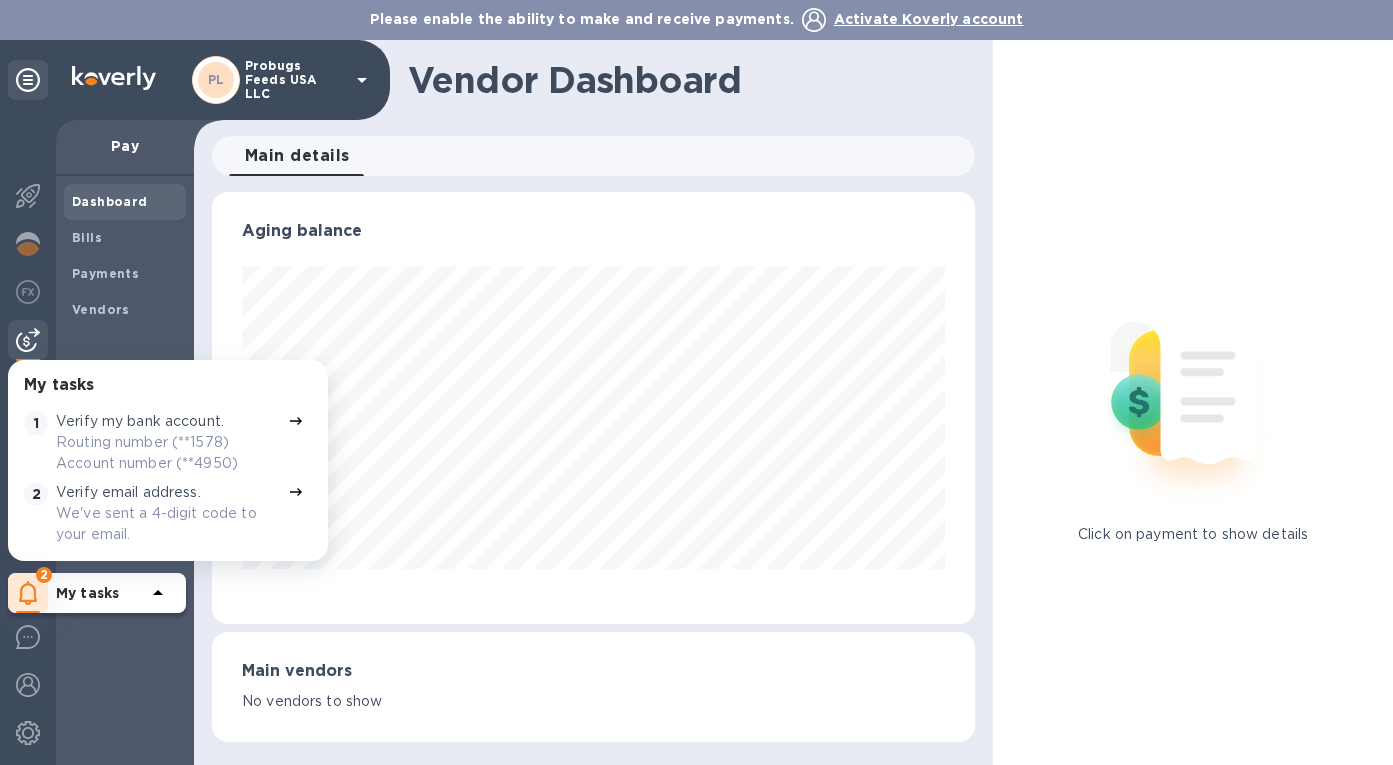 scroll, scrollTop: 999568, scrollLeft: 999236, axis: both 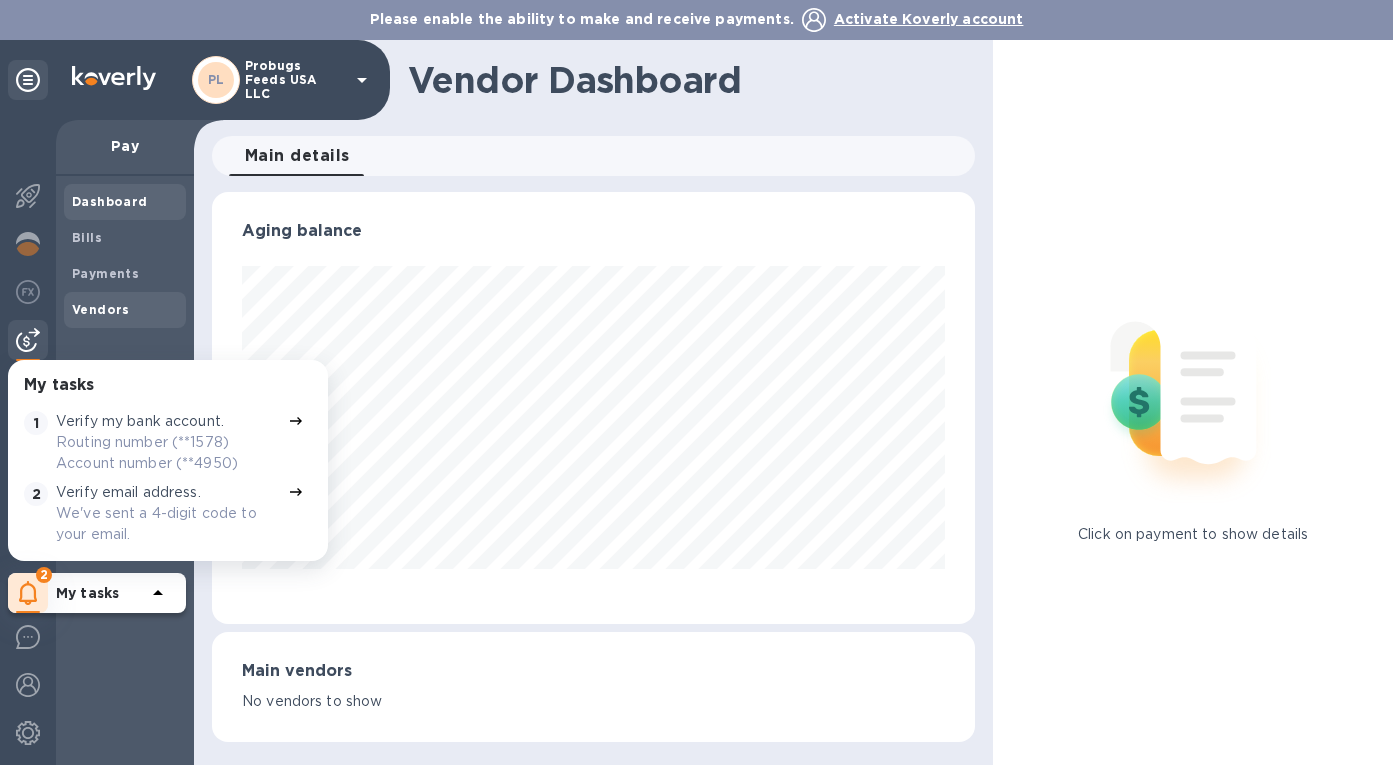 click on "Vendors" at bounding box center [101, 309] 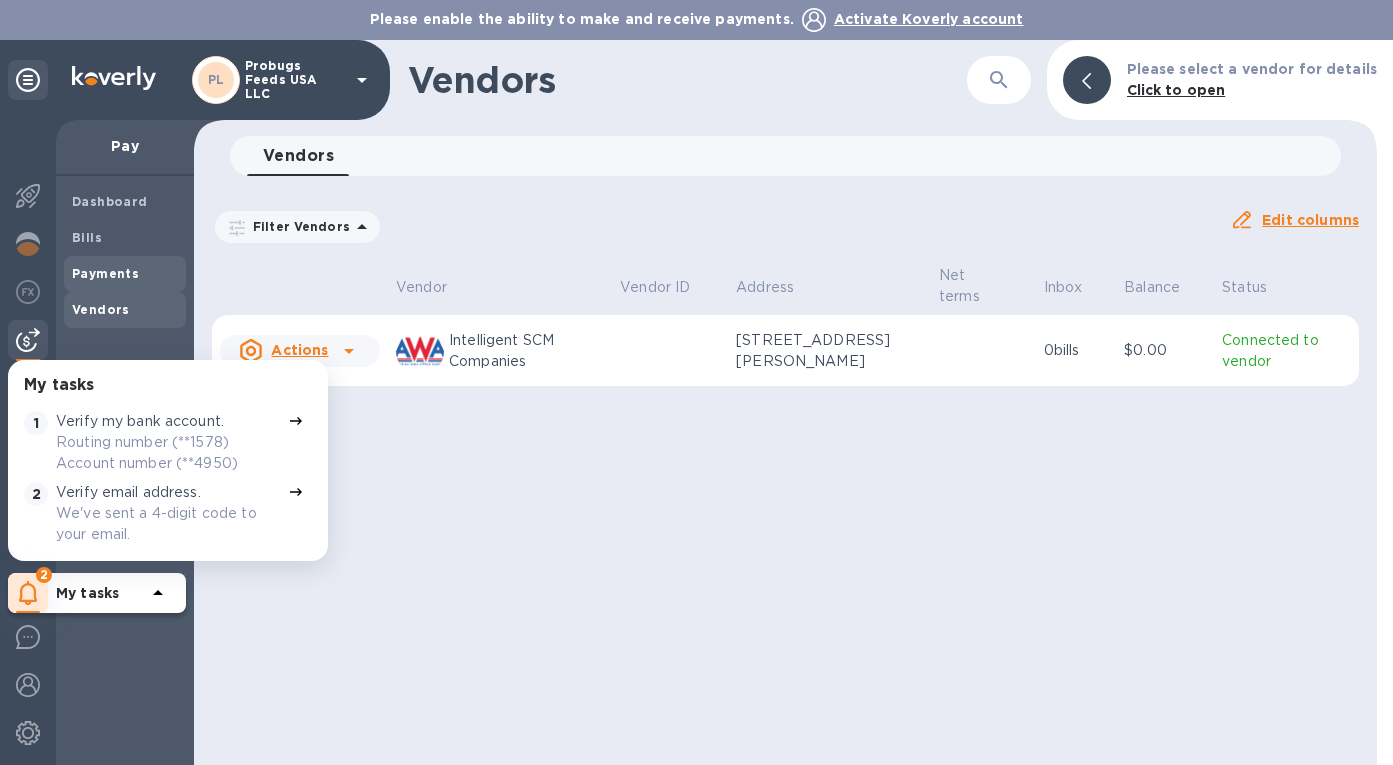 click on "Payments" at bounding box center (105, 273) 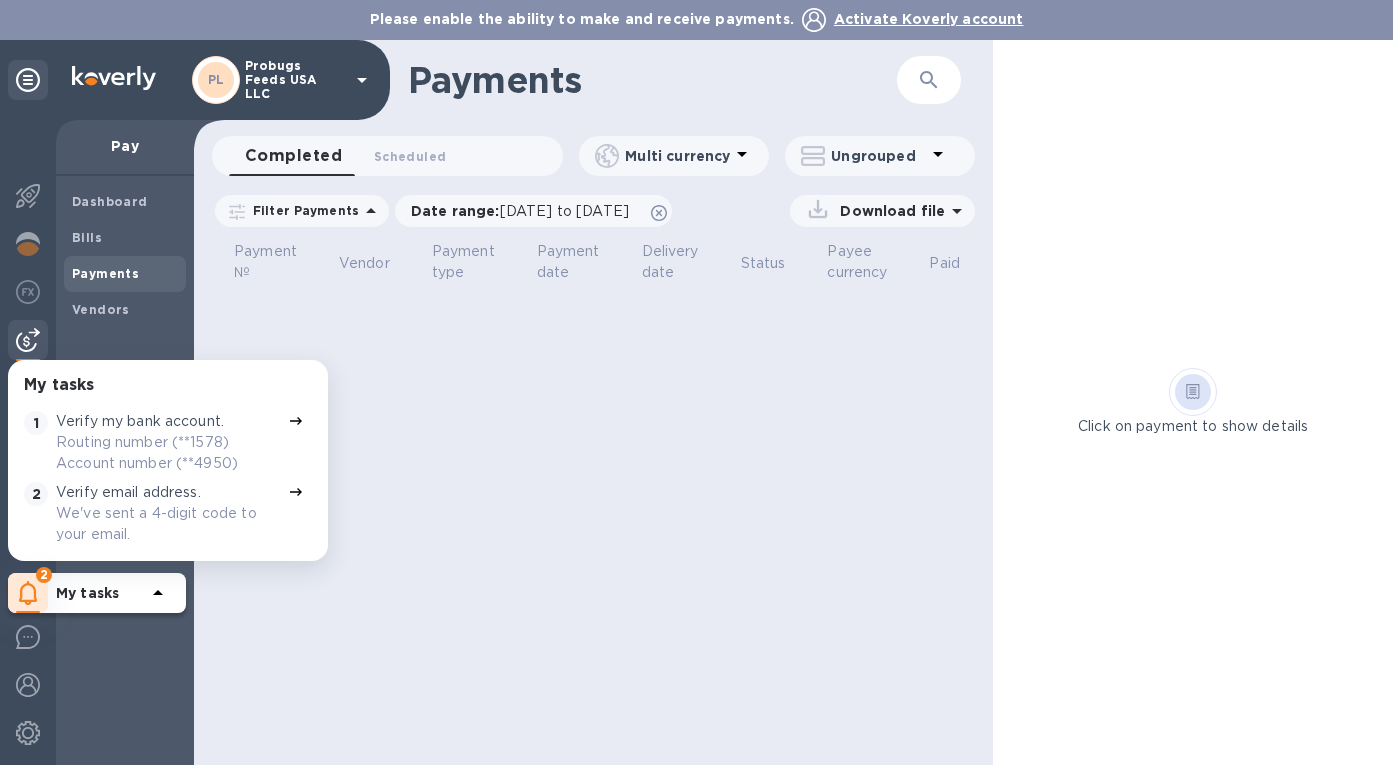 click on "Payments ​ Completed 0 Scheduled 0 Multi currency Ungrouped Filter Payments Date range :  06/25/2025 to 07/26/2025 Download file Payment № Vendor Payment type Payment date Delivery date Status Payee currency Paid" at bounding box center [593, 402] 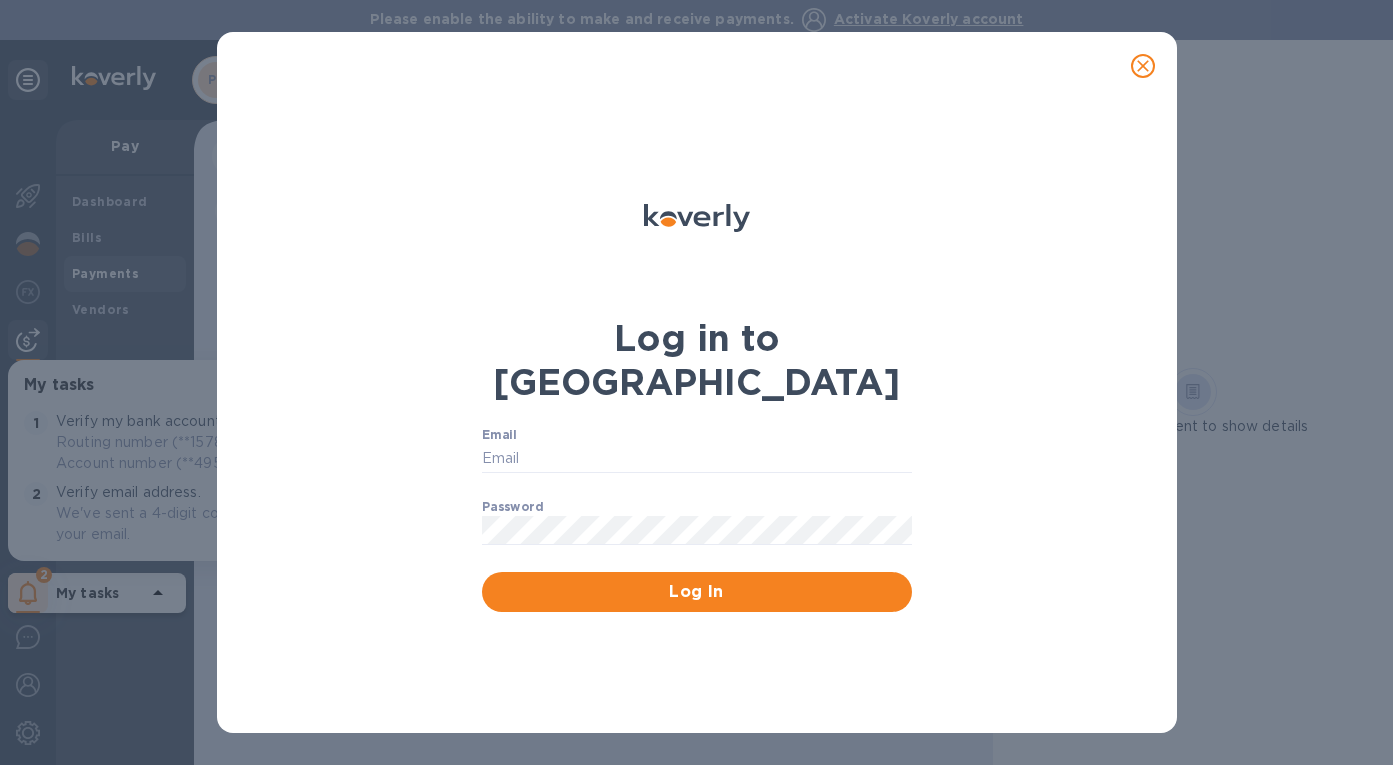 click 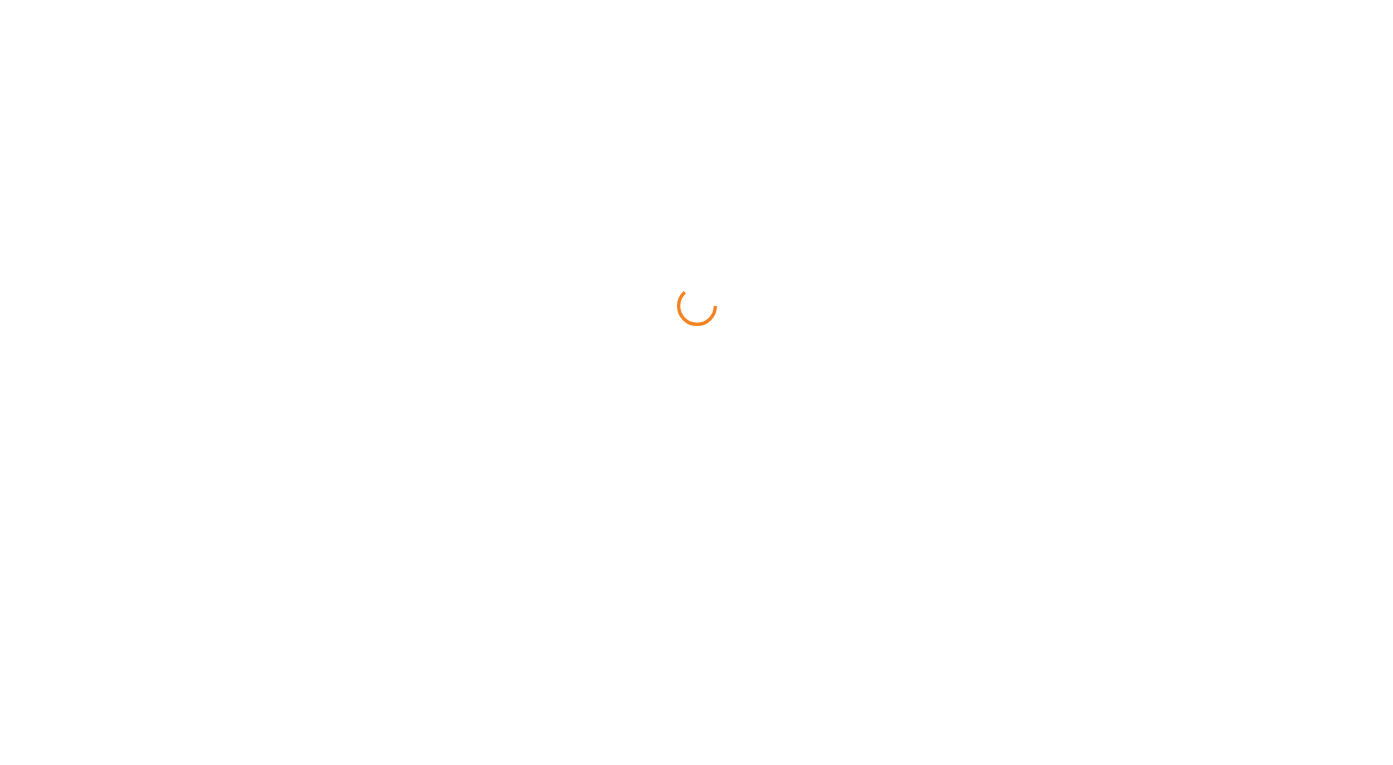 scroll, scrollTop: 0, scrollLeft: 0, axis: both 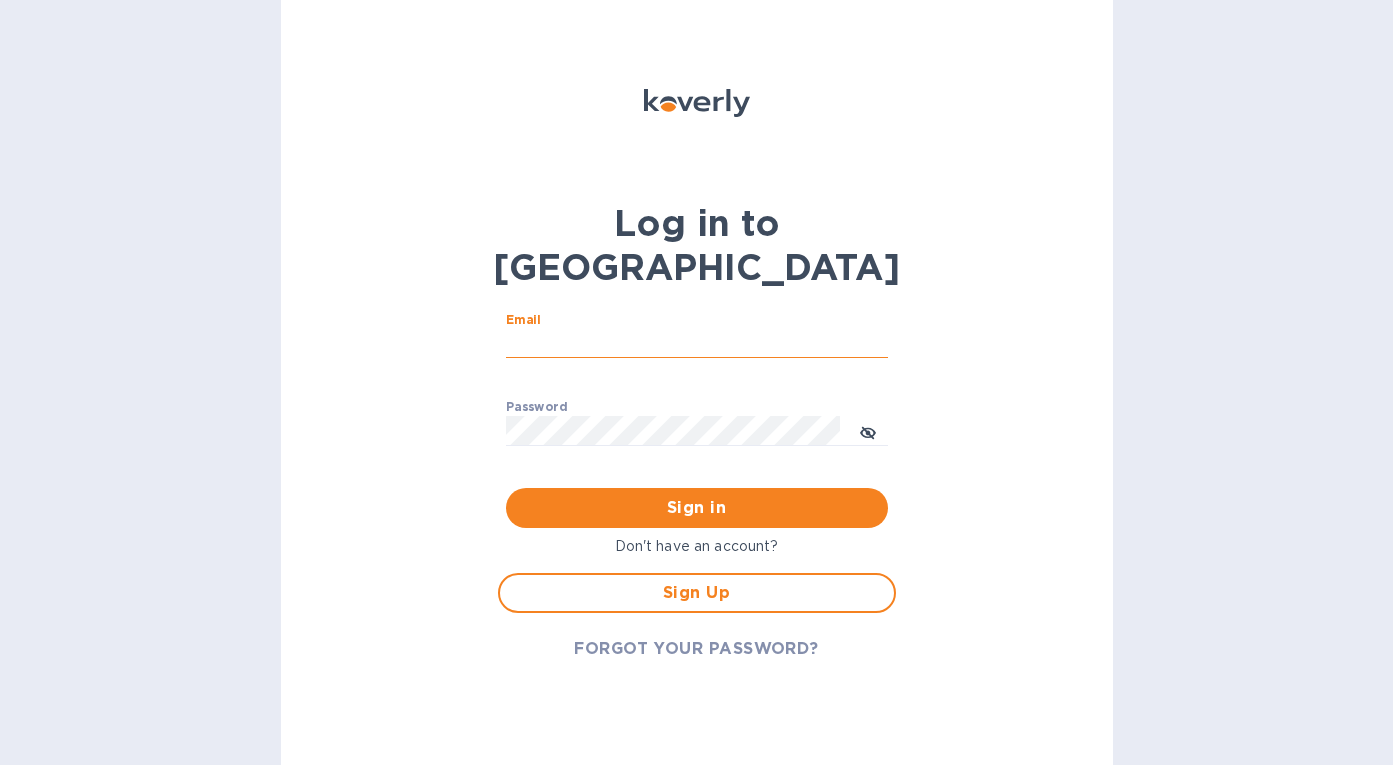 click on "Email" at bounding box center (697, 344) 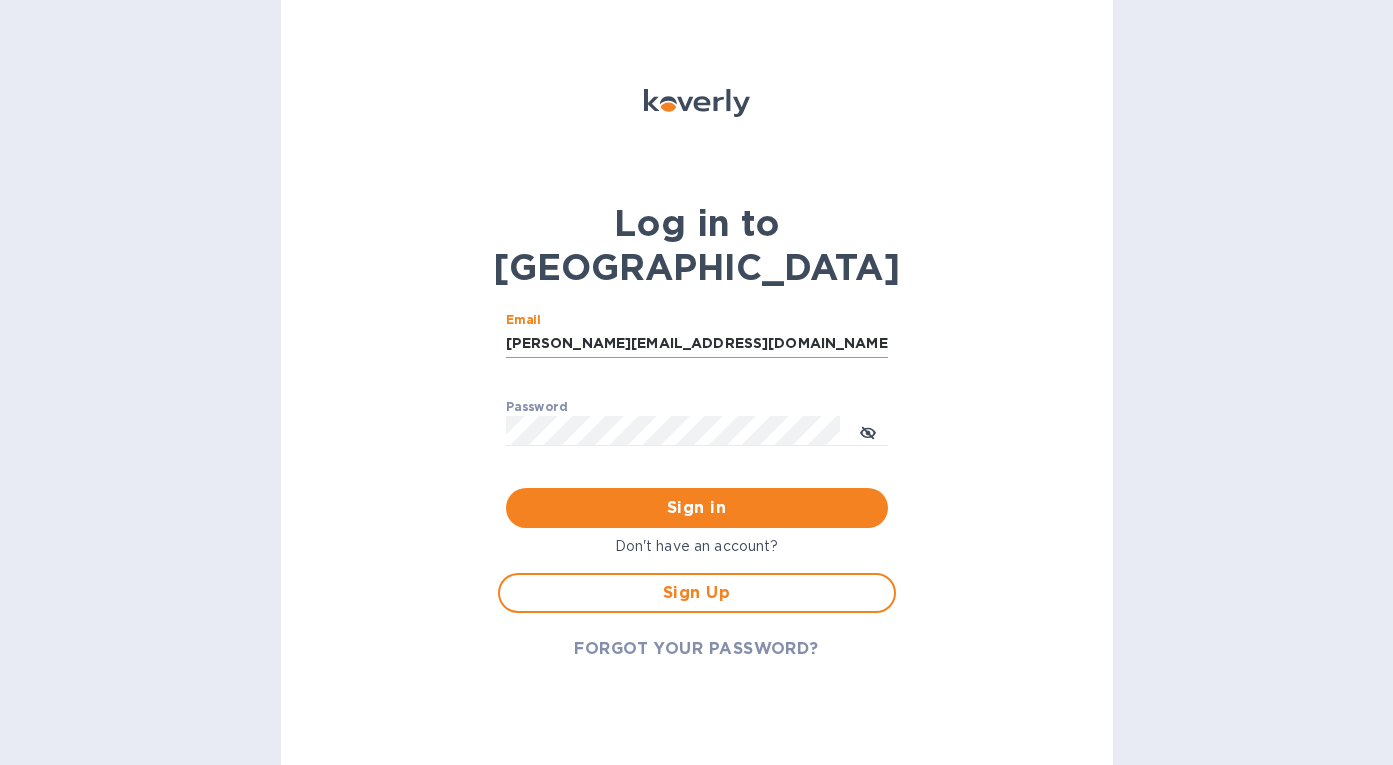 type on "[PERSON_NAME][EMAIL_ADDRESS][DOMAIN_NAME]" 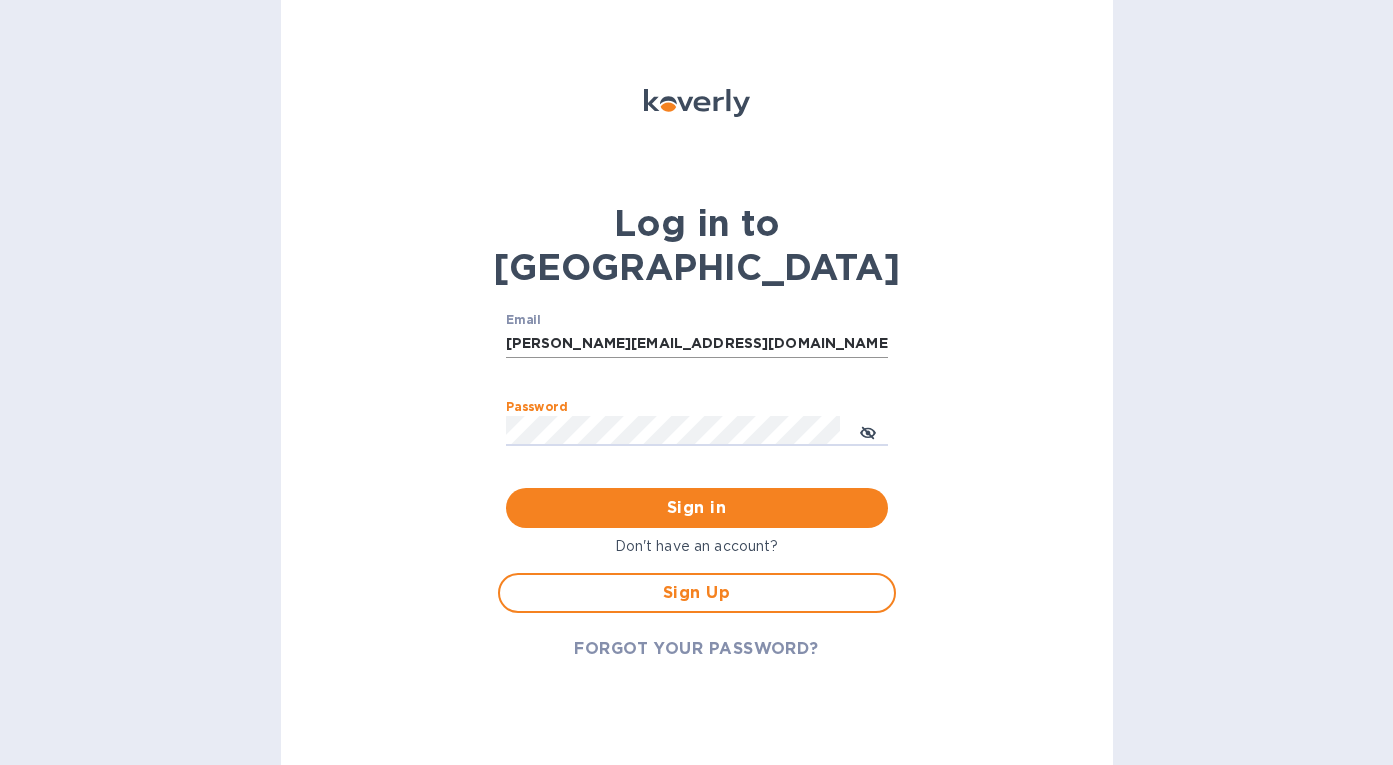 click on "Sign in" at bounding box center (697, 508) 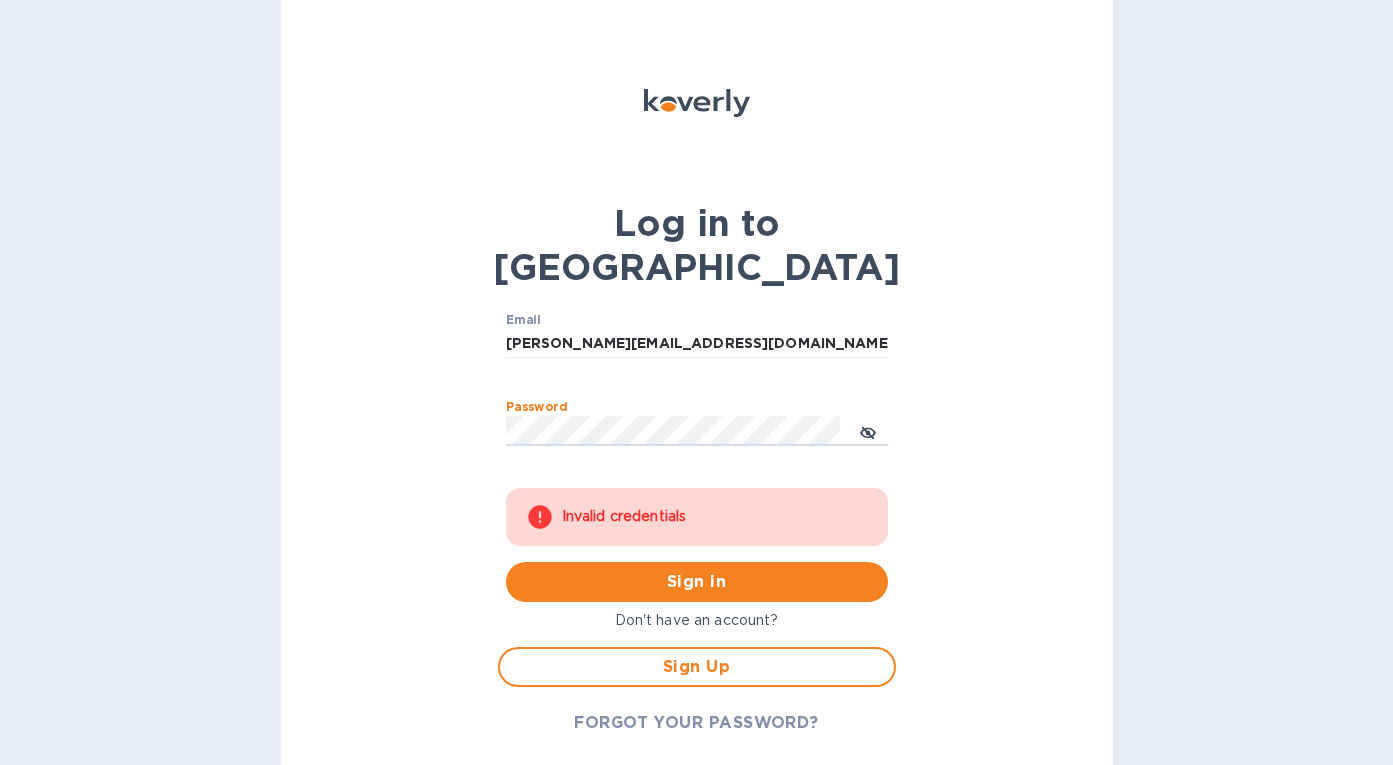 click on "Log in to Koverly Email [PERSON_NAME][EMAIL_ADDRESS][DOMAIN_NAME] ​ Password ​ Invalid credentials Sign in Don't have an account? Sign Up FORGOT YOUR PASSWORD?" at bounding box center (697, 382) 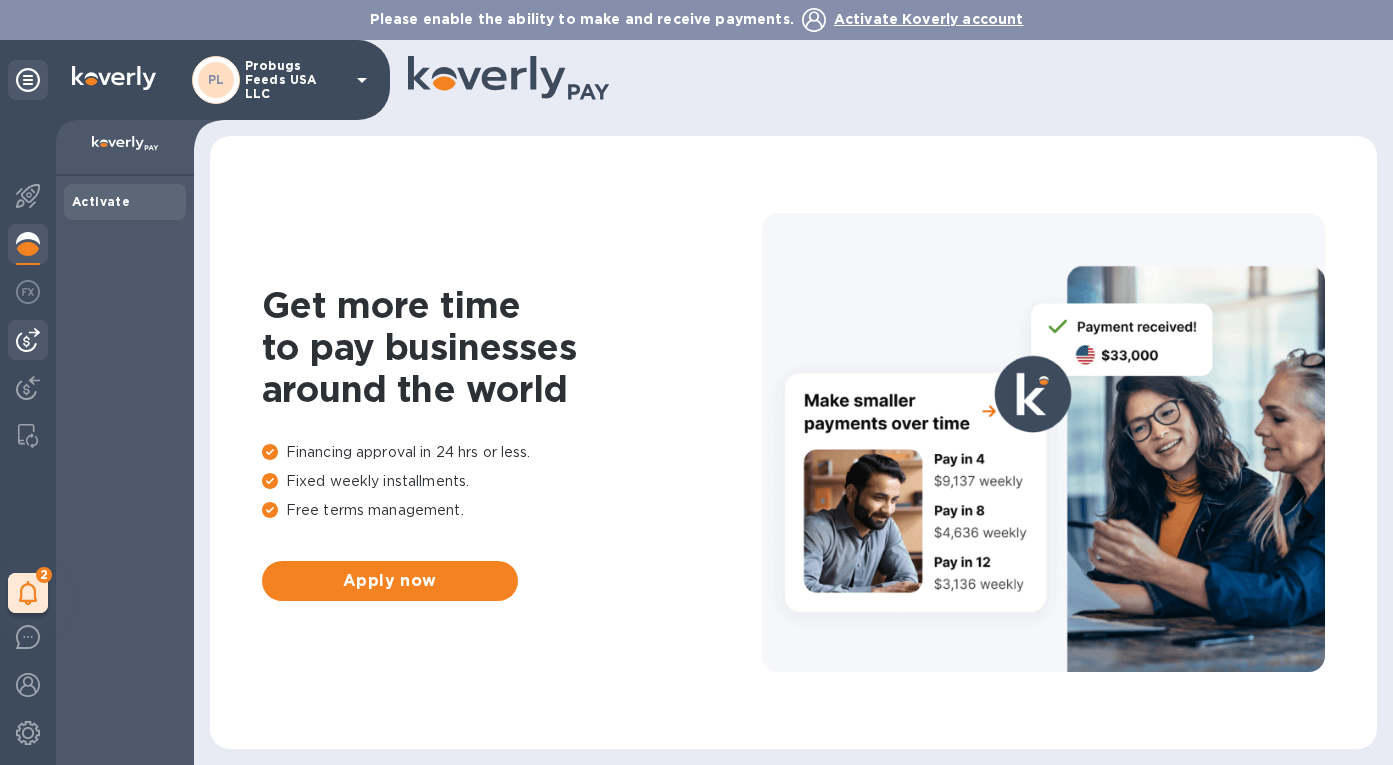 click at bounding box center [28, 340] 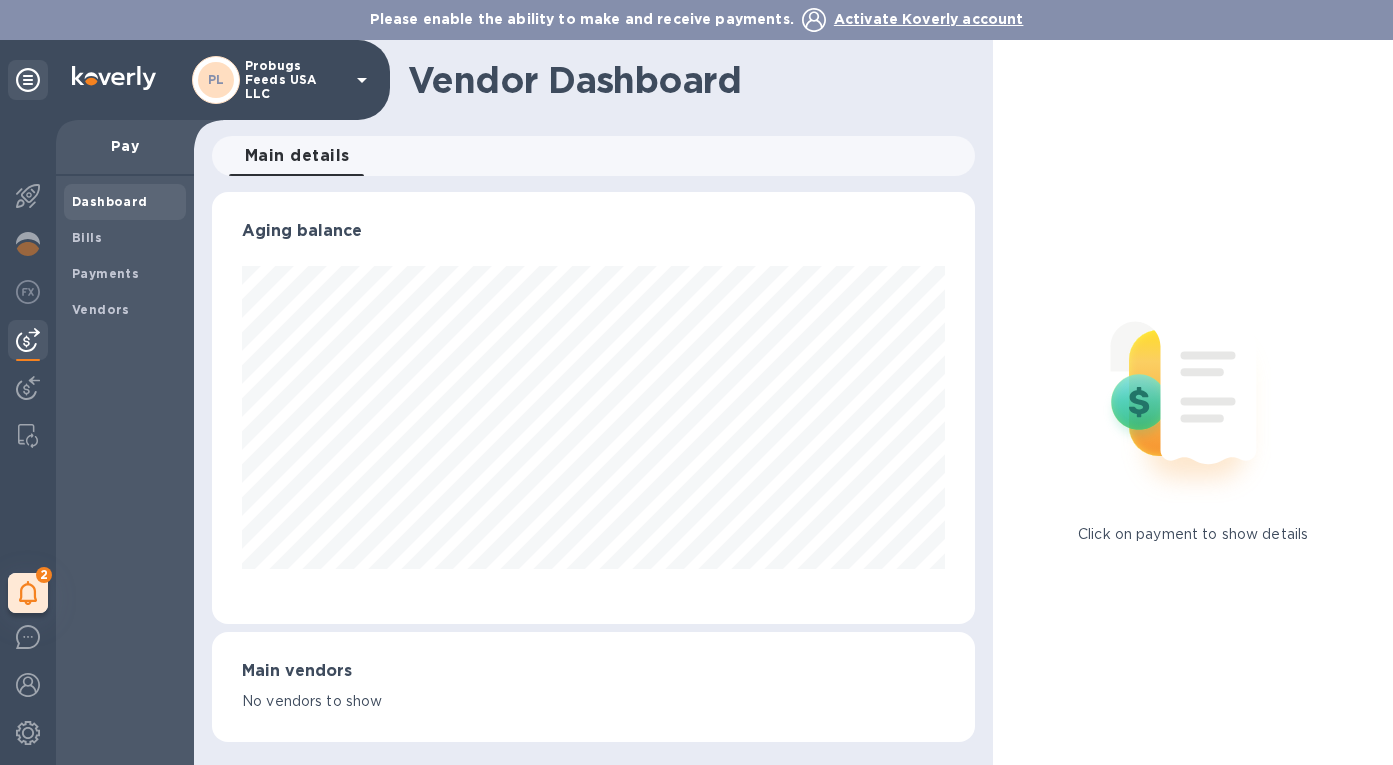 scroll, scrollTop: 999568, scrollLeft: 999236, axis: both 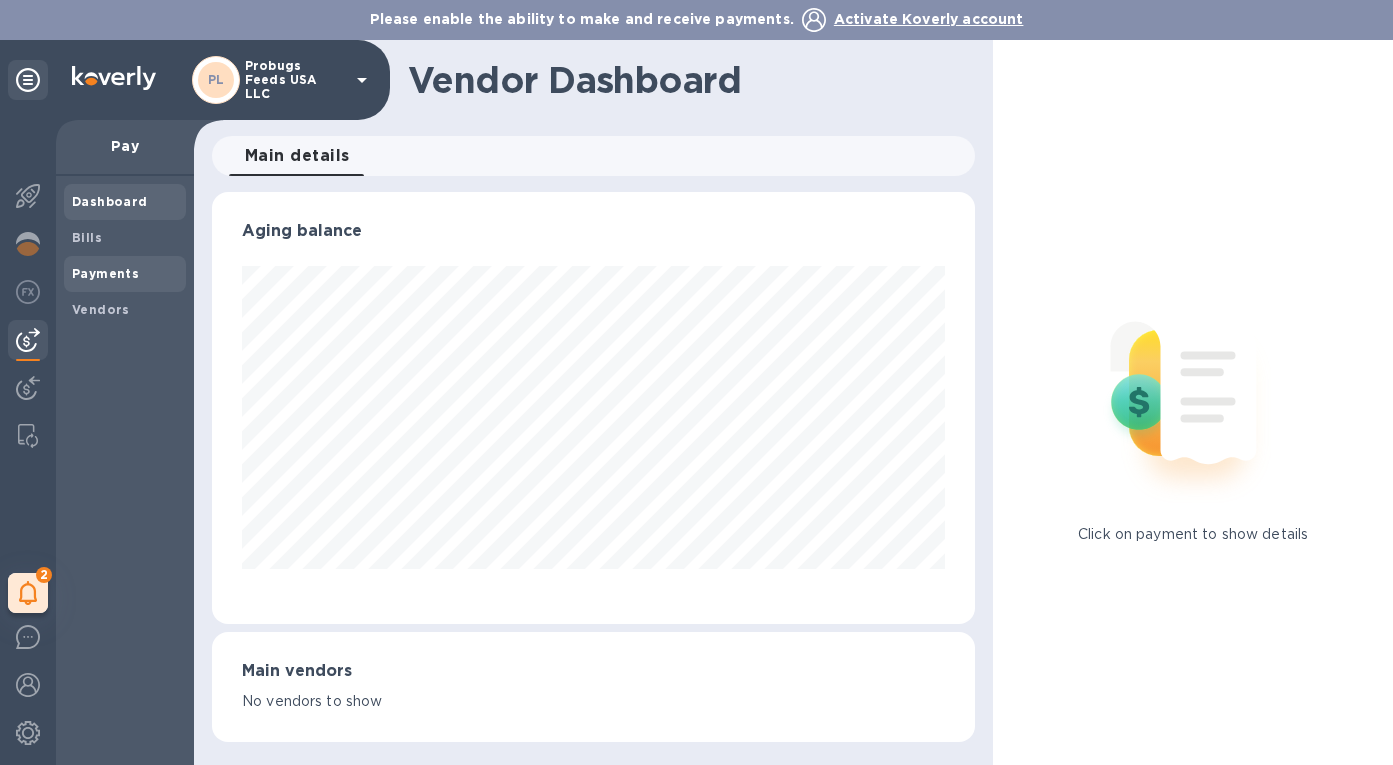 click on "Payments" at bounding box center [105, 273] 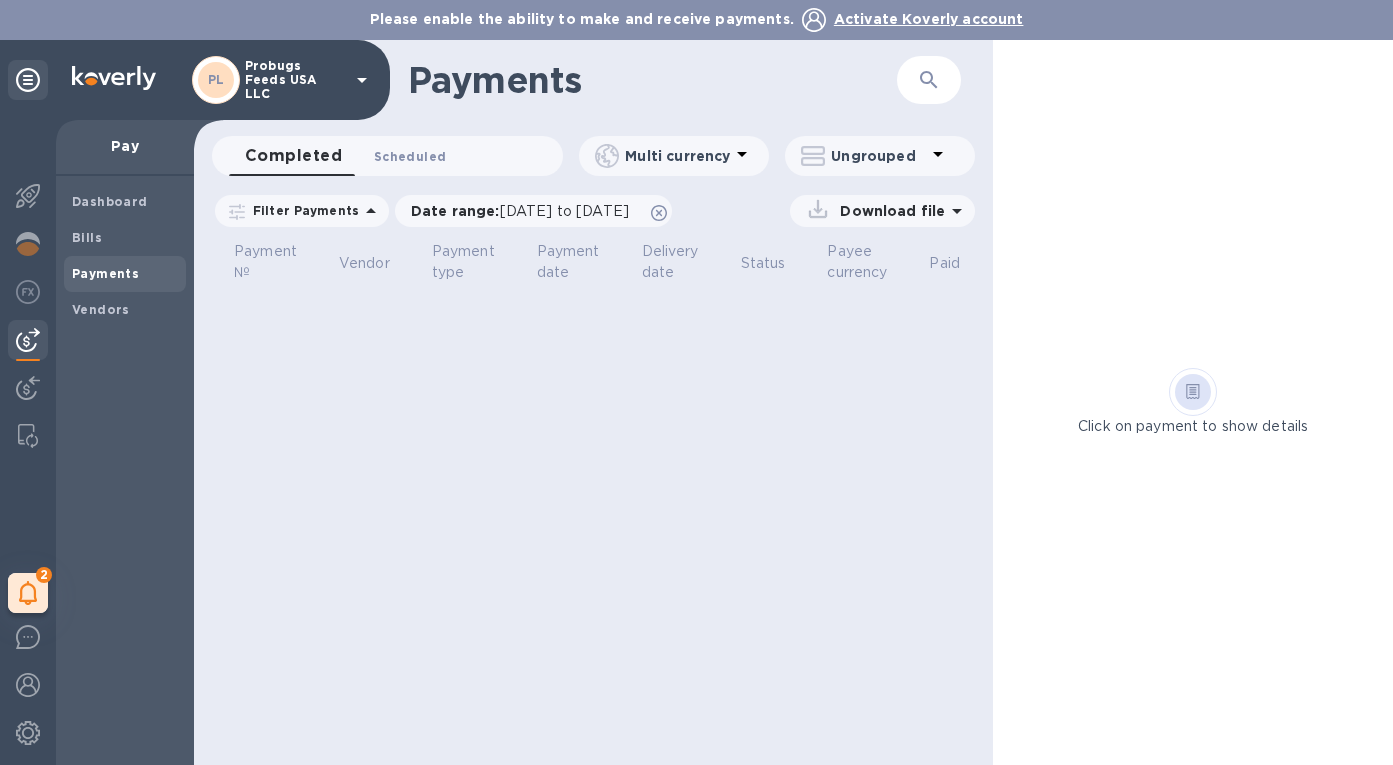 click on "Scheduled 0" at bounding box center (410, 156) 